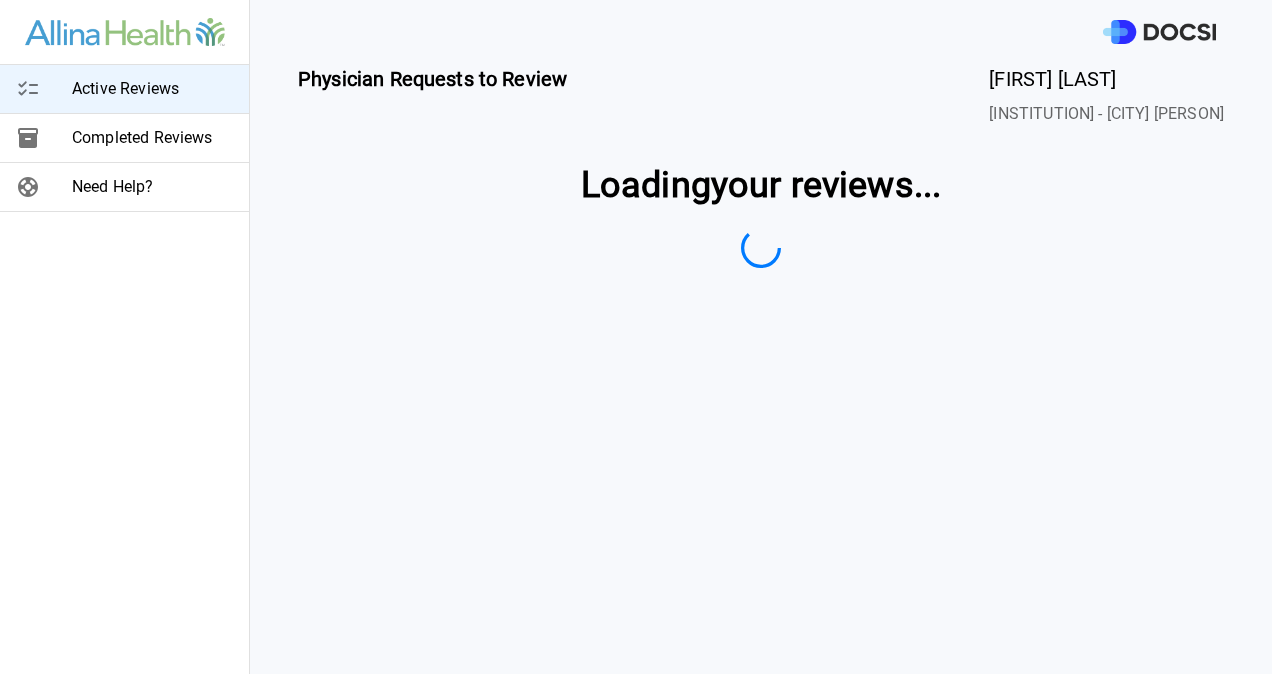 scroll, scrollTop: 0, scrollLeft: 0, axis: both 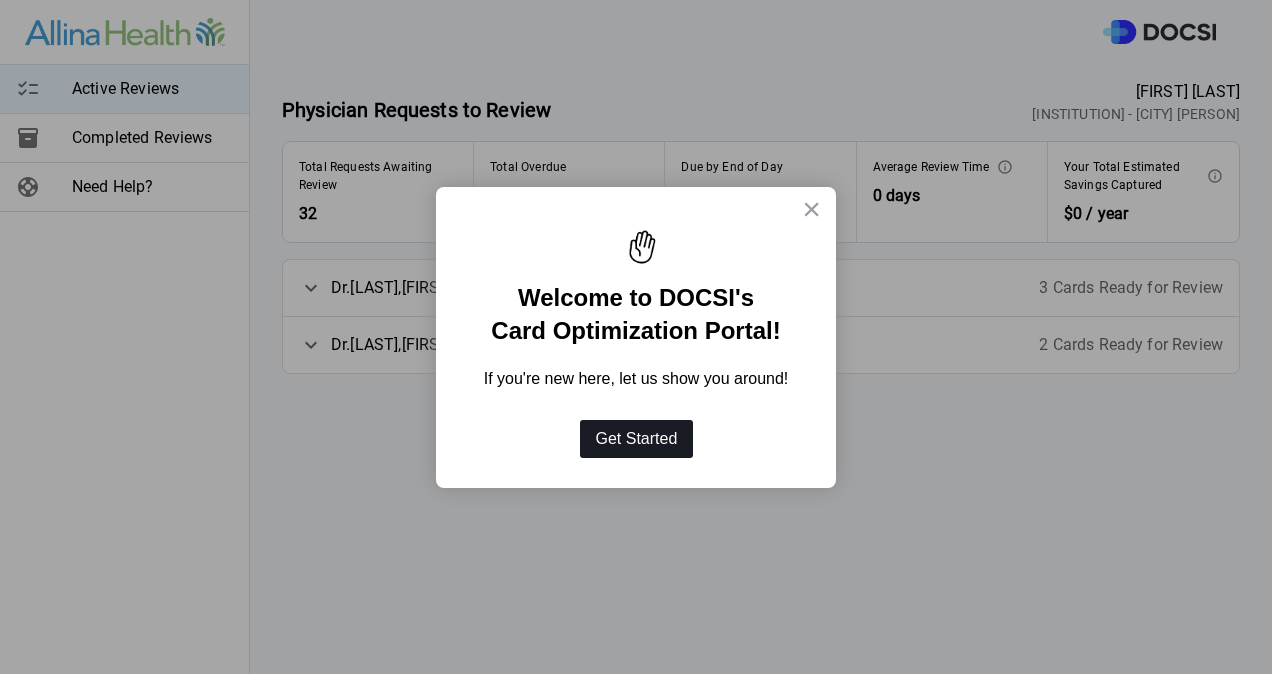 click on "Get Started" at bounding box center [637, 439] 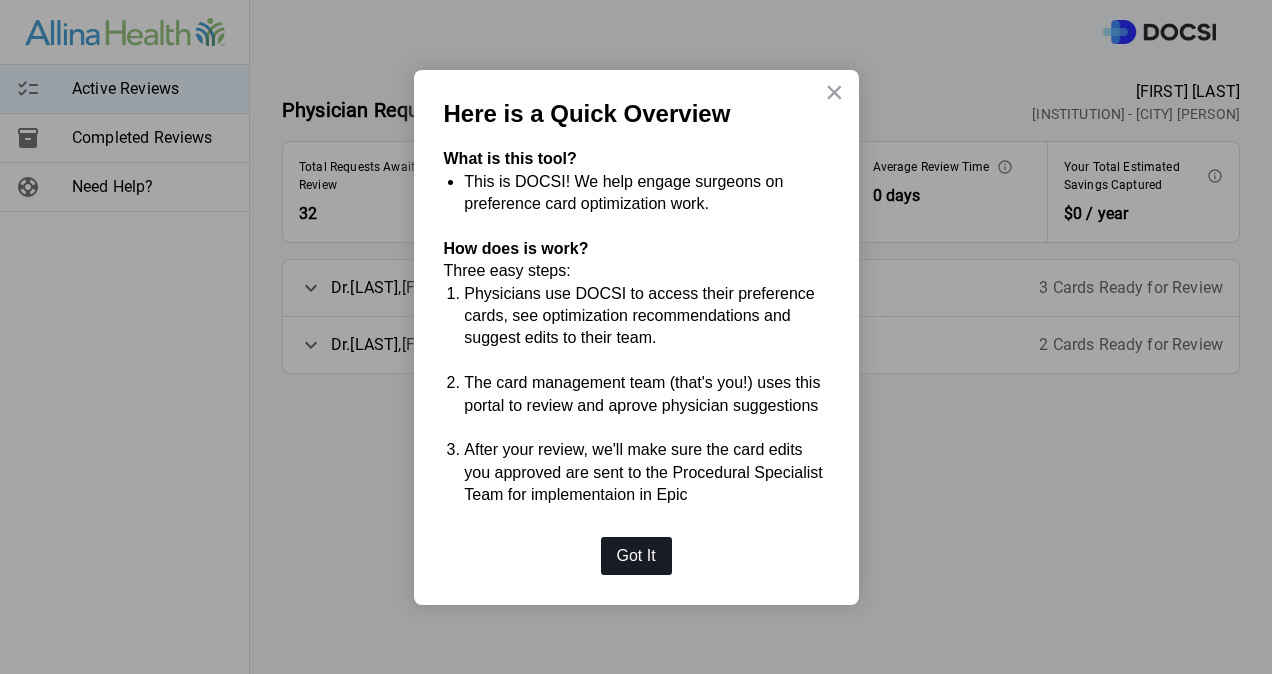 click on "Got It" at bounding box center (636, 556) 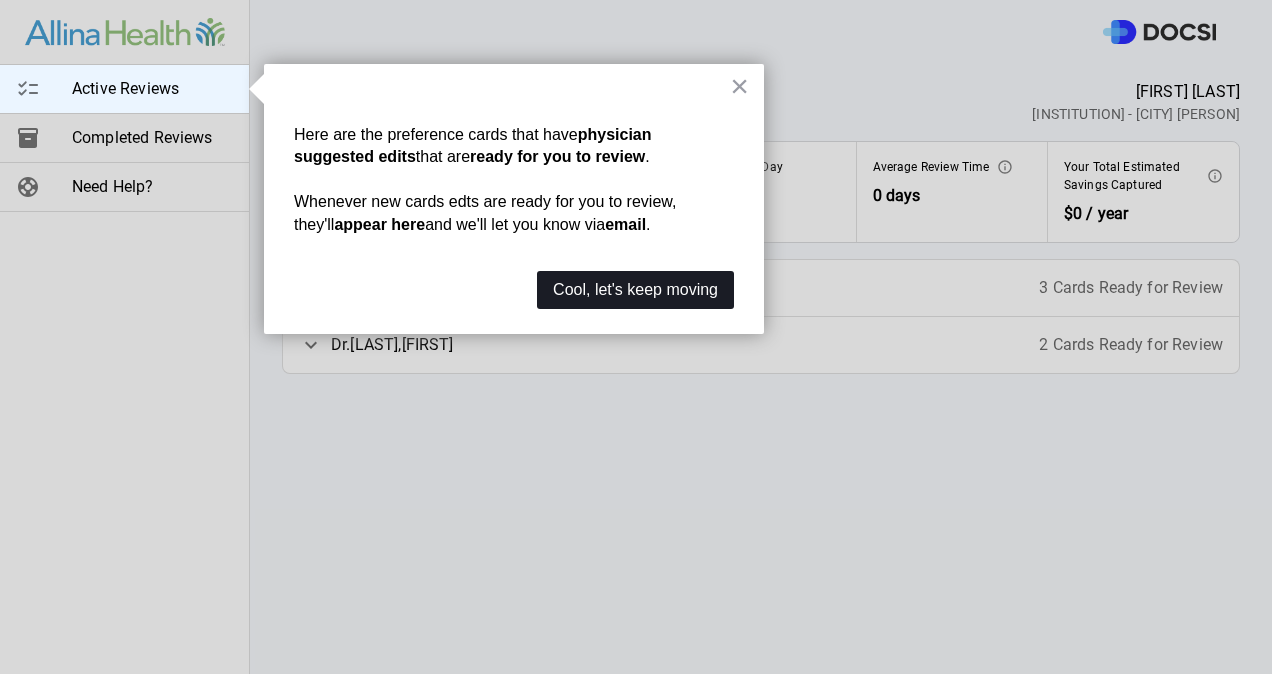 click on "Cool, let's keep moving" at bounding box center [635, 290] 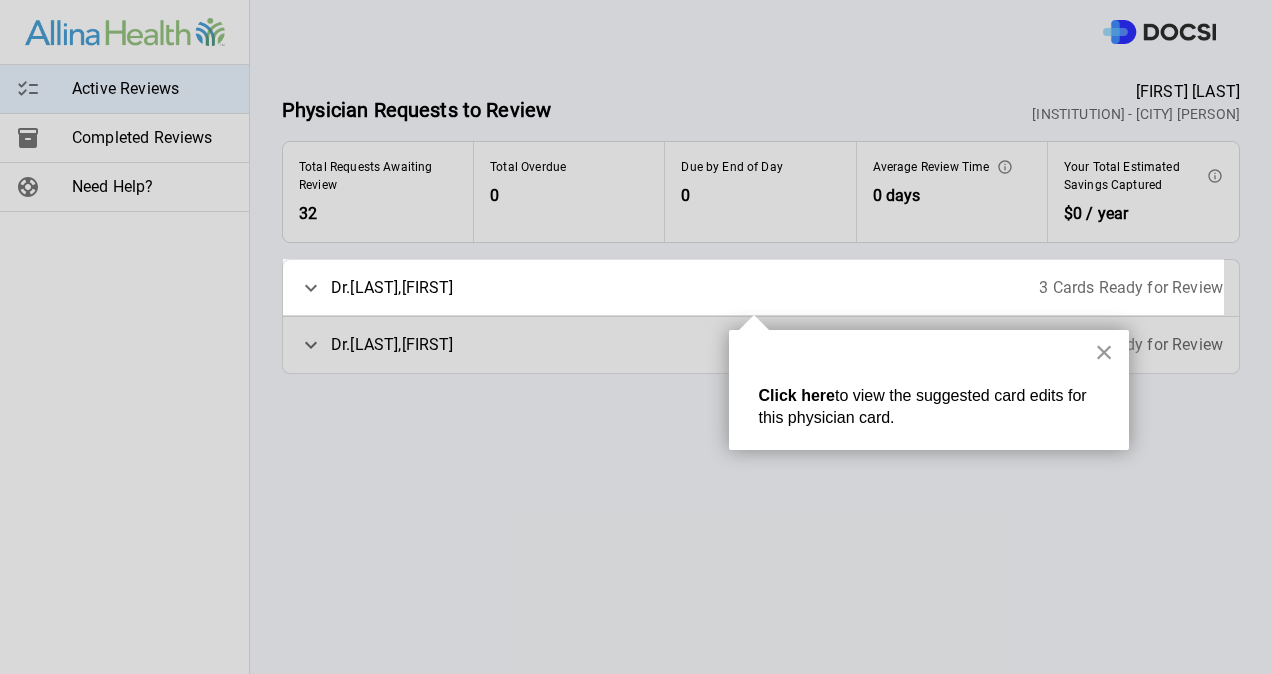click on "×" at bounding box center (1104, 352) 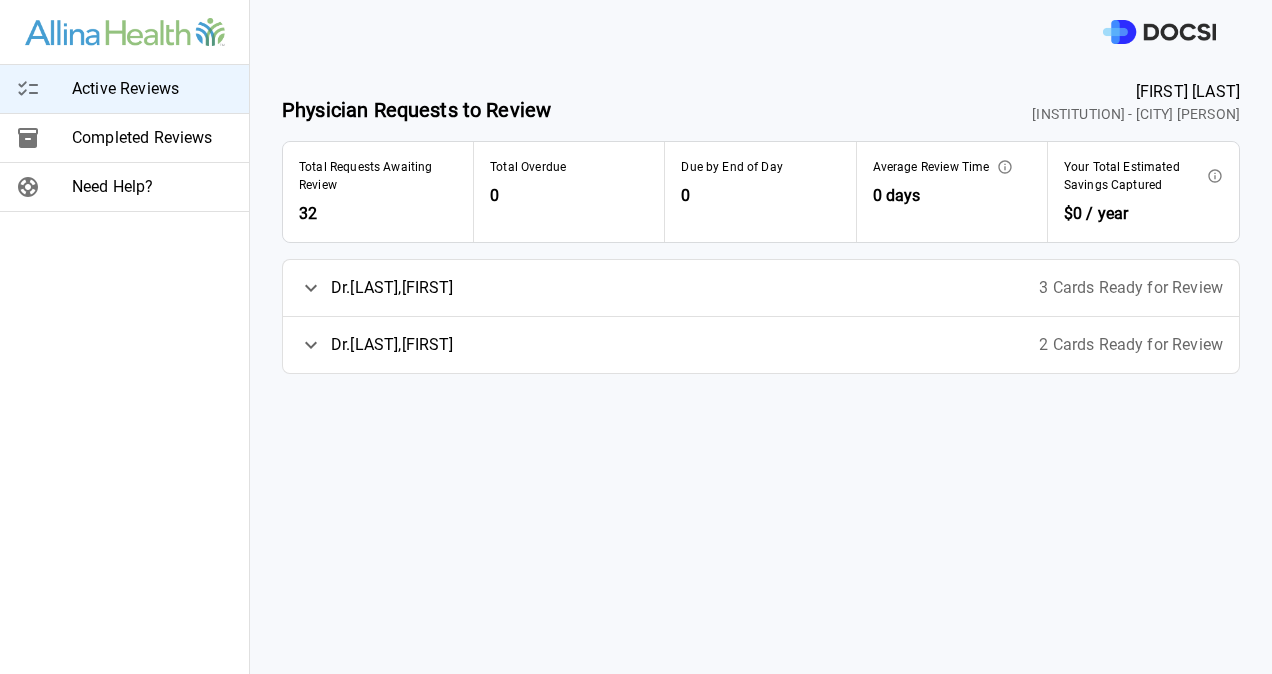 click on "Dr.  [LAST] ,  [FIRST]" at bounding box center [392, 288] 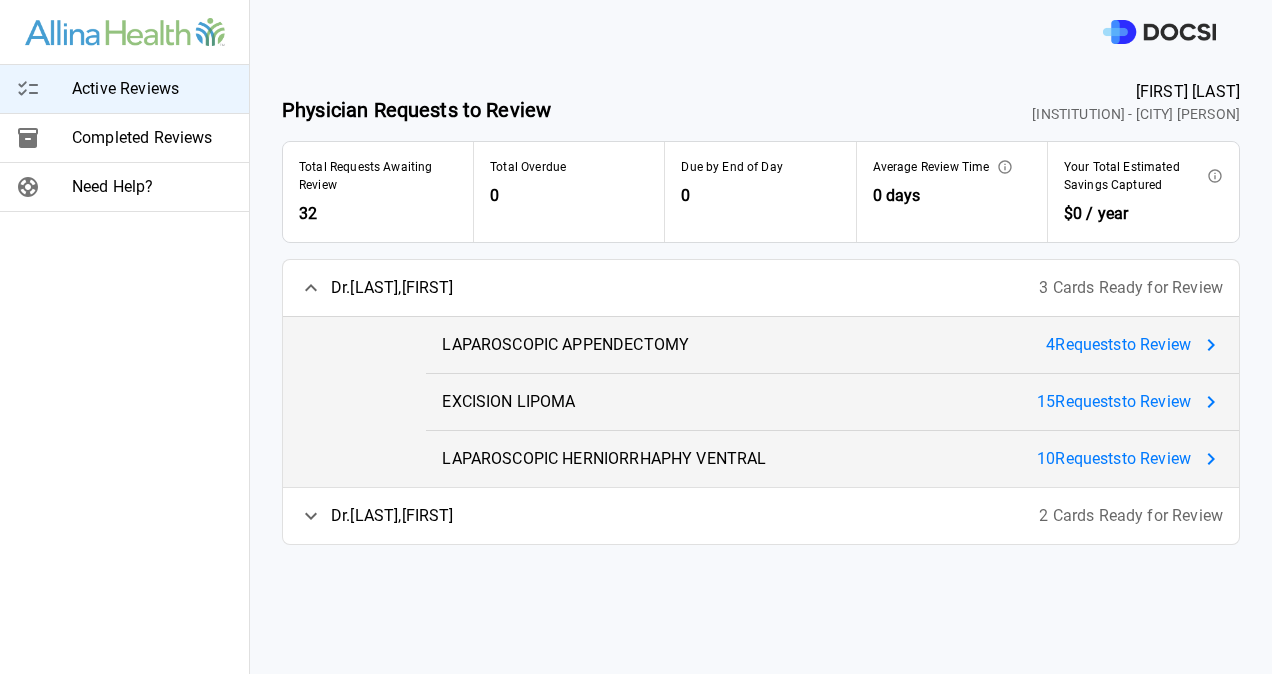 click on "4  Request s  to Review" at bounding box center [1118, 345] 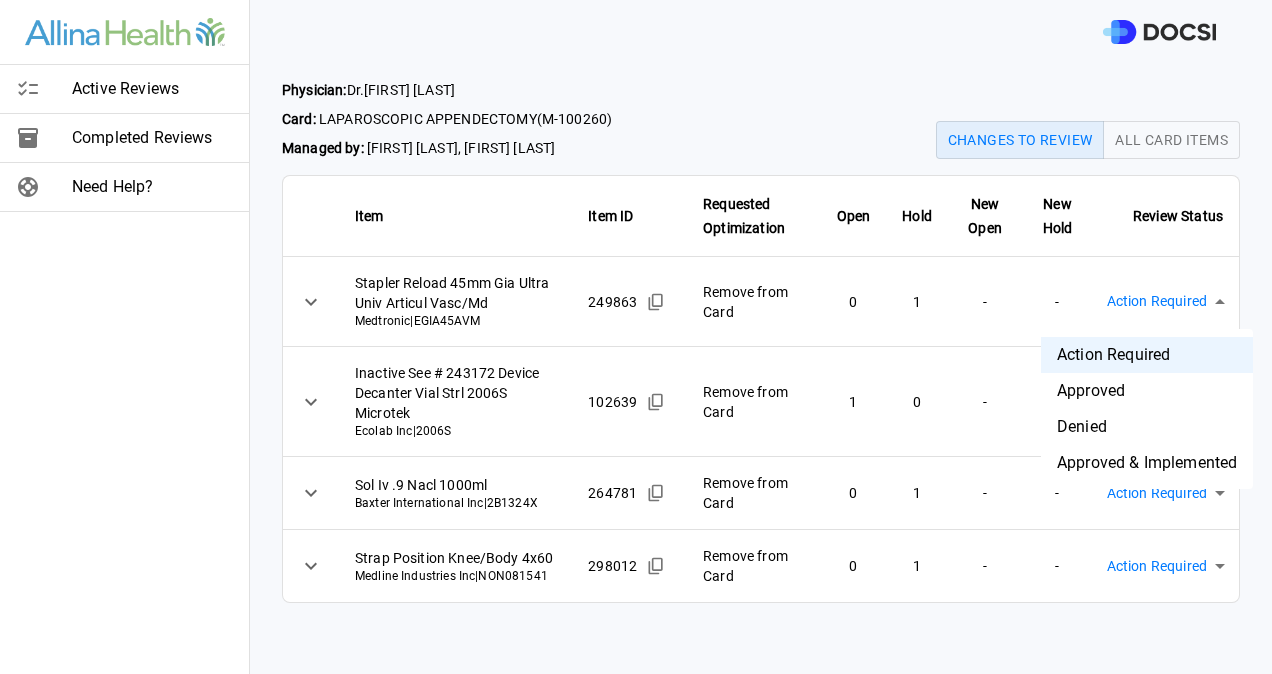 click on "Physician:   Dr.  [LAST] ,  [FIRST] Card:    LAPAROSCOPIC APPENDECTOMY  ( M-100260 ) Managed by:    [FIRST] [LAST] , [FIRST] [LAST] Changes to Review All Card Items Item Item ID Requested Optimization Open Hold New Open New Hold Review Status Stapler Reload 45mm Gia Ultra Univ Articul Vasc/Md Medtronic  |  EGIA45AVM 249863 Remove from Card 0 1 - - Action Required **** ​ Inactive See # 243172 Device Decanter Vial Strl 2006S Microtek Ecolab Inc  |  2006S 102639 Remove from Card 1 0 - - Action Required **** ​ Sol Iv .9 Nacl 1000ml Baxter International Inc  |  2B1324X 264781 Remove from Card 0 1 - - Action Required **** ​ Strap Position Knee/Body 4x60 Medline Industries Inc  |  NON081541 298012 Remove from Card 0 1 - - Action Required **** ​
Active Reviews Completed Reviews Need Help? Action Required Approved Denied Approved & Implemented" at bounding box center [636, 337] 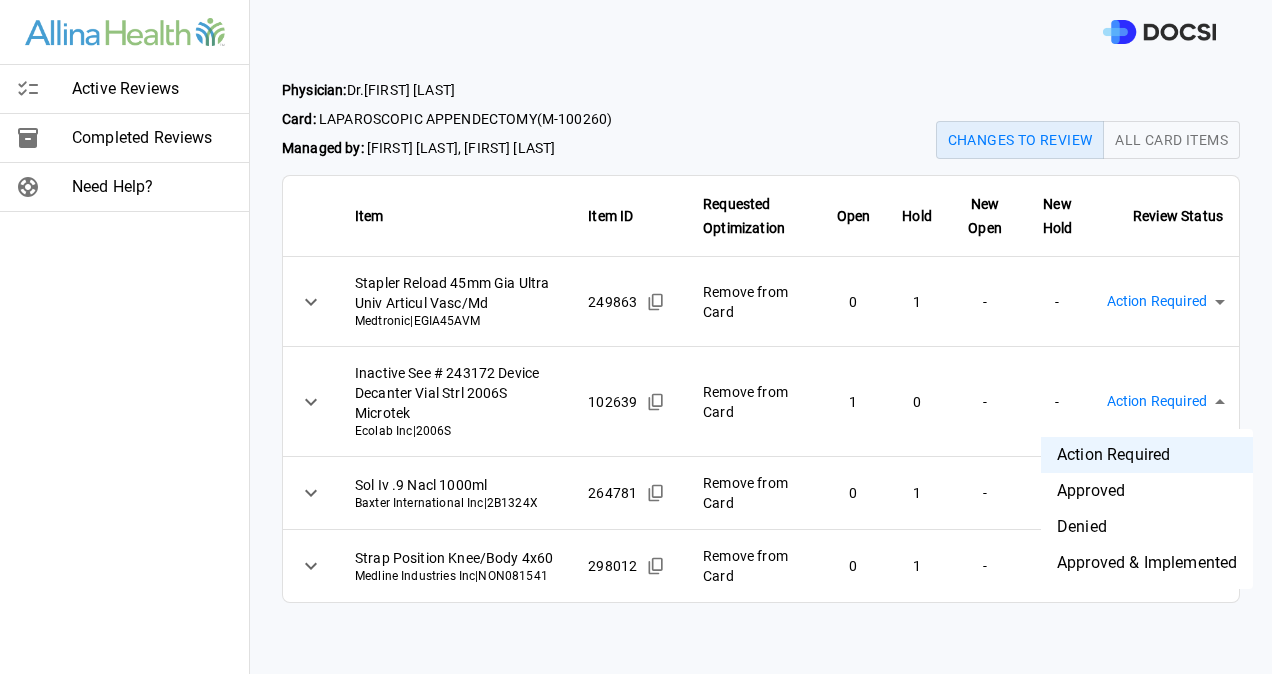click on "Physician:   Dr.  [LAST] ,  [FIRST] Card:    LAPAROSCOPIC APPENDECTOMY  ( M-100260 ) Managed by:    [FIRST] [LAST] , [FIRST] [LAST] Changes to Review All Card Items Item Item ID Requested Optimization Open Hold New Open New Hold Review Status Stapler Reload 45mm Gia Ultra Univ Articul Vasc/Md Medtronic  |  EGIA45AVM 249863 Remove from Card 0 1 - - Action Required **** ​ Inactive See # 243172 Device Decanter Vial Strl 2006S Microtek Ecolab Inc  |  2006S 102639 Remove from Card 1 0 - - Action Required **** ​ Sol Iv .9 Nacl 1000ml Baxter International Inc  |  2B1324X 264781 Remove from Card 0 1 - - Action Required **** ​ Strap Position Knee/Body 4x60 Medline Industries Inc  |  NON081541 298012 Remove from Card 0 1 - - Action Required **** ​
Active Reviews Completed Reviews Need Help? Action Required Approved Denied Approved & Implemented" at bounding box center [636, 337] 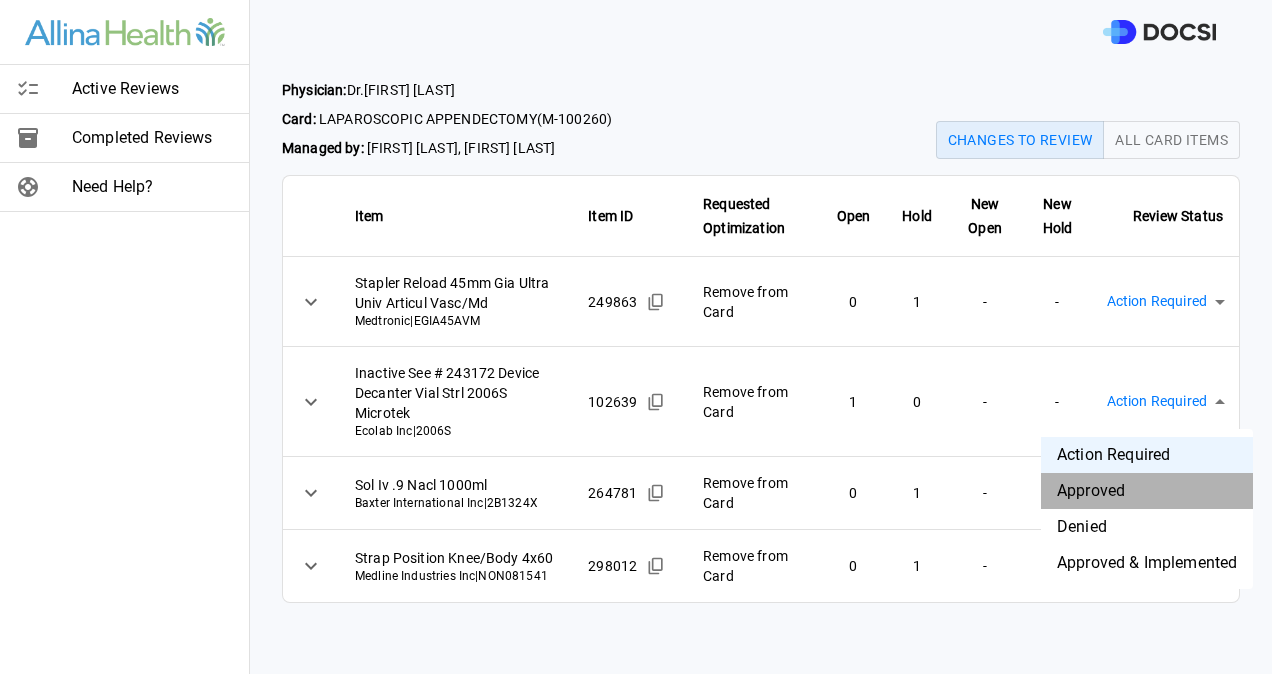 click on "Approved" at bounding box center (1147, 491) 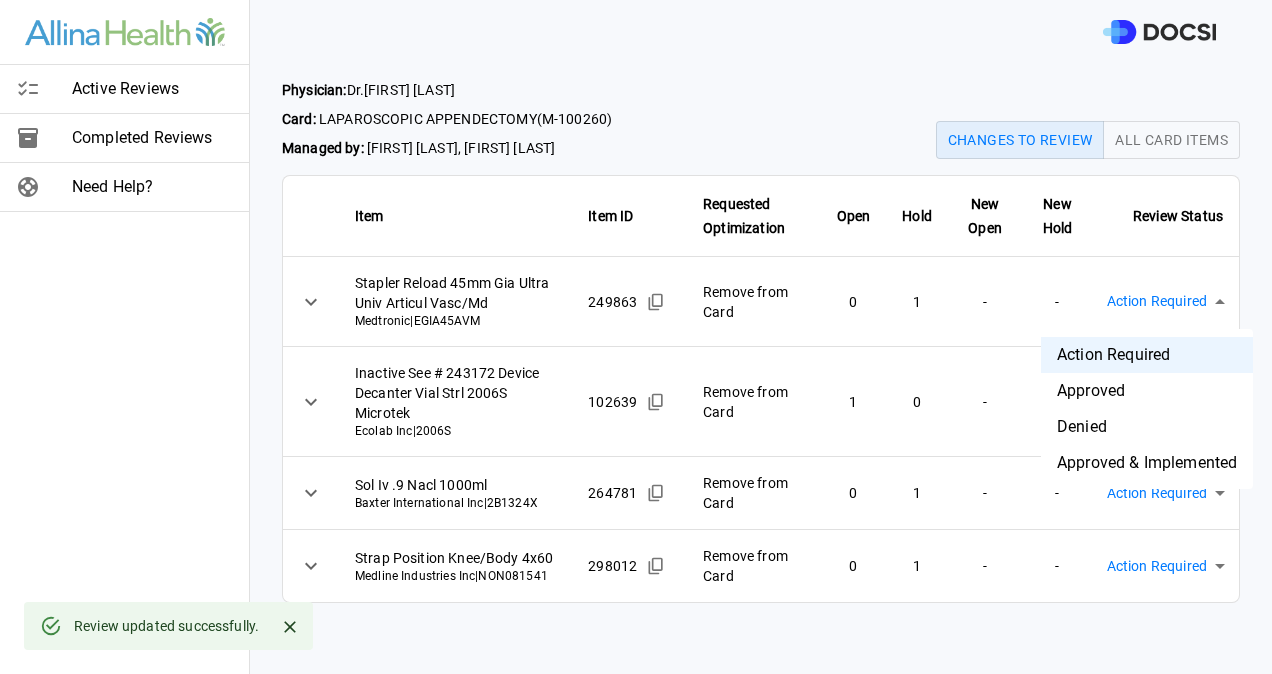 click on "Active Reviews Completed Reviews Need Help? Physician:   Dr.  Jeffrey   Lodermeier Card:    LAPAROSCOPIC APPENDECTOMY  ( M-100260 ) Managed by:    Christine Kramer, Angela Jensen Changes to Review All Card Items Item Item ID Requested Optimization Open Hold New Open New Hold Review Status Stapler Reload 45mm Gia Ultra Univ Articul Vasc/Md Medtronic  |  EGIA45AVM 249863 Remove from Card 0 1 - - Action Required **** ​ Inactive See # 243172 Device Decanter Vial Strl 2006S Microtek Ecolab Inc  |  2006S 102639 Remove from Card 1 0 - - Approved ******** ​ Sol Iv .9 Nacl 1000ml Baxter International Inc  |  2B1324X 264781 Remove from Card 0 1 - - Action Required **** ​ Strap Position Knee/Body 4x60 Medline Industries Inc  |  NON081541 298012 Remove from Card 0 1 - - Action Required **** ​ Review updated successfully.
Active Reviews Completed Reviews Need Help? Action Required Approved Denied Approved & Implemented" at bounding box center [636, 337] 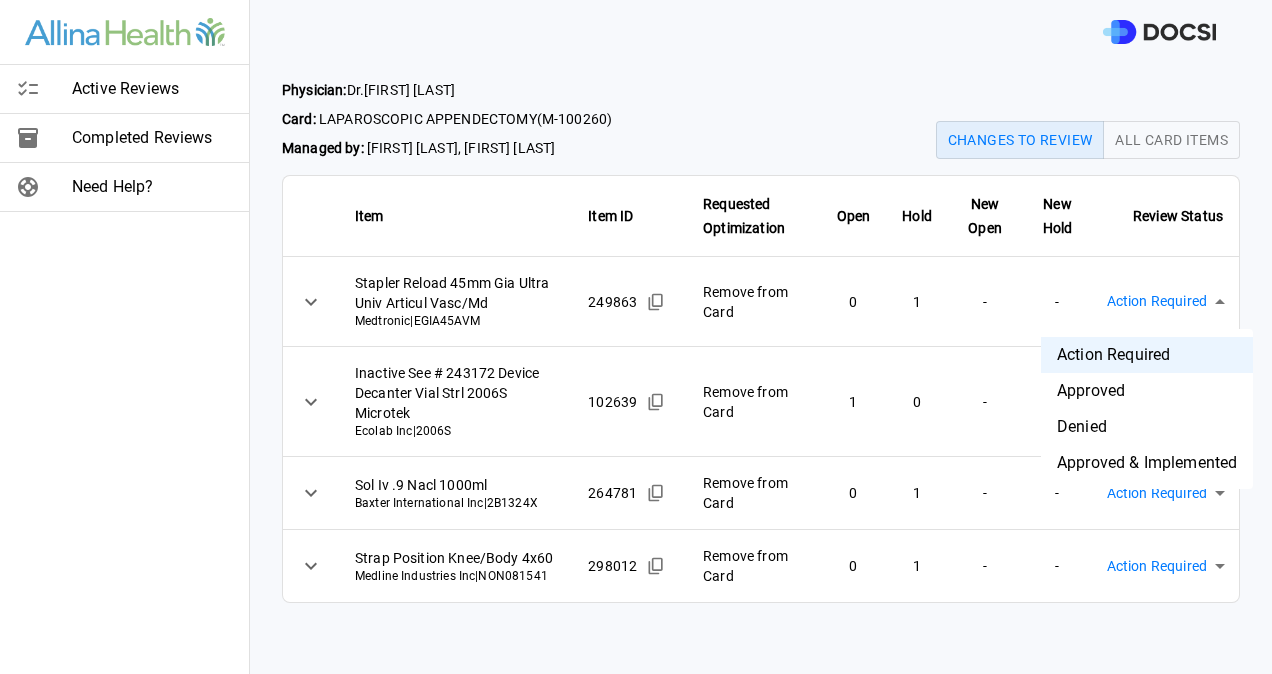 click on "Denied" at bounding box center [1147, 427] 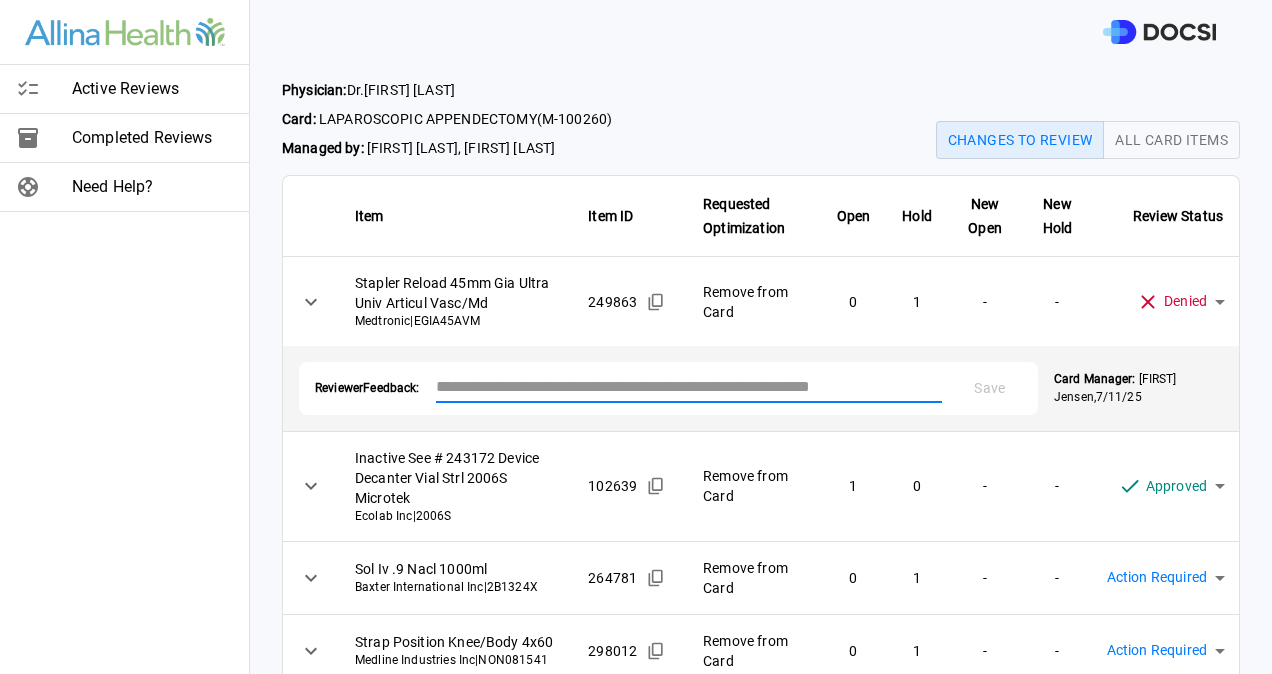 click at bounding box center (689, 386) 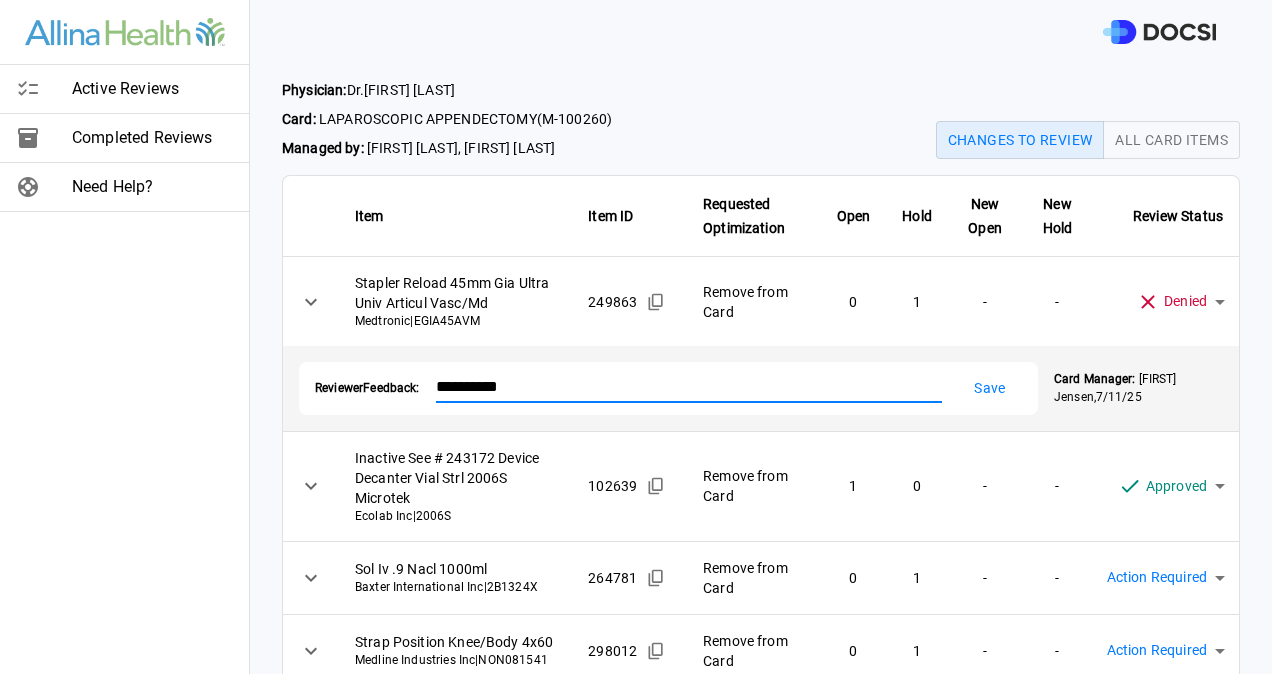 type on "**********" 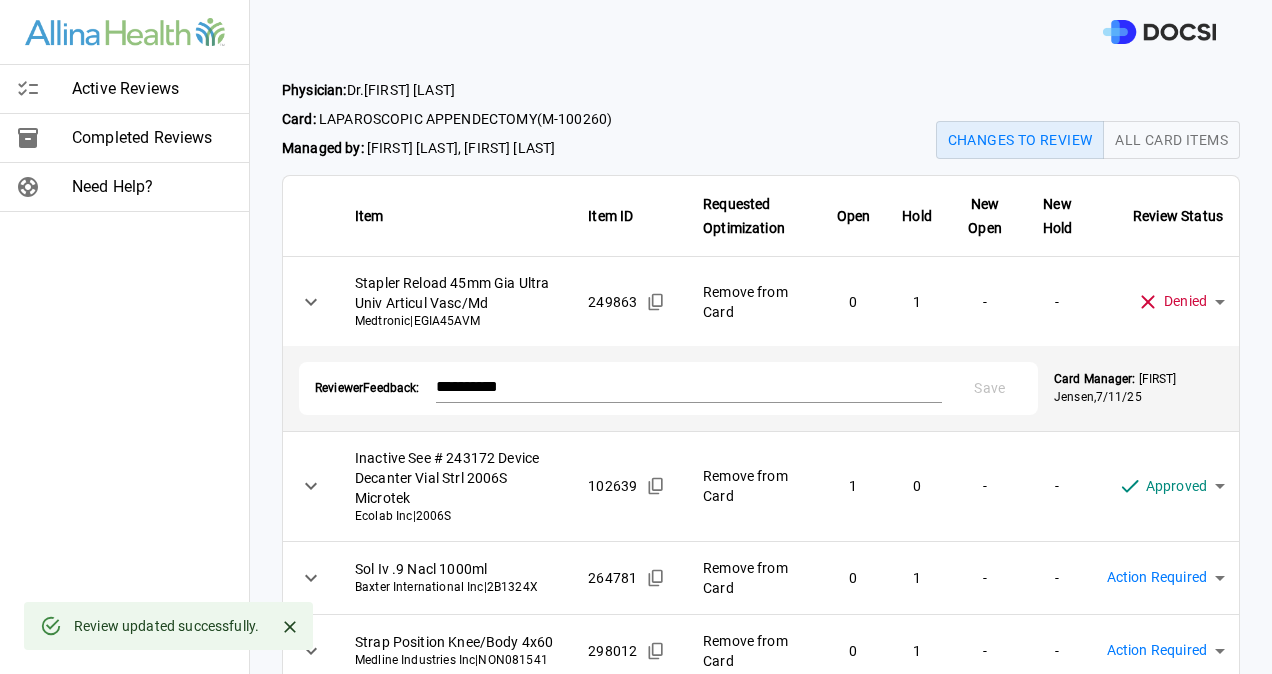 scroll, scrollTop: 76, scrollLeft: 0, axis: vertical 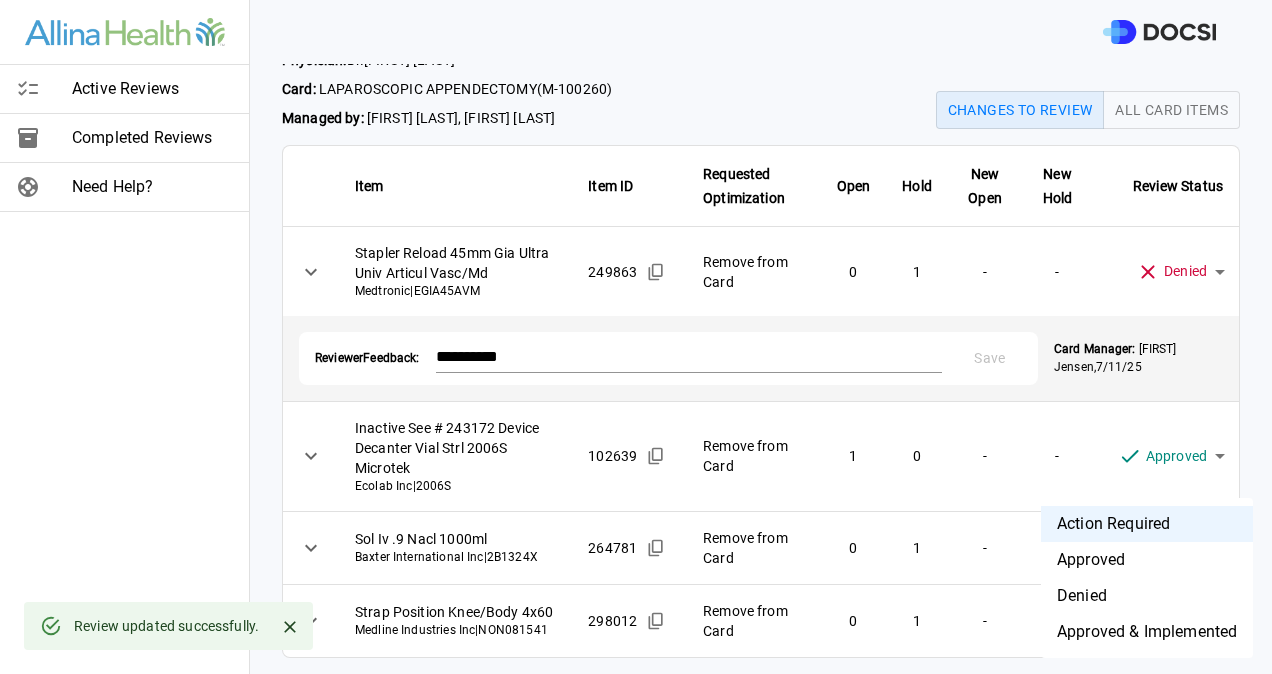 click on "**********" at bounding box center (636, 337) 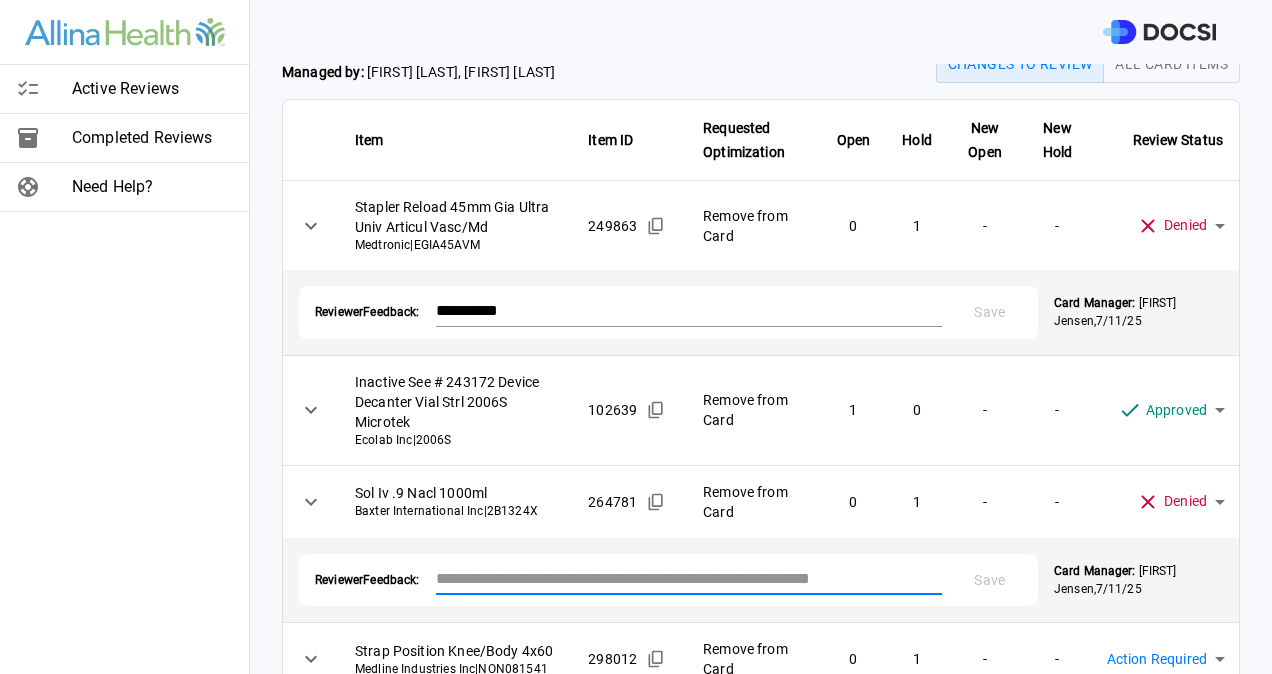 click at bounding box center (689, 578) 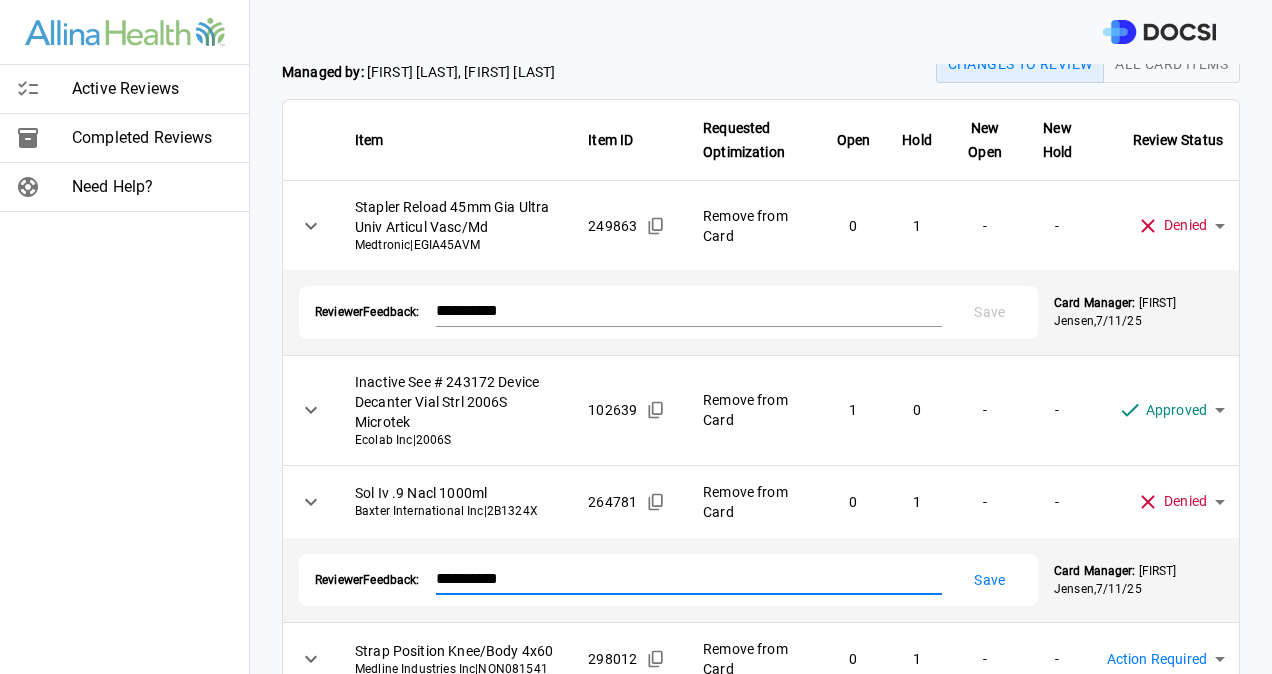 type on "**********" 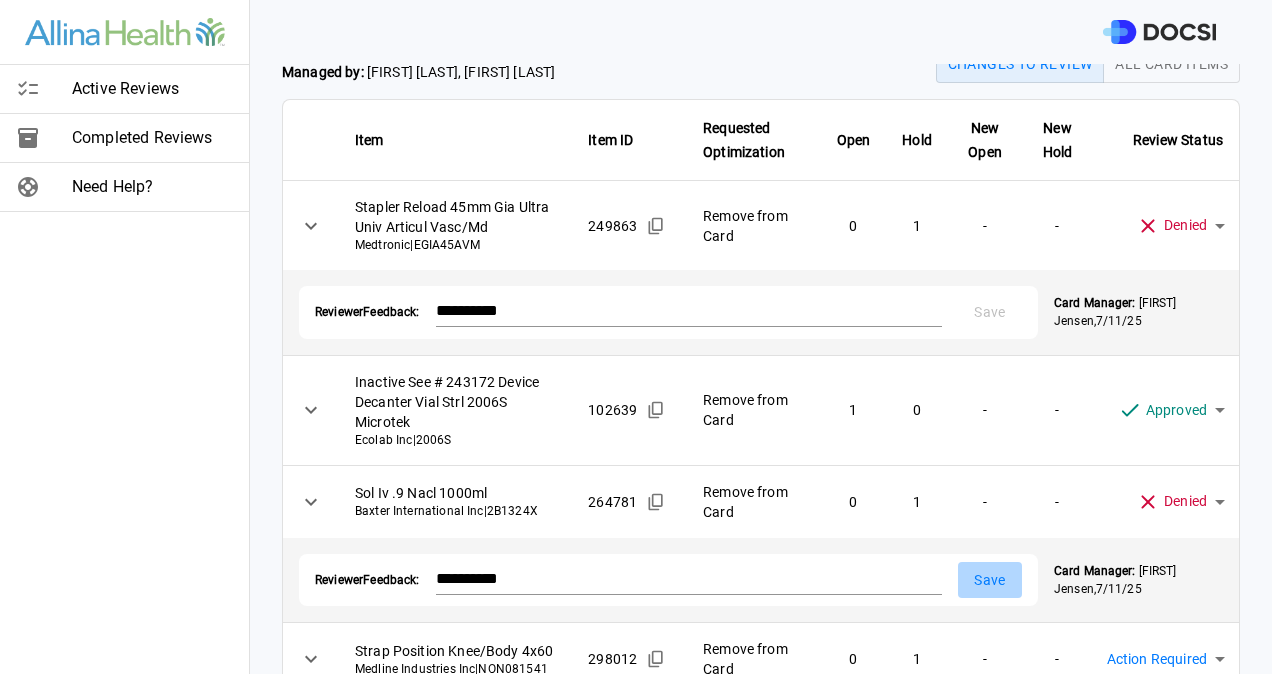 click on "Save" at bounding box center (990, 580) 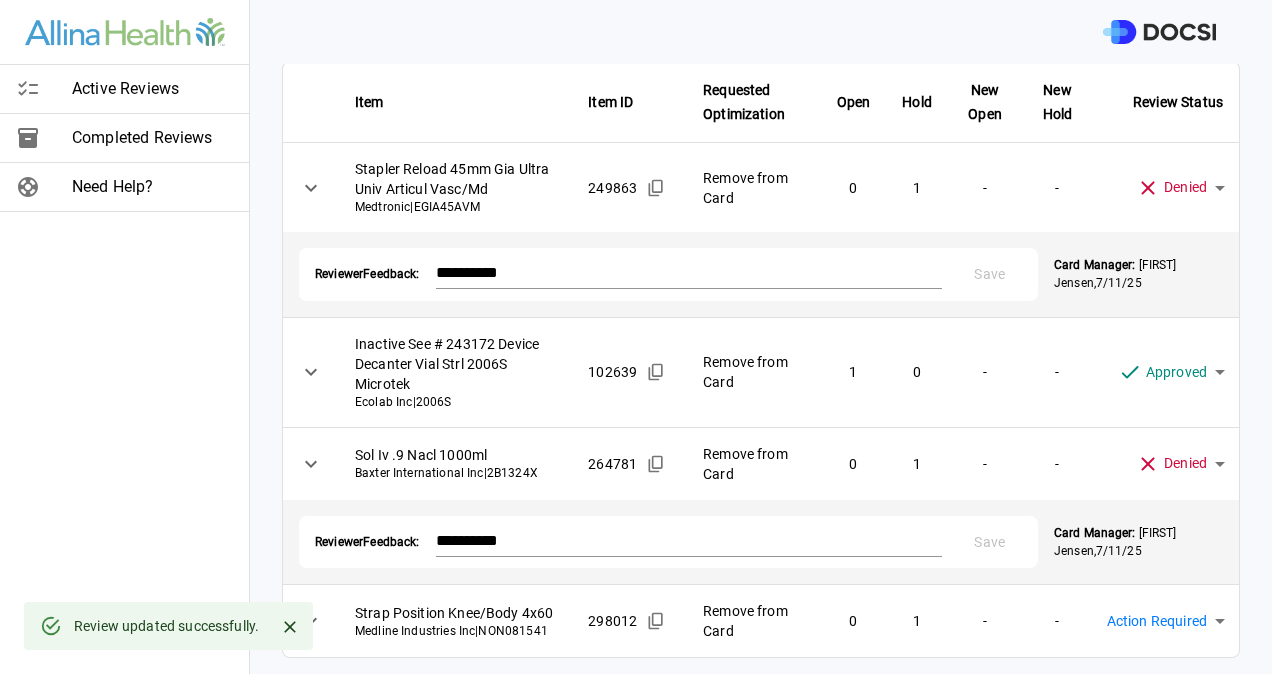 scroll, scrollTop: 161, scrollLeft: 0, axis: vertical 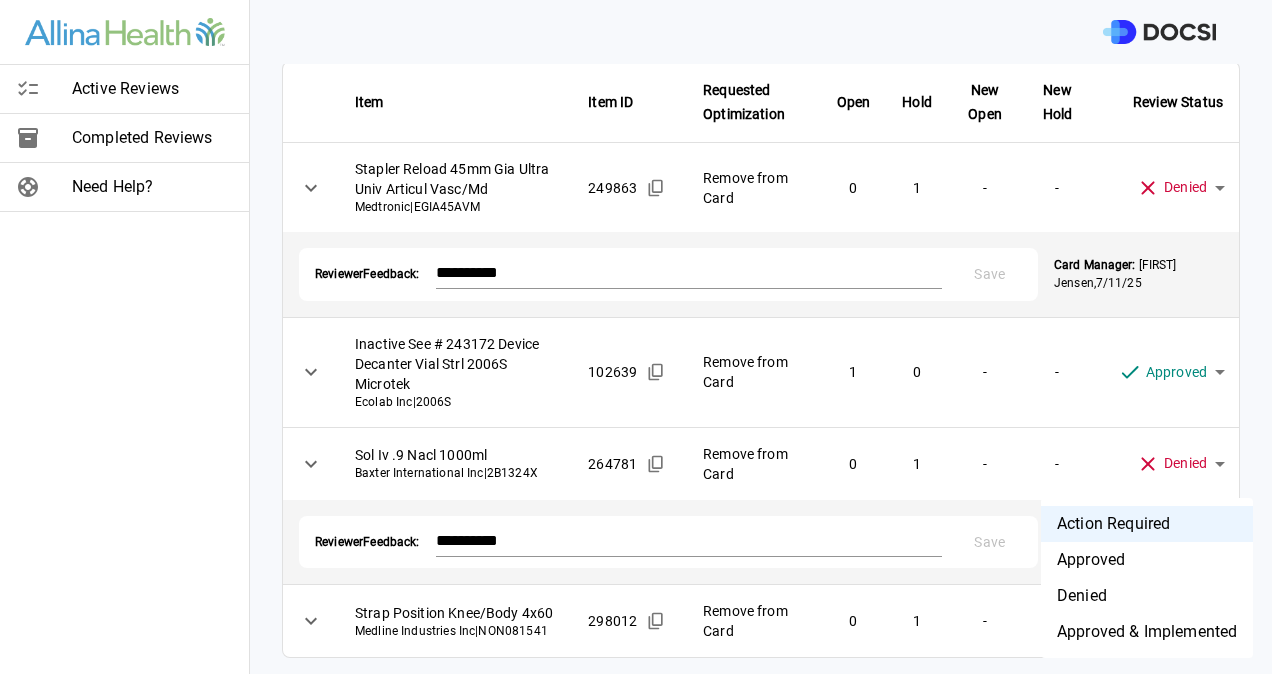 click on "**********" at bounding box center (636, 337) 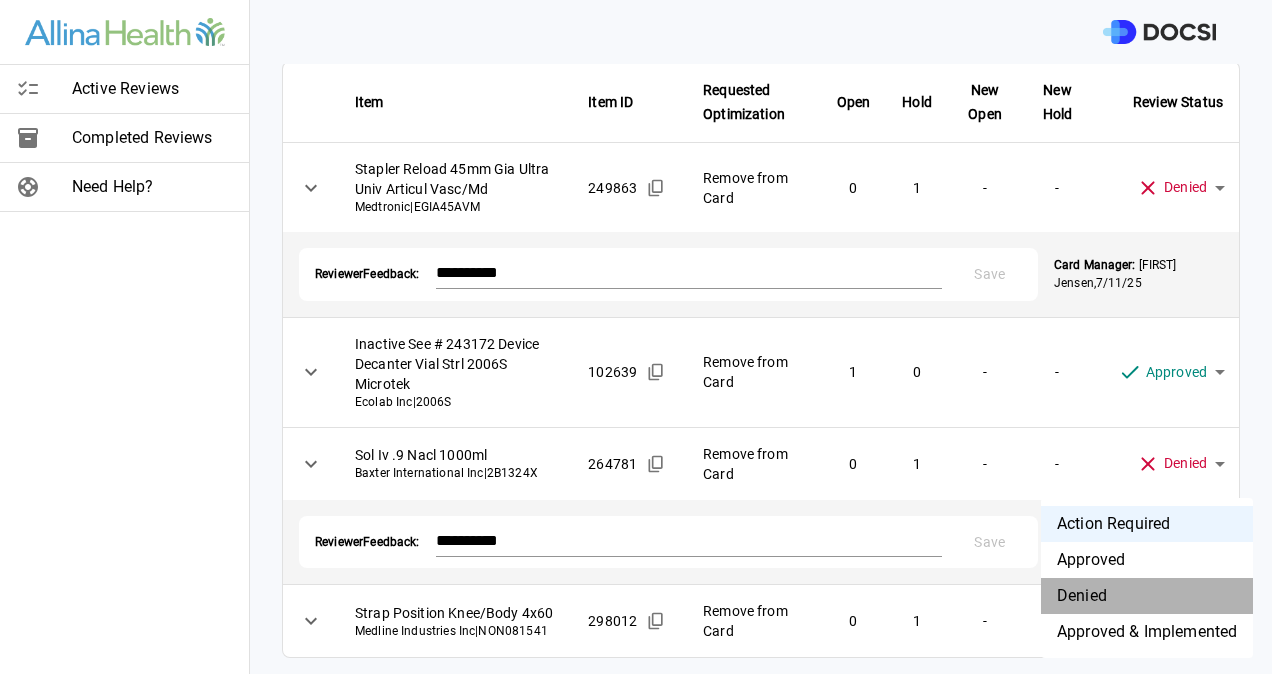 click on "Denied" at bounding box center (1147, 596) 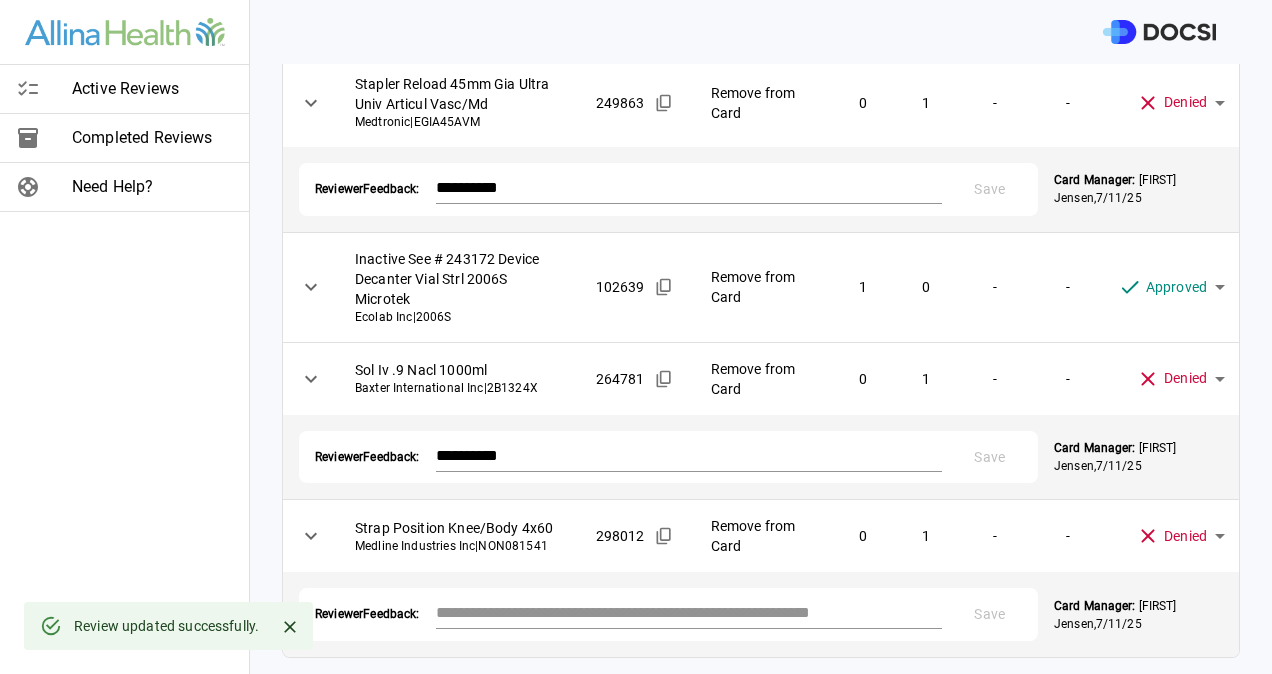 scroll, scrollTop: 231, scrollLeft: 0, axis: vertical 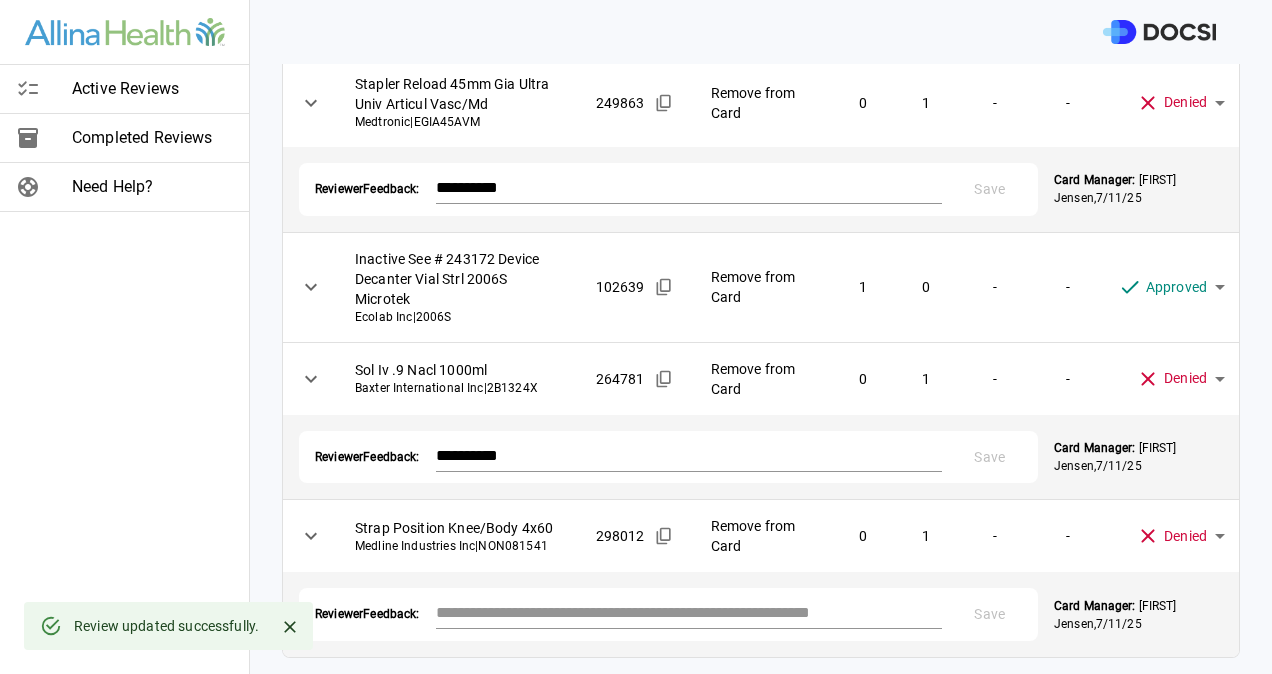 click at bounding box center (689, 612) 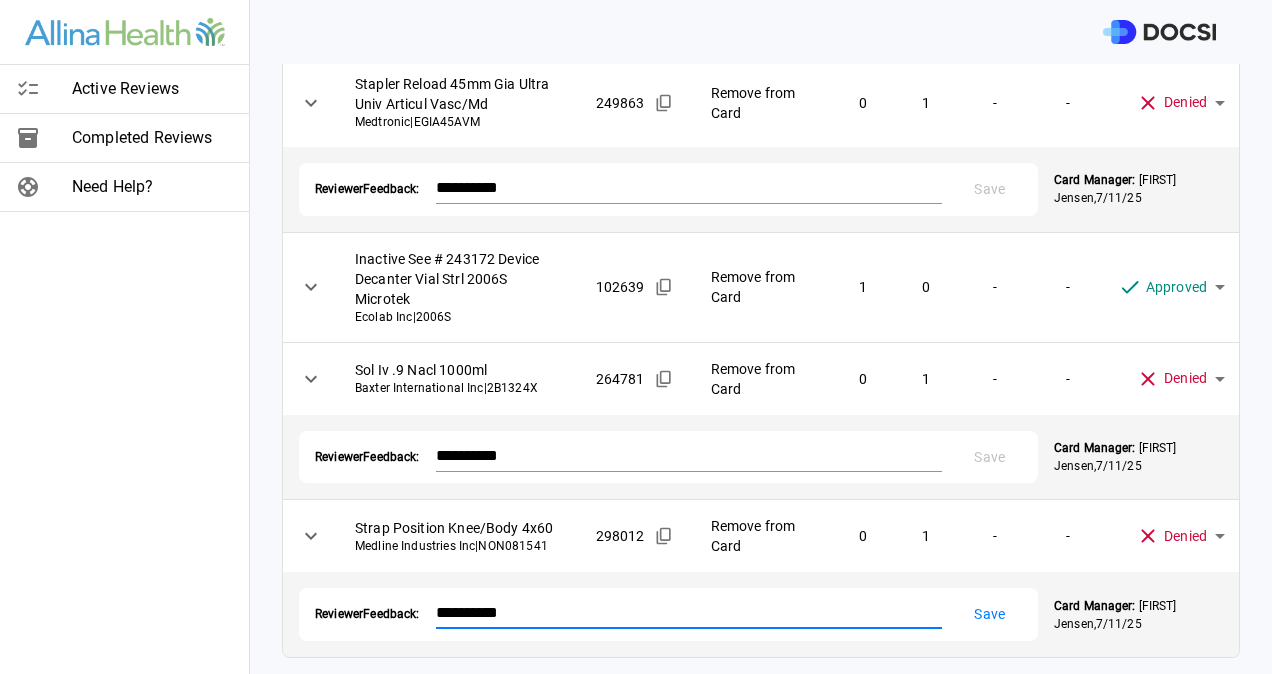 type on "**********" 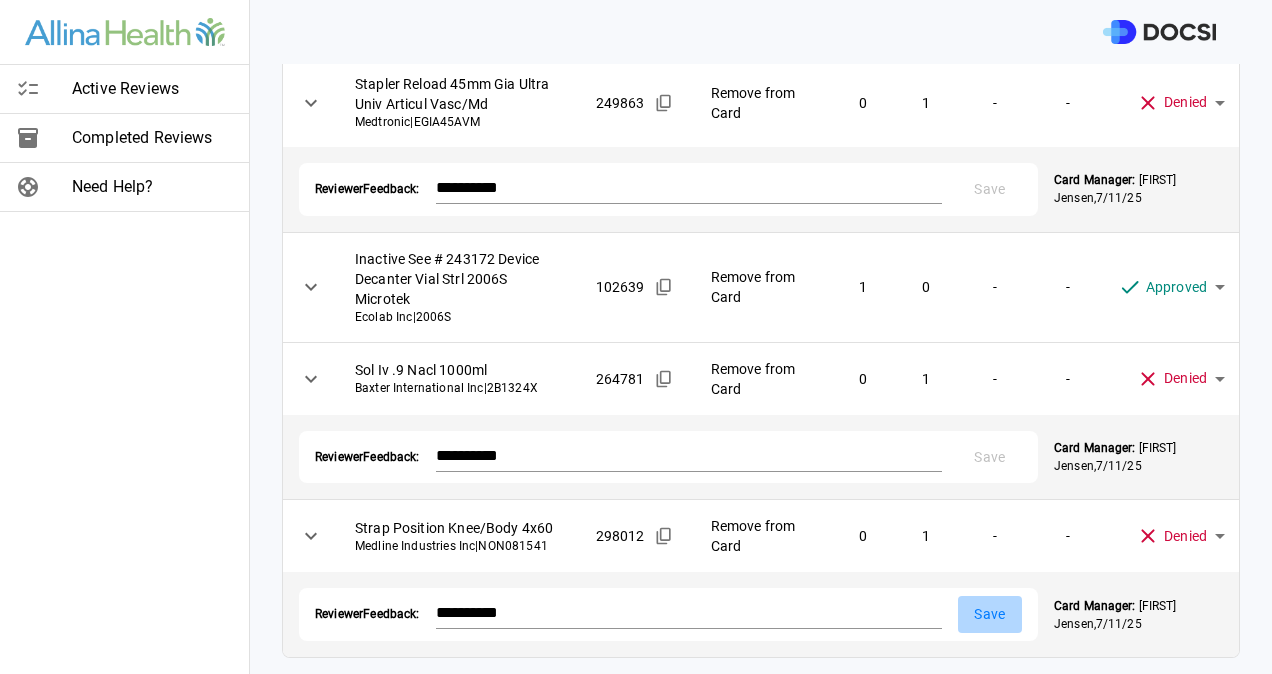 click on "Save" at bounding box center (990, 614) 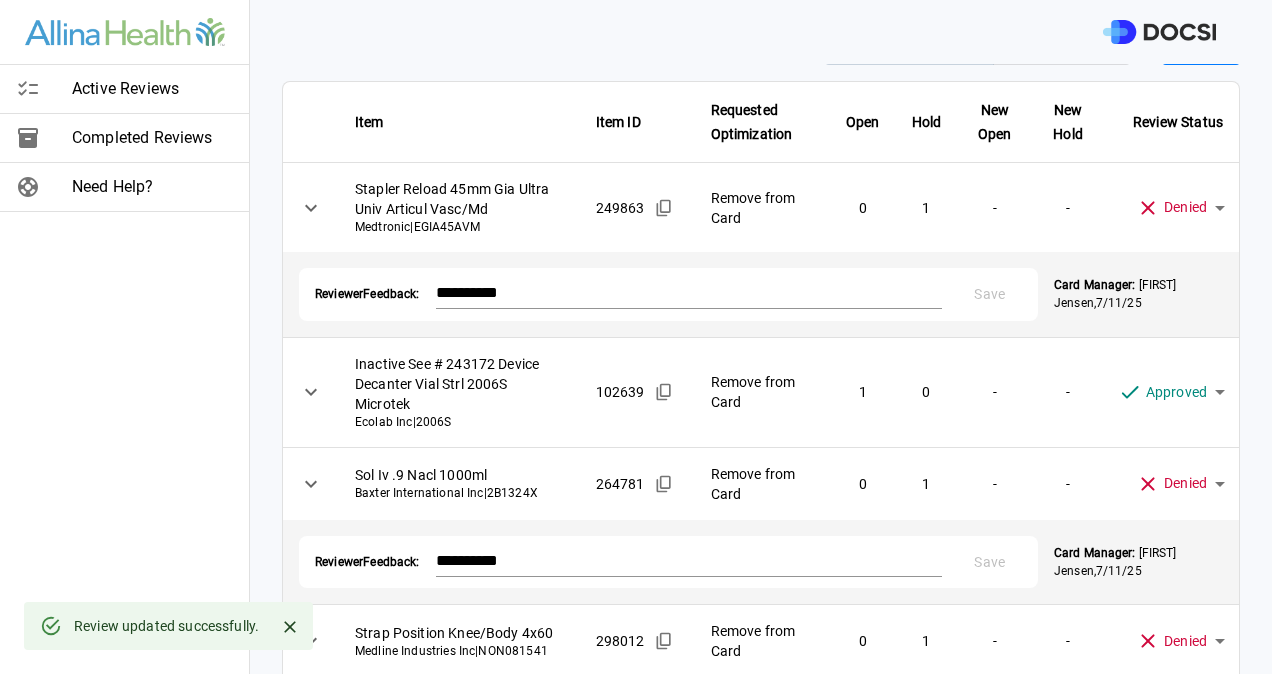 scroll, scrollTop: 0, scrollLeft: 0, axis: both 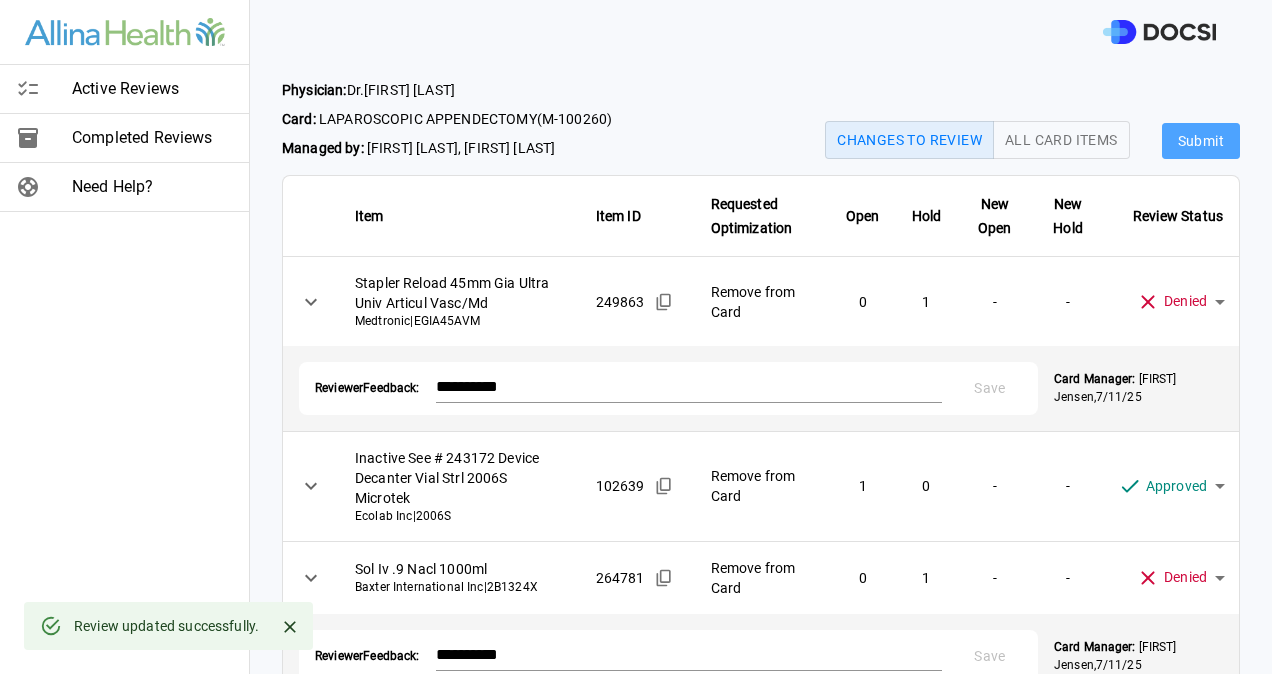click on "Submit" at bounding box center (1201, 141) 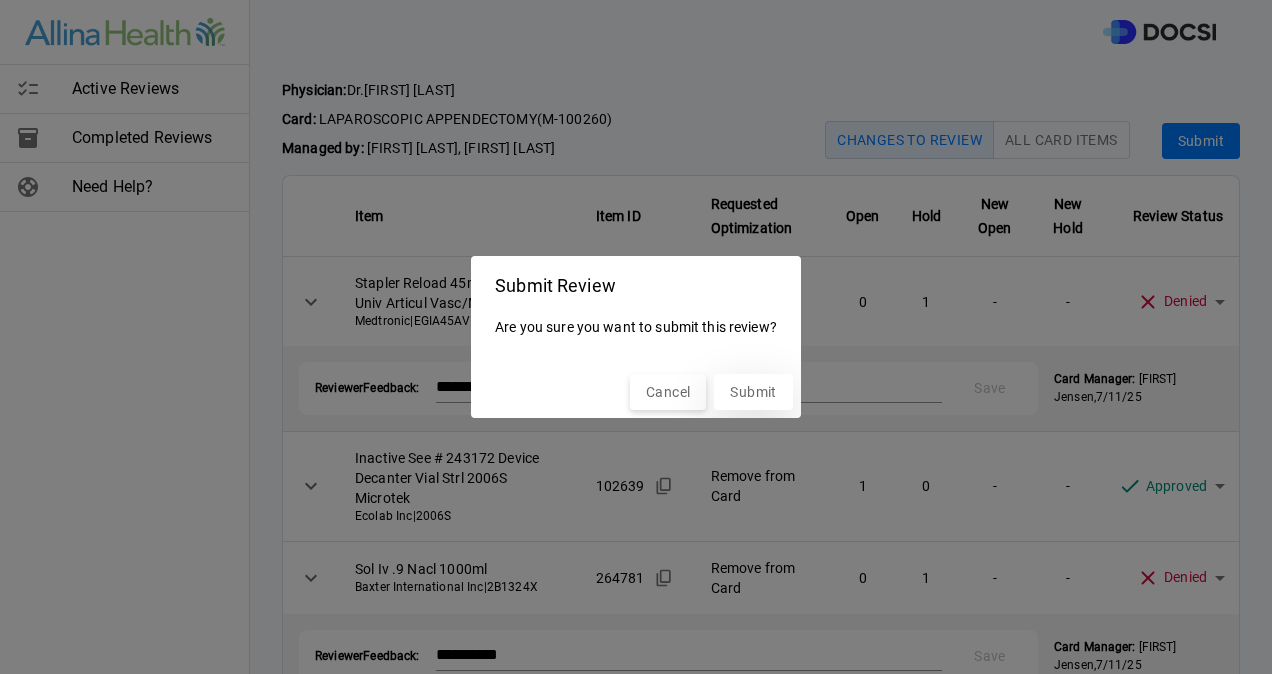 click on "Submit" at bounding box center [753, 392] 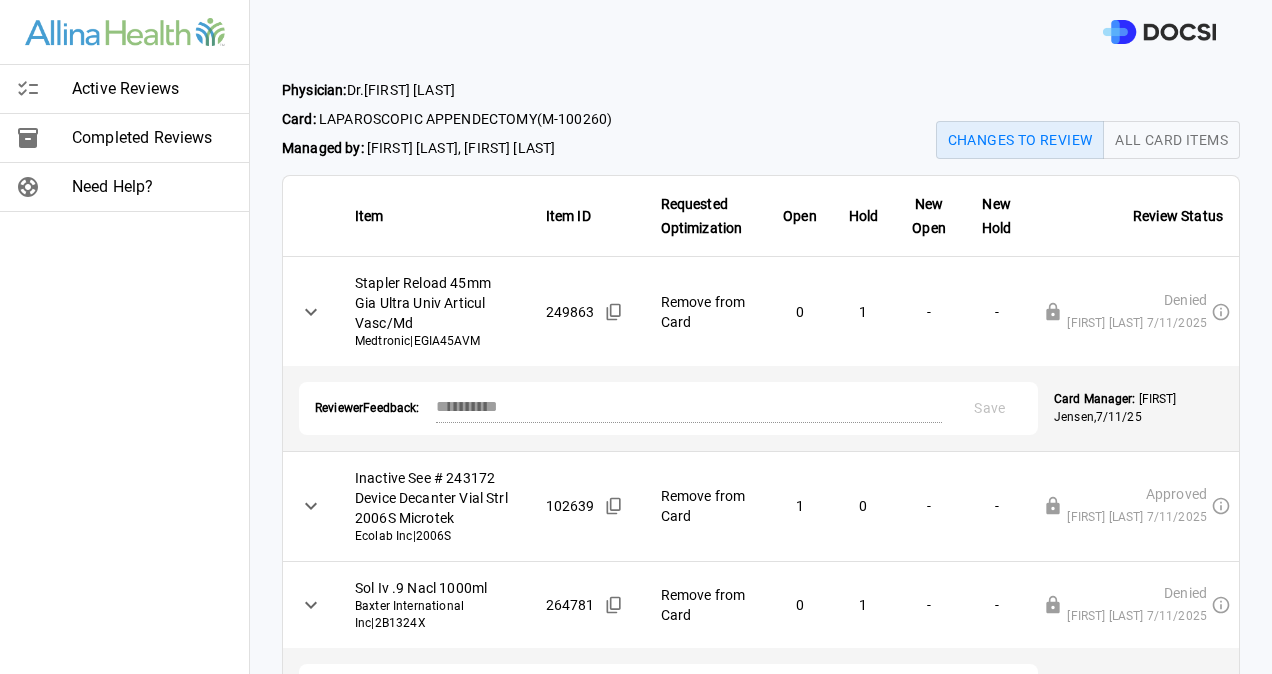 click on "Active Reviews" at bounding box center (152, 89) 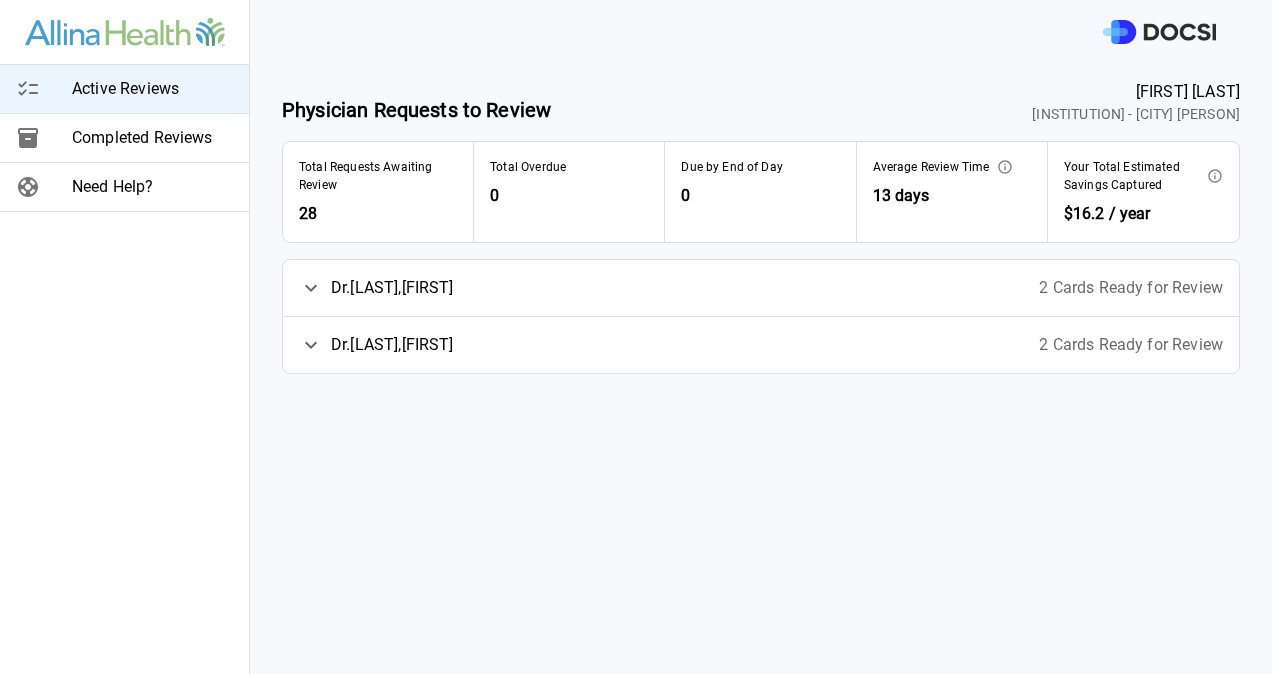 click on "2 Cards Ready for Review" at bounding box center (1131, 288) 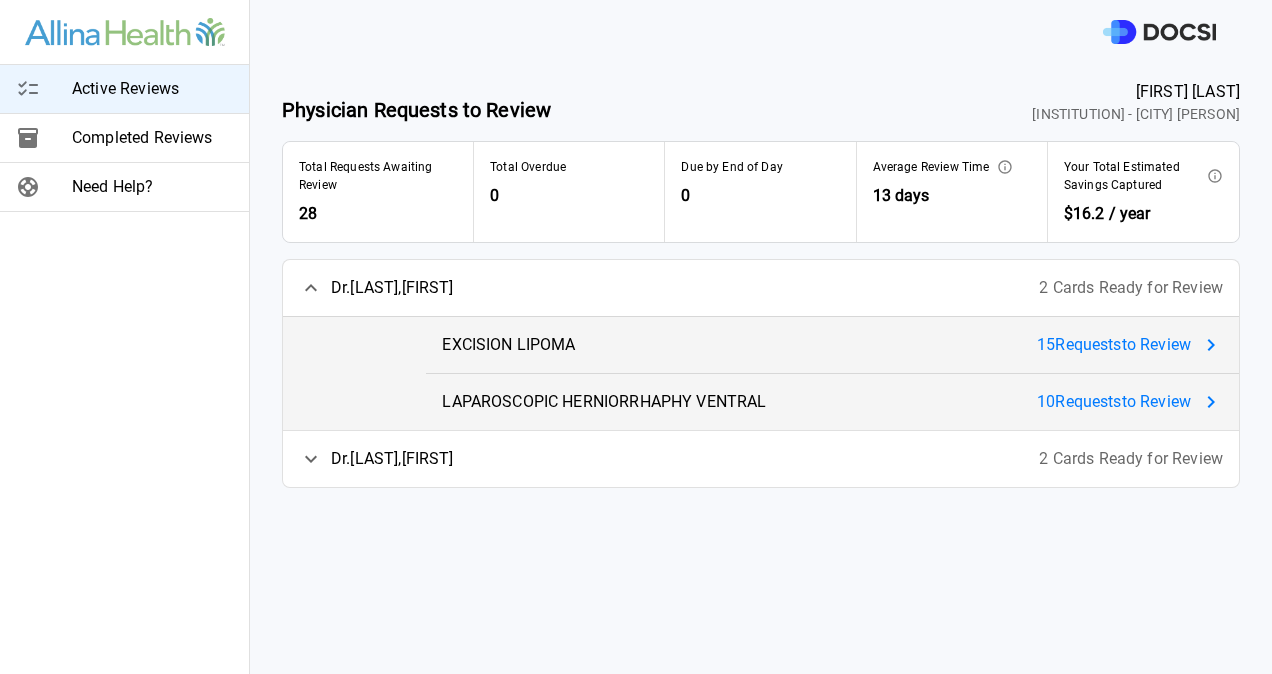 click on "EXCISION LIPOMA" at bounding box center (508, 345) 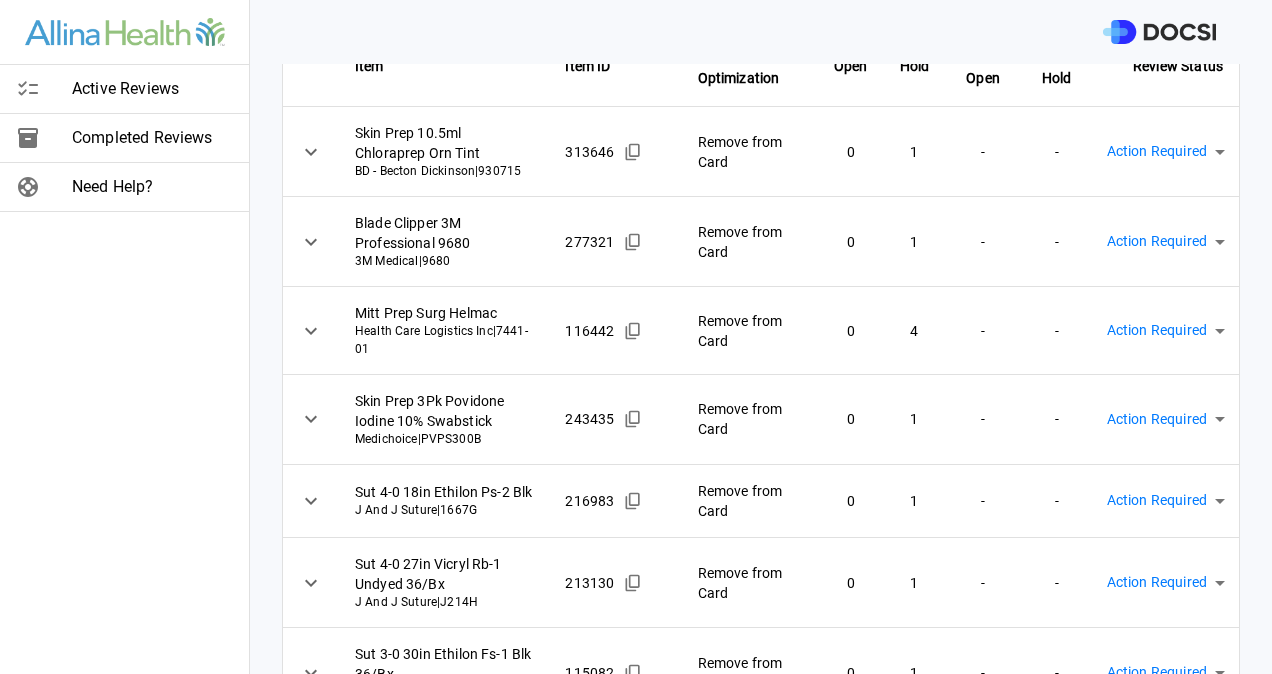 scroll, scrollTop: 0, scrollLeft: 0, axis: both 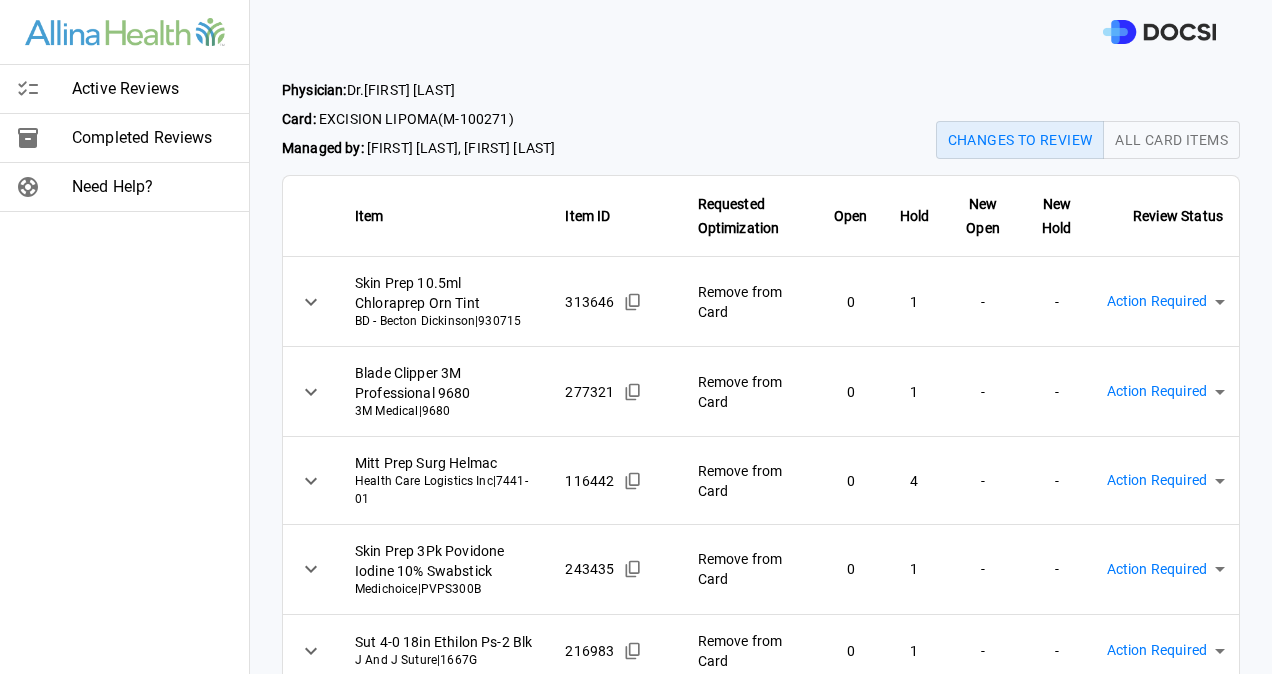 click on "Physician:   Dr.  [LAST] ,  [FIRST] Card:    EXCISION LIPOMA  ( M-100271 ) Managed by:    [FIRST] [LAST] , [FIRST] [LAST] Changes to Review All Card Items Item Item ID Requested Optimization Open Hold New Open New Hold Review Status Skin Prep 10.5ml Chloraprep Orn Tint BD - Becton Dickinson  |  930715 313646 Remove from Card 0 1 - - Action Required **** ​ Blade Clipper 3M Professional 9680 3M Medical  |  9680 277321 Remove from Card 0 1 - - Action Required **** ​ Mitt Prep Surg Helmac Health Care Logistics Inc  |  7441-01 116442 Remove from Card 0 4 - - Action Required **** ​ Skin Prep 3Pk  Povidone Iodine 10% Swabstick Medichoice  |  PVPS300B 243435 Remove from Card 0 1 - - Action Required **** ​ Sut 4-0 18in Ethilon Ps-2 Blk J And J Suture  |  1667G 216983 Remove from Card 0 1 - - Action Required **** ​ Sut 4-0 27in Vicryl Rb-1 Undyed 36/Bx J And J Suture  |  J214H 213130 Remove from Card 0 1 - - Action Required **** ​ J And J Suture  |  0" at bounding box center [636, 337] 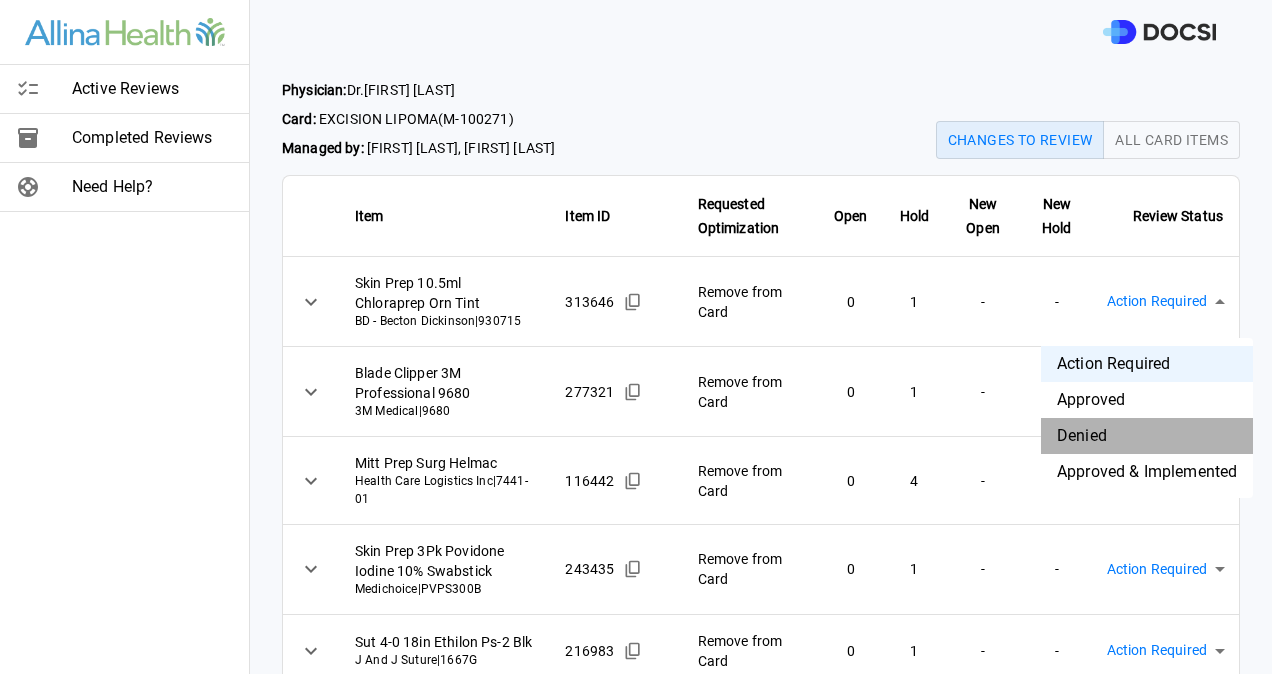 click on "Denied" at bounding box center (1147, 436) 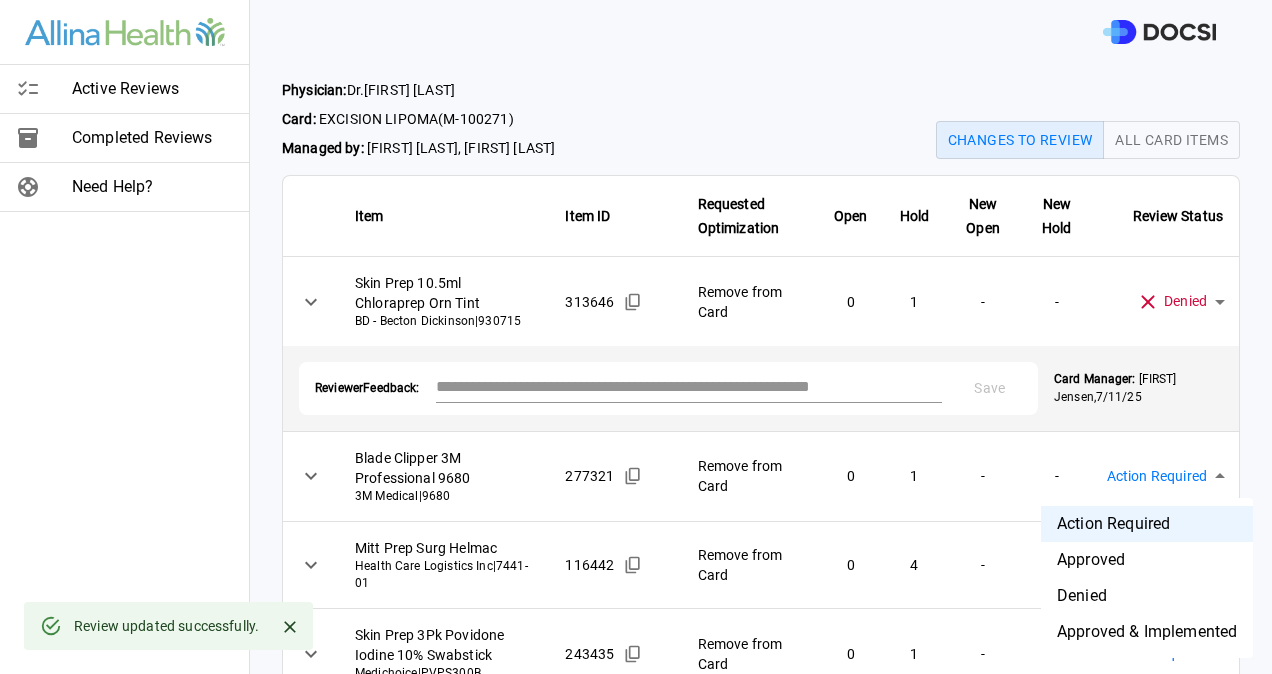 click on "Physician:   Dr.  [LAST] ,  [FIRST] Card:    EXCISION LIPOMA  ( M-100271 ) Managed by:    [FIRST] [LAST] , [FIRST] [LAST] Changes to Review All Card Items Item Item ID Requested Optimization Open Hold New Open New Hold Review Status Skin Prep 10.5ml Chloraprep Orn Tint BD - Becton Dickinson  |  930715 313646 Remove from Card 0 1 - - Action Required **** ​ Mitt Prep Surg Helmac Health Care Logistics Inc  |  7441-01 116442 Remove from Card 0 4 - - Action Required **** ​ Skin Prep 3Pk  Povidone Iodine 10% Swabstick Medichoice  |  PVPS300B 243435 Remove from Card 0 1 - - Action Required **** ​ Sut 4-0 18in Ethilon Ps-2 Blk J And J Suture  |  1667G 216983 Remove from Card 0 1 - - Action Required **** ​ Sut 4-0 27in Vicryl Rb-1 Undyed 36/Bx J And J Suture  |  J214H 213130 0" at bounding box center [636, 337] 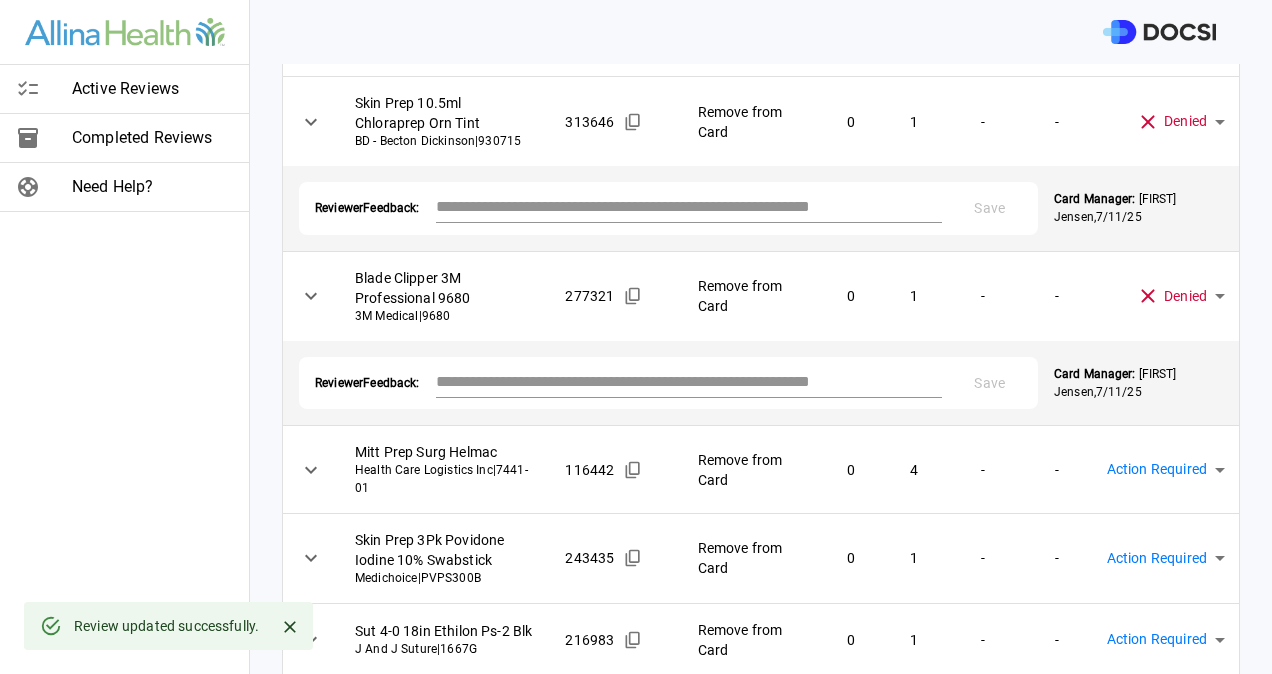 scroll, scrollTop: 200, scrollLeft: 0, axis: vertical 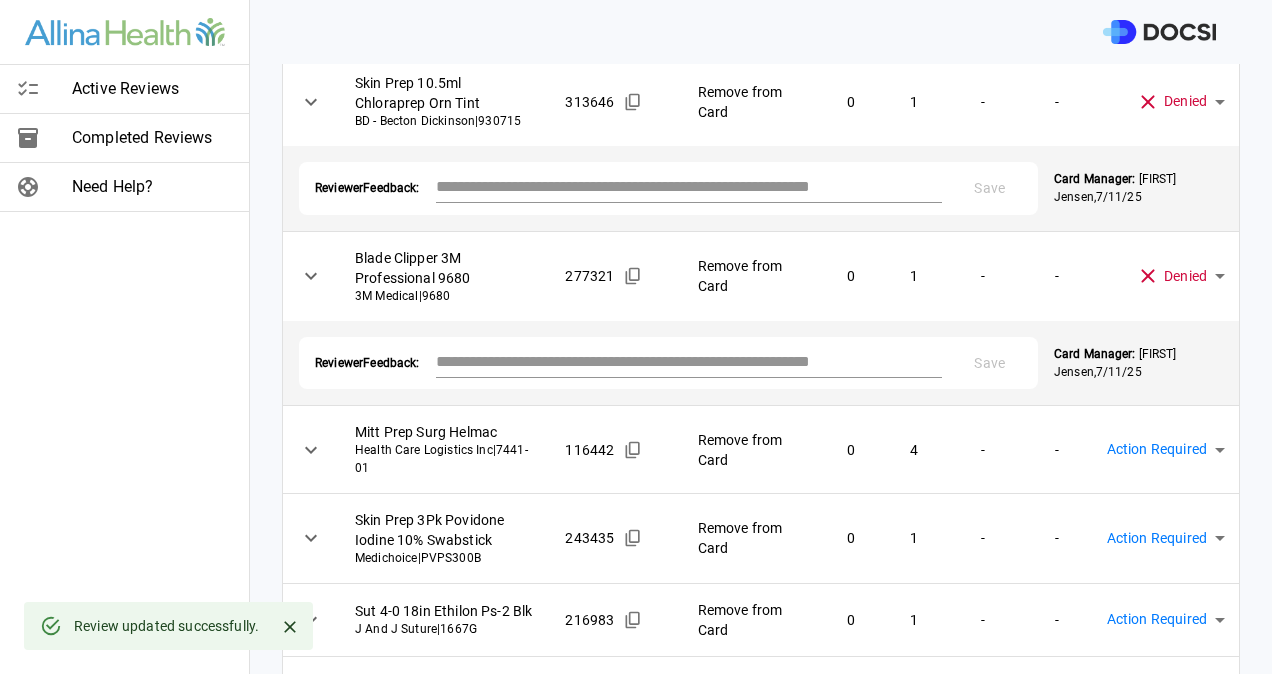 click on "Physician:   Dr.  [LAST] ,  [FIRST] Card:    EXCISION LIPOMA  ( M-100271 ) Managed by:    [FIRST] [LAST] , [FIRST] [LAST] Changes to Review All Card Items Item Item ID Requested Optimization Open Hold New Open New Hold Review Status Skin Prep 10.5ml Chloraprep Orn Tint BD - Becton Dickinson  |  930715 313646 Remove from Card 0 1 - - Denied ******** ​ Reviewer  Feedback:  * Save Card Manager:    [FIRST] [LAST] ,  7/11/25   Blade Clipper 3M Professional 9680 3M Medical  |  9680 277321 Remove from Card 0 1 - - Denied ******** ​ Reviewer  Feedback:  * Save Card Manager:    [FIRST] [LAST] ,  7/11/25   Mitt Prep Surg Helmac Health Care Logistics Inc  |  7441-01 116442 Remove from Card 0 4 - - Action Required **** ​ Skin Prep 3Pk  Povidone Iodine 10% Swabstick Medichoice  |  PVPS300B 243435 Remove from Card 0 1 - - Action Required **** ​ Sut 4-0 18in Ethilon Ps-2 Blk J And J Suture  |  1667G 216983 Remove from Card 0 1 - - Action Required **** ​ 0" at bounding box center [636, 337] 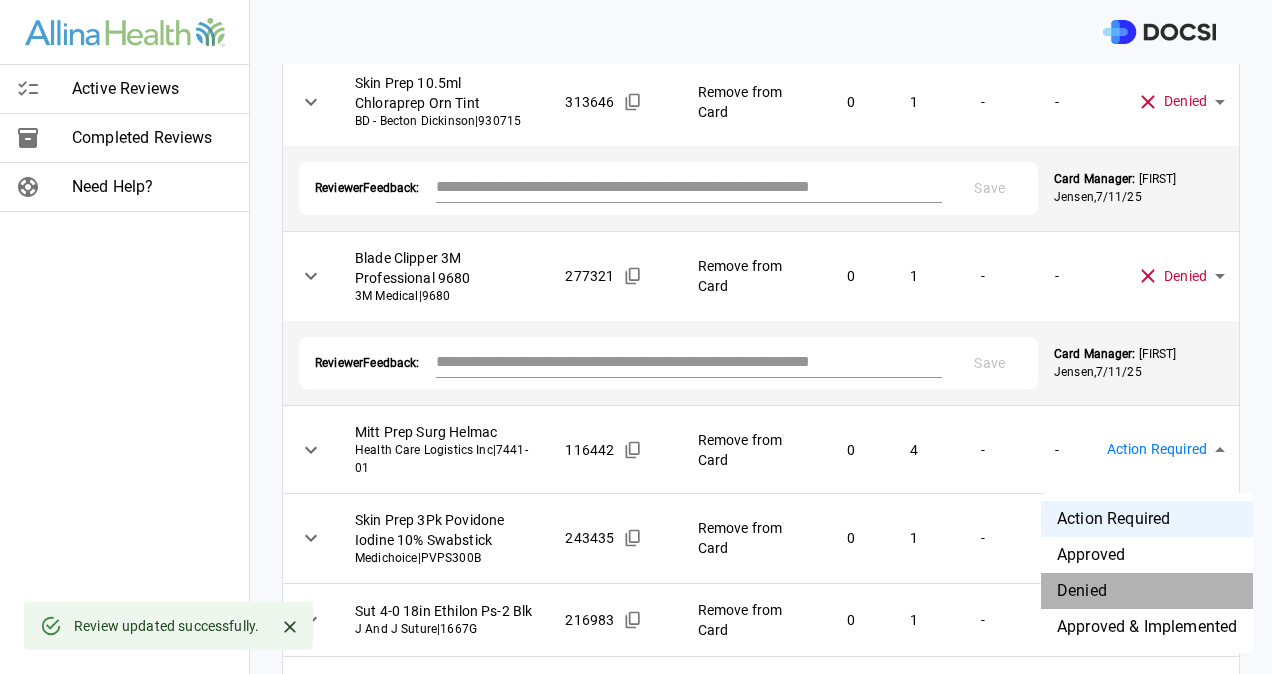 click on "Denied" at bounding box center (1147, 591) 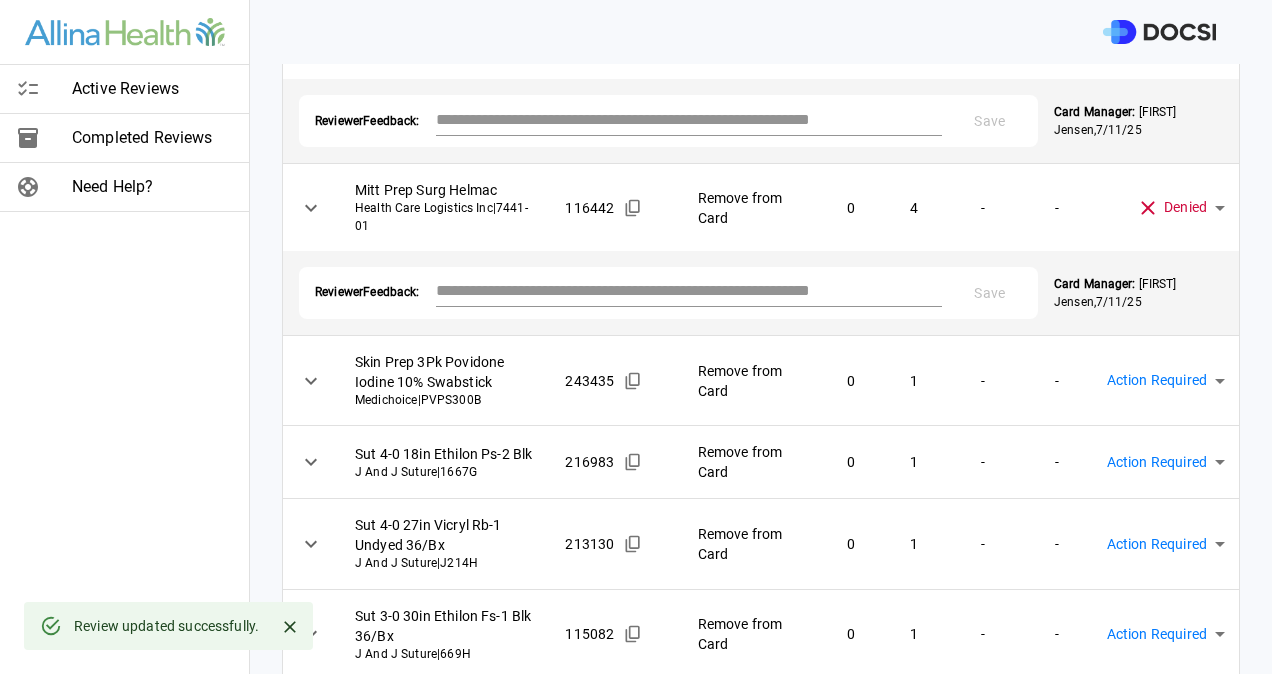 scroll, scrollTop: 500, scrollLeft: 0, axis: vertical 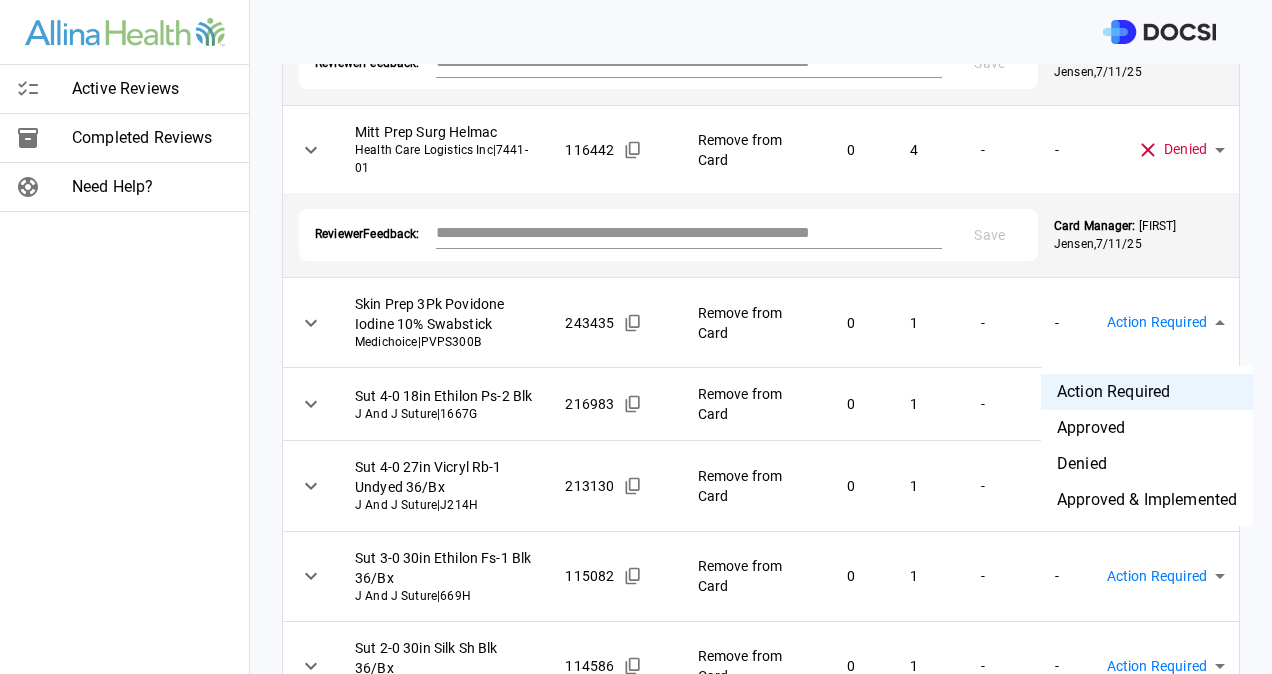 drag, startPoint x: 1137, startPoint y: 337, endPoint x: 1146, endPoint y: 358, distance: 22.847319 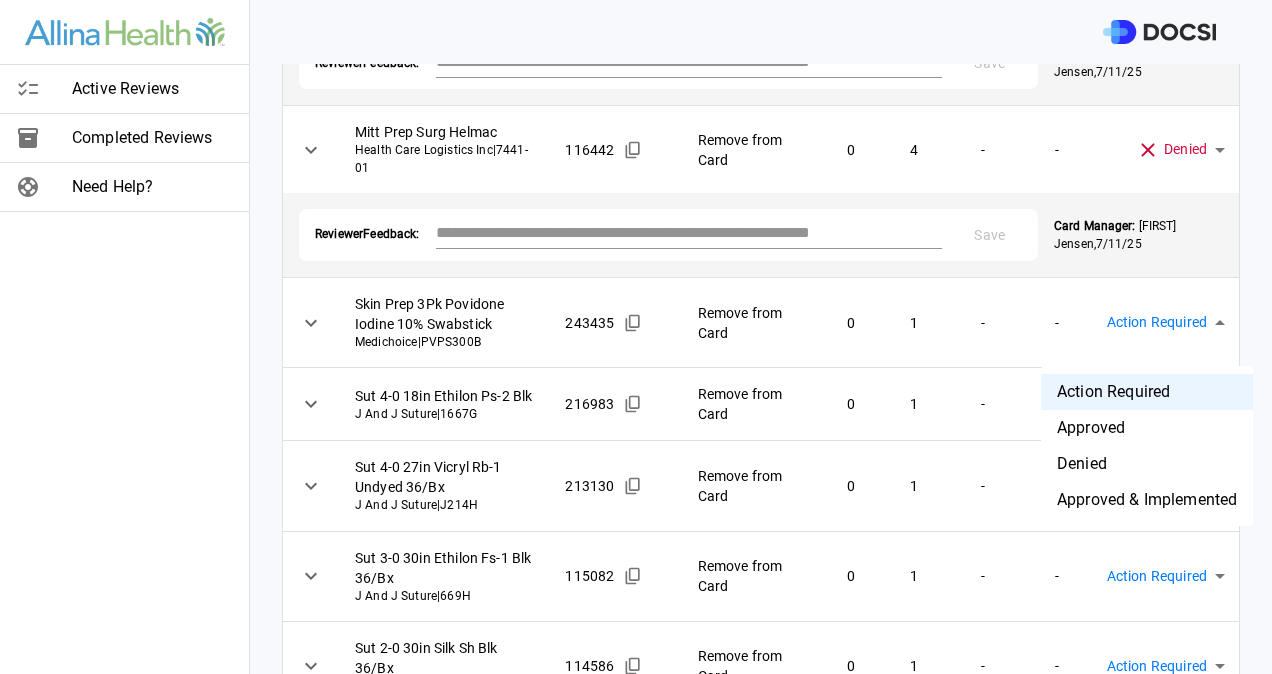 click on "Physician:   Dr.  [LAST] ,  [FIRST] Card:    EXCISION LIPOMA  ( M-100271 ) Managed by:    [FIRST] [LAST] , [FIRST] [LAST] Changes to Review All Card Items Item Item ID Requested Optimization Open Hold New Open New Hold Review Status Skin Prep 10.5ml Chloraprep Orn Tint BD - Becton Dickinson  |  930715 313646 Remove from Card 0 1 - - Denied ******** ​ Reviewer  Feedback:  * Save Card Manager:    [FIRST] [LAST] ,  7/11/25   Blade Clipper 3M Professional 9680 3M Medical  |  9680 277321 Remove from Card 0 1 - - Denied ******** ​ Reviewer  Feedback:  * Save Card Manager:    [FIRST] [LAST] ,  7/11/25   Mitt Prep Surg Helmac Health Care Logistics Inc  |  7441-01 116442 Remove from Card 0 4 - - Denied ******** ​ Reviewer  Feedback:  * Save Card Manager:    [FIRST] [LAST] ,  7/11/25   Skin Prep 3Pk  Povidone Iodine 10% Swabstick Medichoice  |  PVPS300B 243435 Remove from Card 0 1 - - Action Required **** ​ Sut 4-0 18in Ethilon Ps-2 Blk J And J Suture" at bounding box center [636, 337] 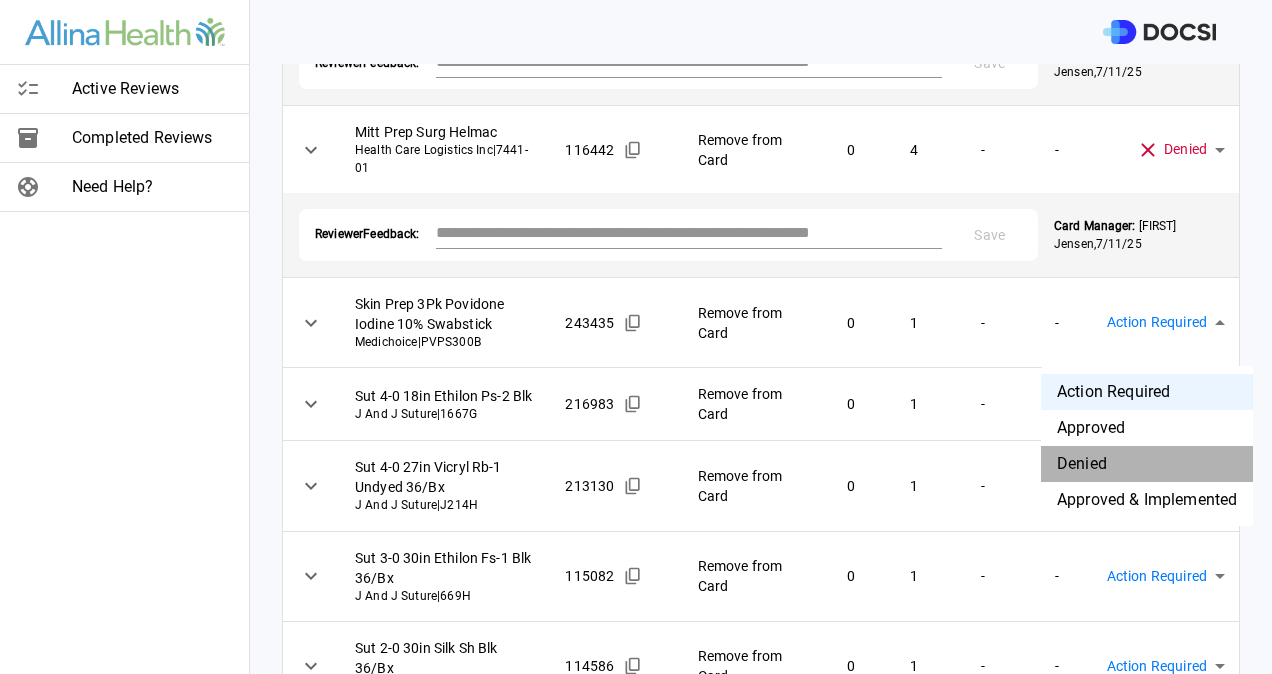 click on "Denied" at bounding box center [1147, 464] 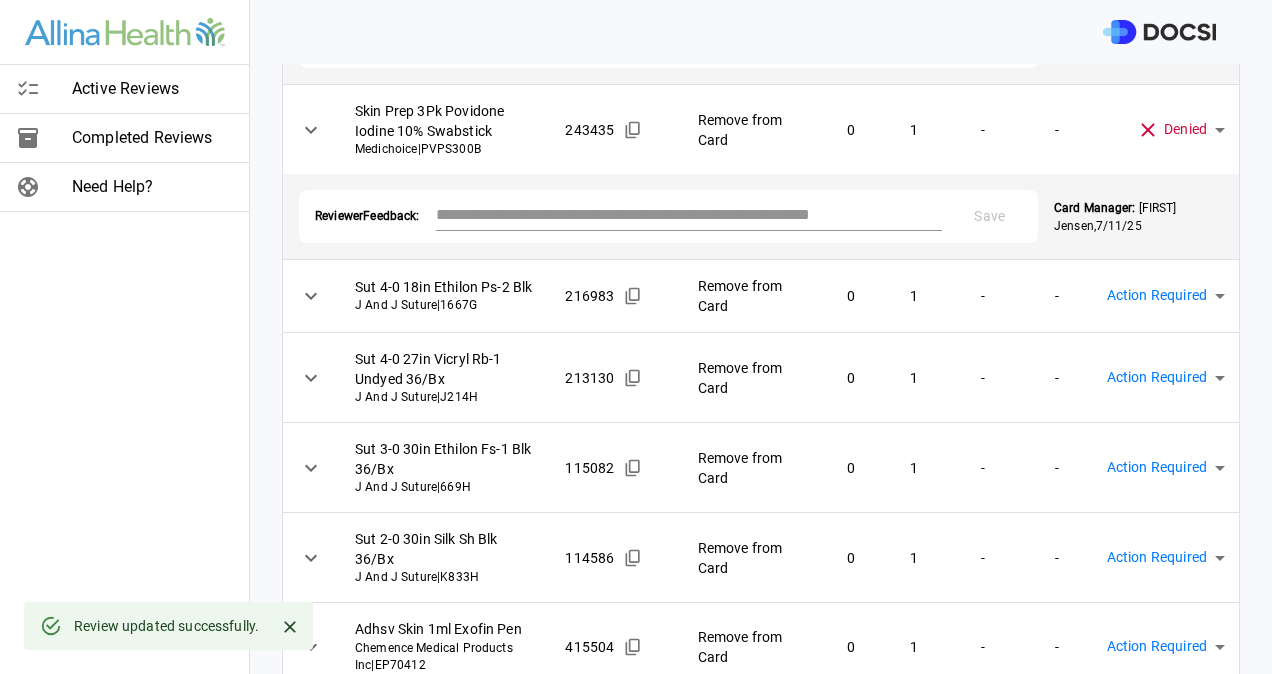 scroll, scrollTop: 700, scrollLeft: 0, axis: vertical 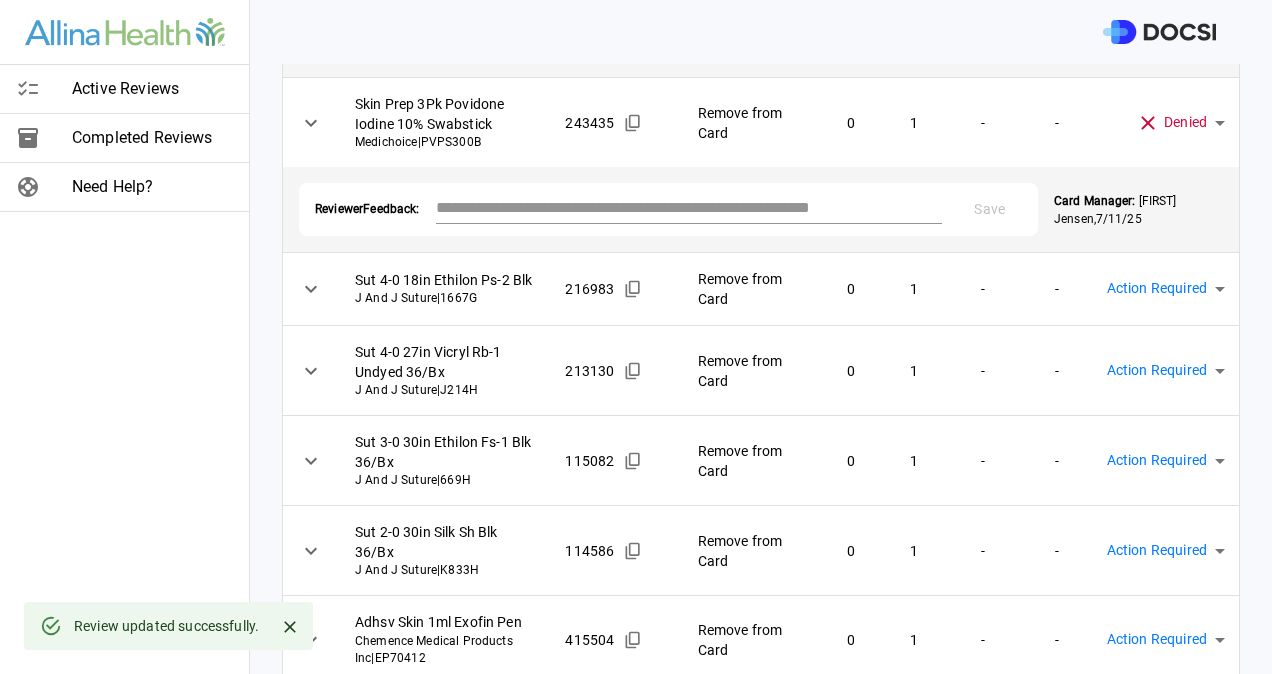 click on "Physician:   Dr.  [LAST] ,  [FIRST] Card:    EXCISION LIPOMA  ( M-100271 ) Managed by:    [FIRST] [LAST] , [FIRST] [LAST] Changes to Review All Card Items Item Item ID Requested Optimization Open Hold New Open New Hold Review Status Skin Prep 10.5ml Chloraprep Orn Tint BD - Becton Dickinson  |  930715 313646 Remove from Card 0 1 - - Denied ******** ​ Reviewer  Feedback:  * Save Card Manager:    [FIRST] [LAST] ,  7/11/25   Blade Clipper 3M Professional 9680 3M Medical  |  9680 277321 Remove from Card 0 1 - - Denied ******** ​ Reviewer  Feedback:  * Save Card Manager:    [FIRST] [LAST] ,  7/11/25   Mitt Prep Surg Helmac Health Care Logistics Inc  |  7441-01 116442 Remove from Card 0 4 - - Denied ******** ​ Reviewer  Feedback:  * Save Card Manager:    [FIRST] [LAST] ,  7/11/25   Skin Prep 3Pk  Povidone Iodine 10% Swabstick Medichoice  |  PVPS300B 243435 Remove from Card 0 1 - - Action Required **** ​" at bounding box center (636, 337) 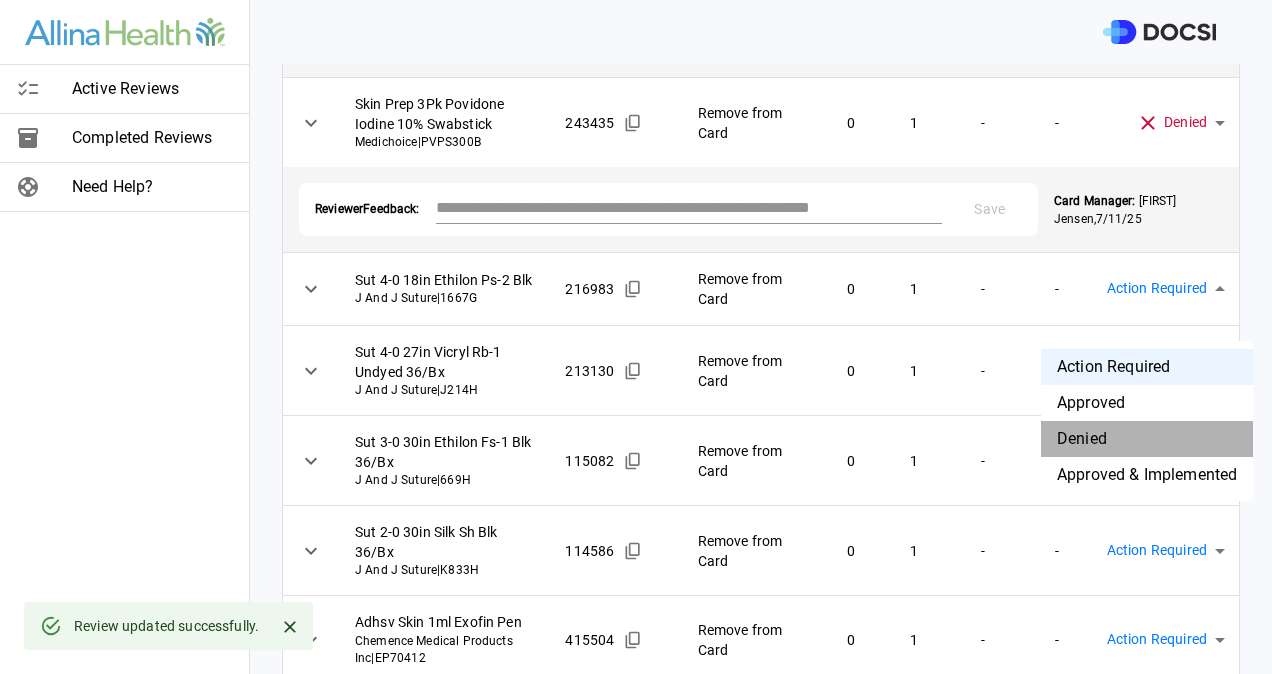 click on "Denied" at bounding box center (1147, 439) 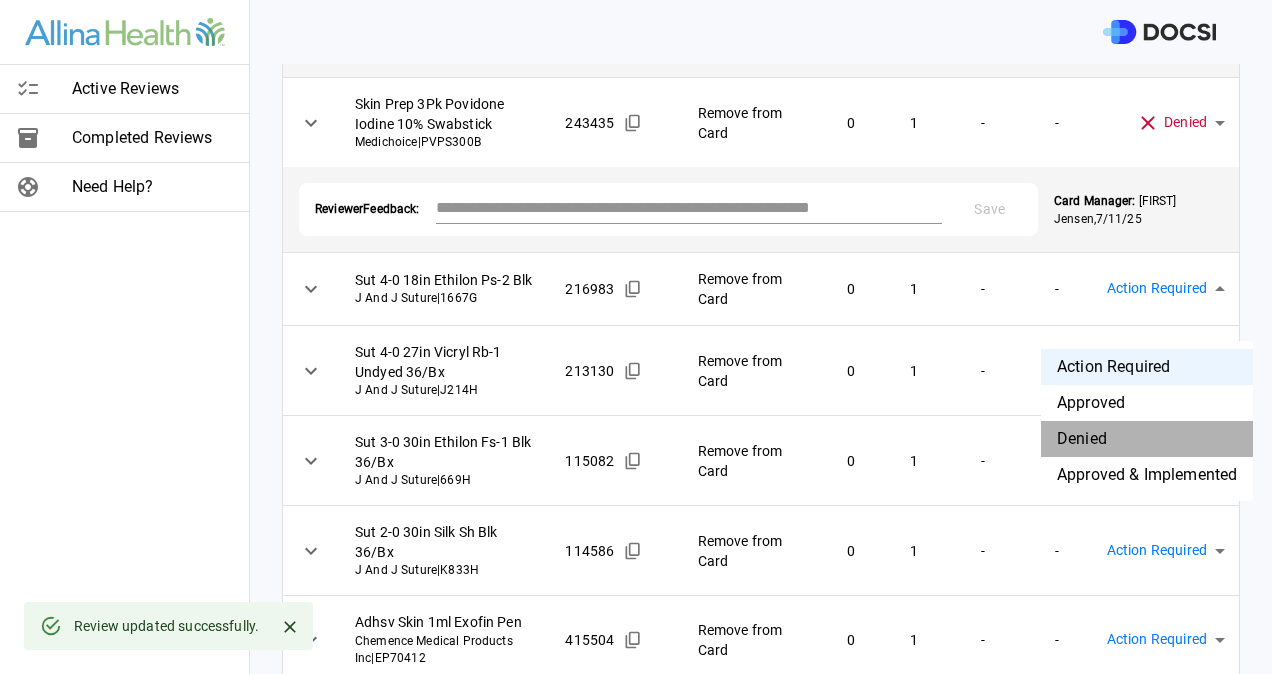 type on "********" 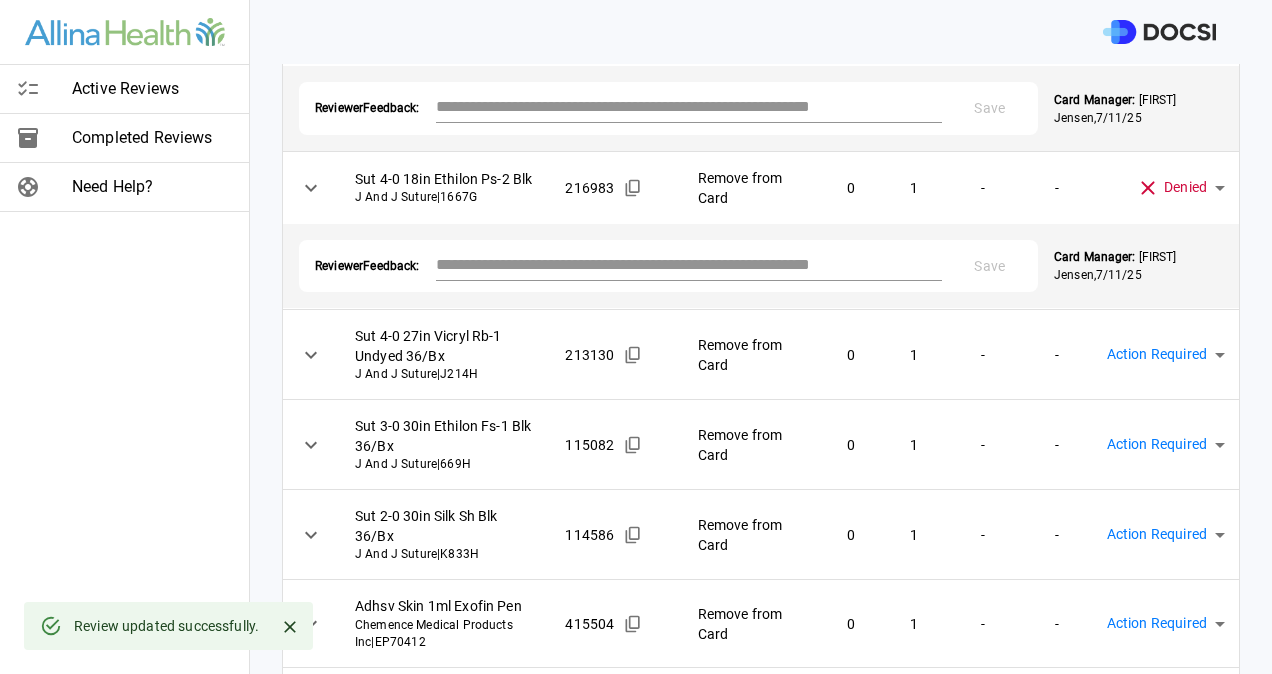 scroll, scrollTop: 900, scrollLeft: 0, axis: vertical 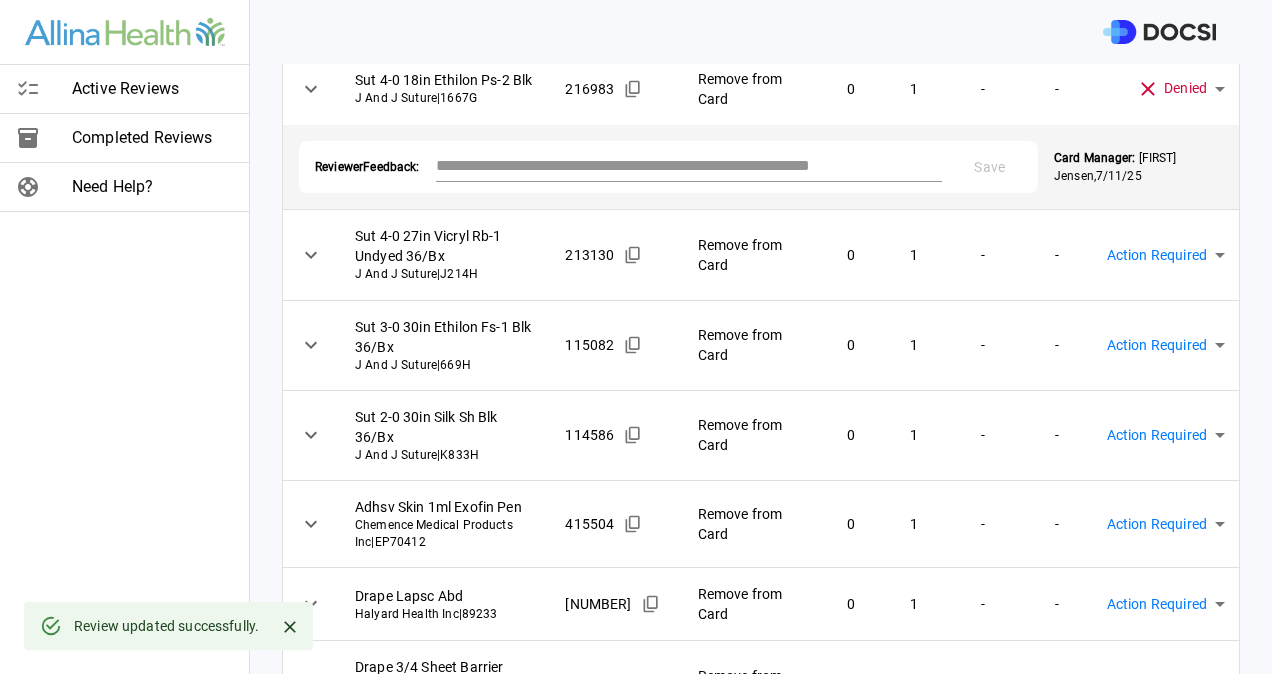 click on "Physician:   Dr.  [LAST] ,  [FIRST] Card:    EXCISION LIPOMA  ( M-100271 ) Managed by:    [FIRST] [LAST] , [FIRST] [LAST] Changes to Review All Card Items Item Item ID Requested Optimization Open Hold New Open New Hold Review Status Skin Prep 10.5ml Chloraprep Orn Tint BD - Becton Dickinson  |  930715 313646 Remove from Card 0 1 - - Denied ******** ​ Reviewer  Feedback:  * Save Card Manager:    [FIRST] [LAST] ,  7/11/25   Blade Clipper 3M Professional 9680 3M Medical  |  9680 277321 Remove from Card 0 1 - - Denied ******** ​ Reviewer  Feedback:  * Save Card Manager:    [FIRST] [LAST] ,  7/11/25   Mitt Prep Surg Helmac Health Care Logistics Inc  |  7441-01 116442 Remove from Card 0 4 - - Denied ******** ​ Reviewer  Feedback:  * Save Card Manager:    [FIRST] [LAST] ,  7/11/25   Skin Prep 3Pk  Povidone Iodine 10% Swabstick Medichoice  |  PVPS300B 243435 Remove from Card 0 1 - - Action Required **** ​" at bounding box center (636, 337) 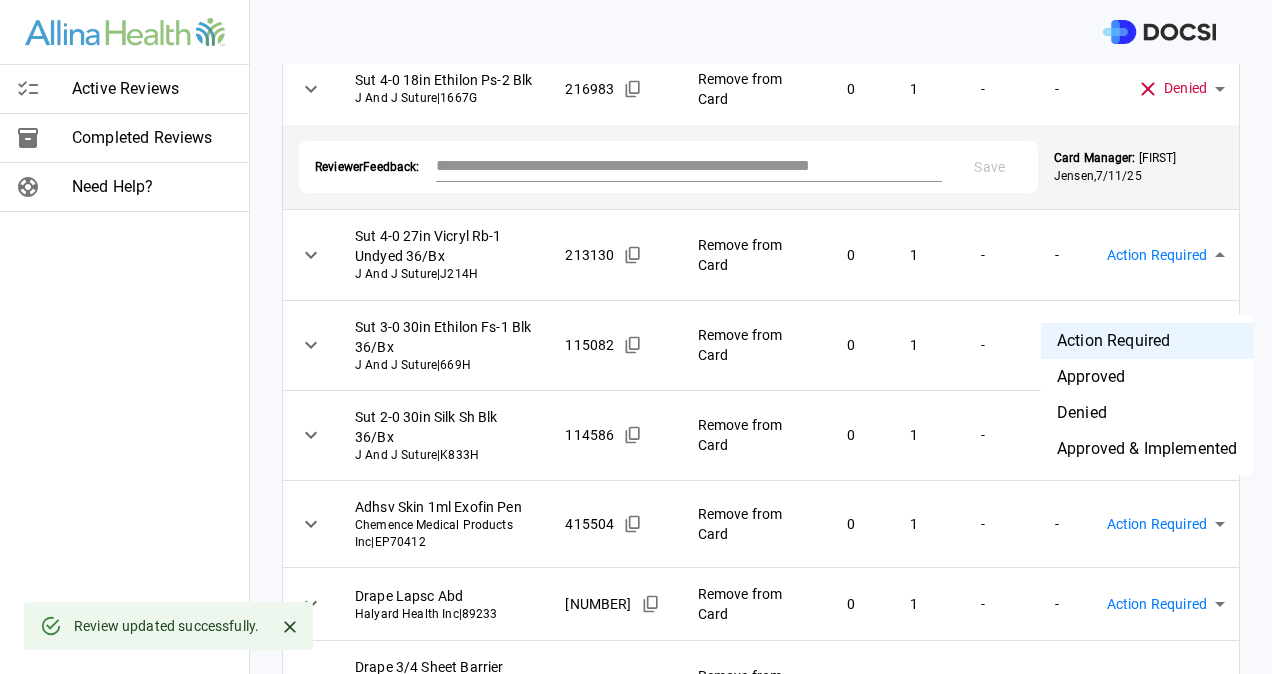click on "Denied" at bounding box center (1147, 413) 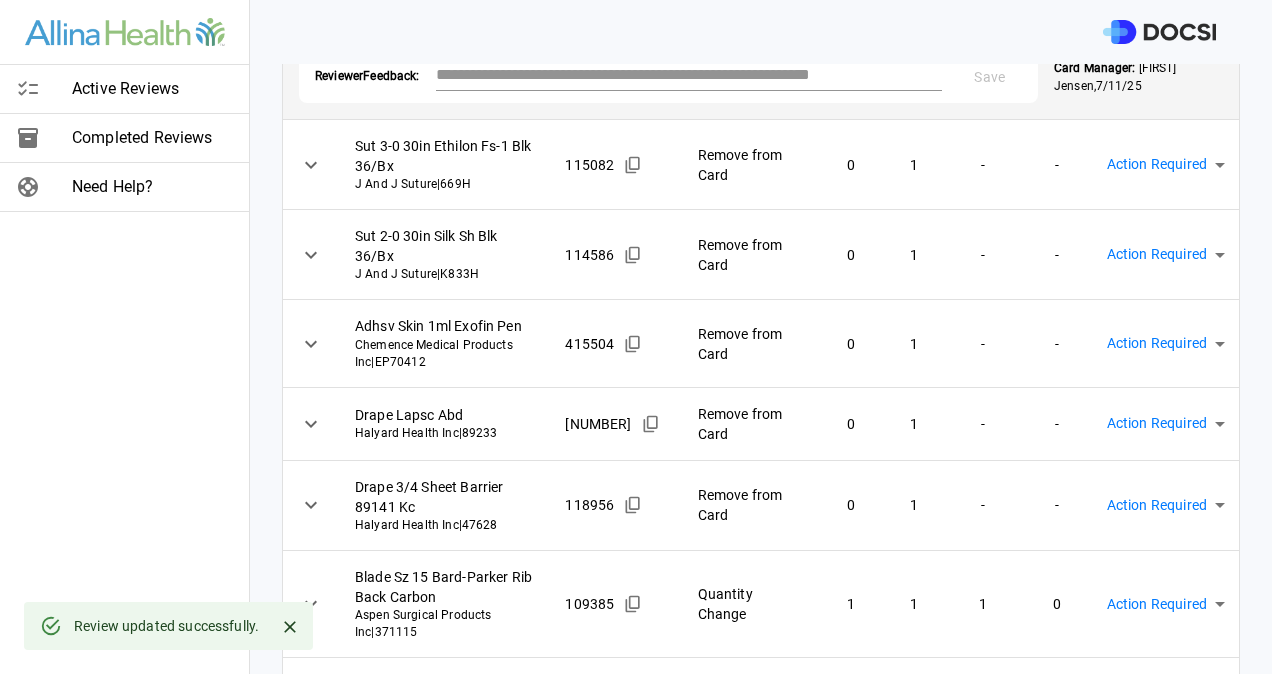 scroll, scrollTop: 1200, scrollLeft: 0, axis: vertical 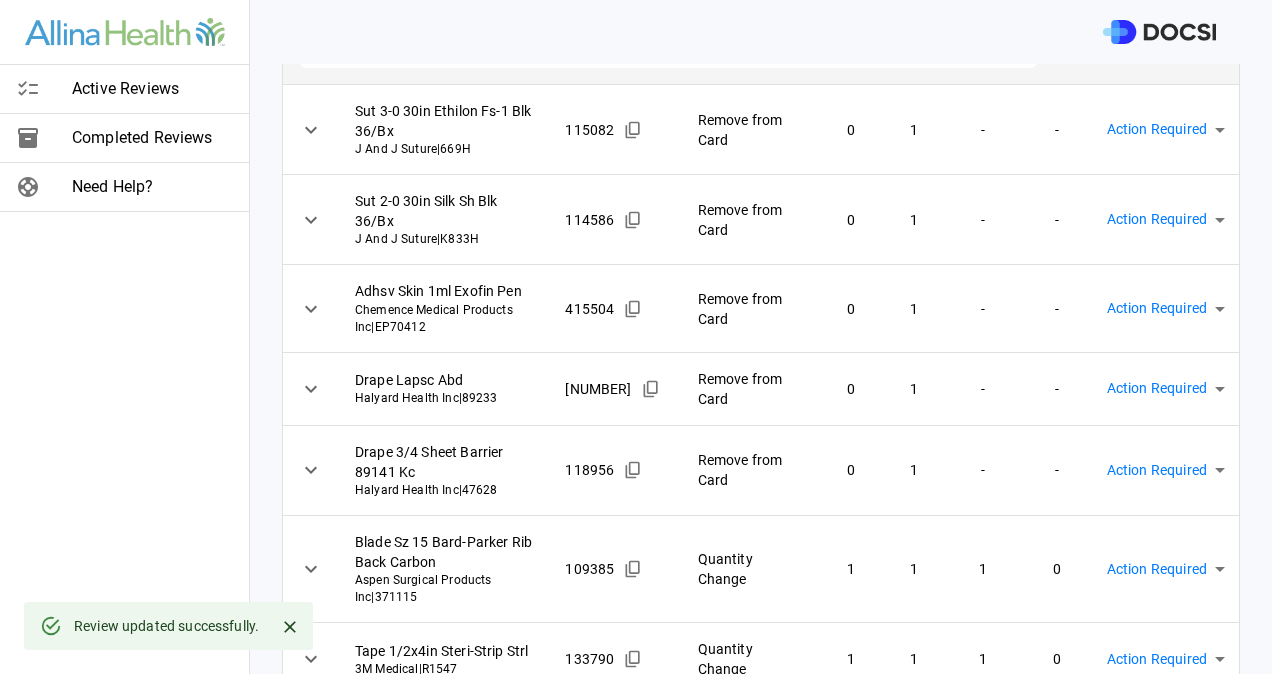click on "Physician:   Dr.  [LAST] ,  [FIRST] Card:    EXCISION LIPOMA  ( M-100271 ) Managed by:    [FIRST] [LAST] , [FIRST] [LAST] Changes to Review All Card Items Item Item ID Requested Optimization Open Hold New Open New Hold Review Status Skin Prep 10.5ml Chloraprep Orn Tint BD - Becton Dickinson  |  930715 313646 Remove from Card 0 1 - - Denied ******** ​ Reviewer  Feedback:  * Save Card Manager:    [FIRST] [LAST] ,  7/11/25   Blade Clipper 3M Professional 9680 3M Medical  |  9680 277321 Remove from Card 0 1 - - Denied ******** ​ Reviewer  Feedback:  * Save Card Manager:    [FIRST] [LAST] ,  7/11/25   Mitt Prep Surg Helmac Health Care Logistics Inc  |  7441-01 116442 Remove from Card 0 4 - - Denied ******** ​ Reviewer  Feedback:  * Save Card Manager:    [FIRST] [LAST] ,  7/11/25   Skin Prep 3Pk  Povidone Iodine 10% Swabstick Medichoice  |  PVPS300B 243435 Remove from Card 0 1 - - Action Required **** ​" at bounding box center (636, 337) 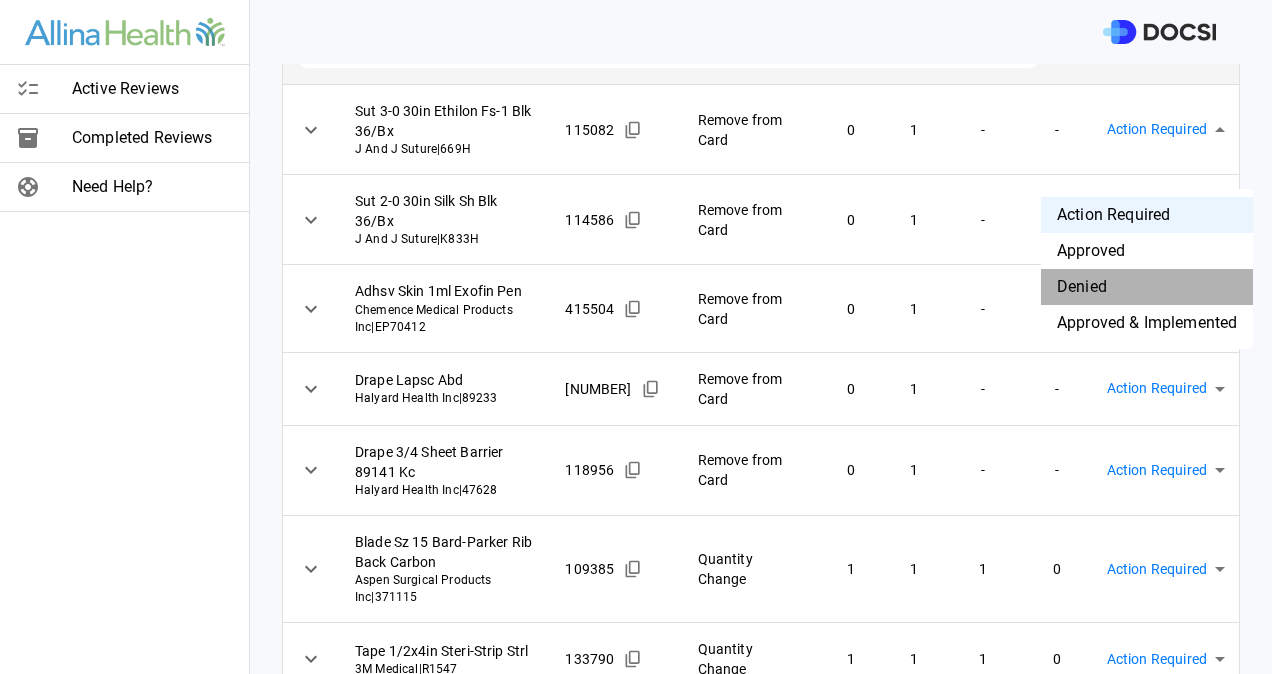 click on "Denied" at bounding box center (1147, 287) 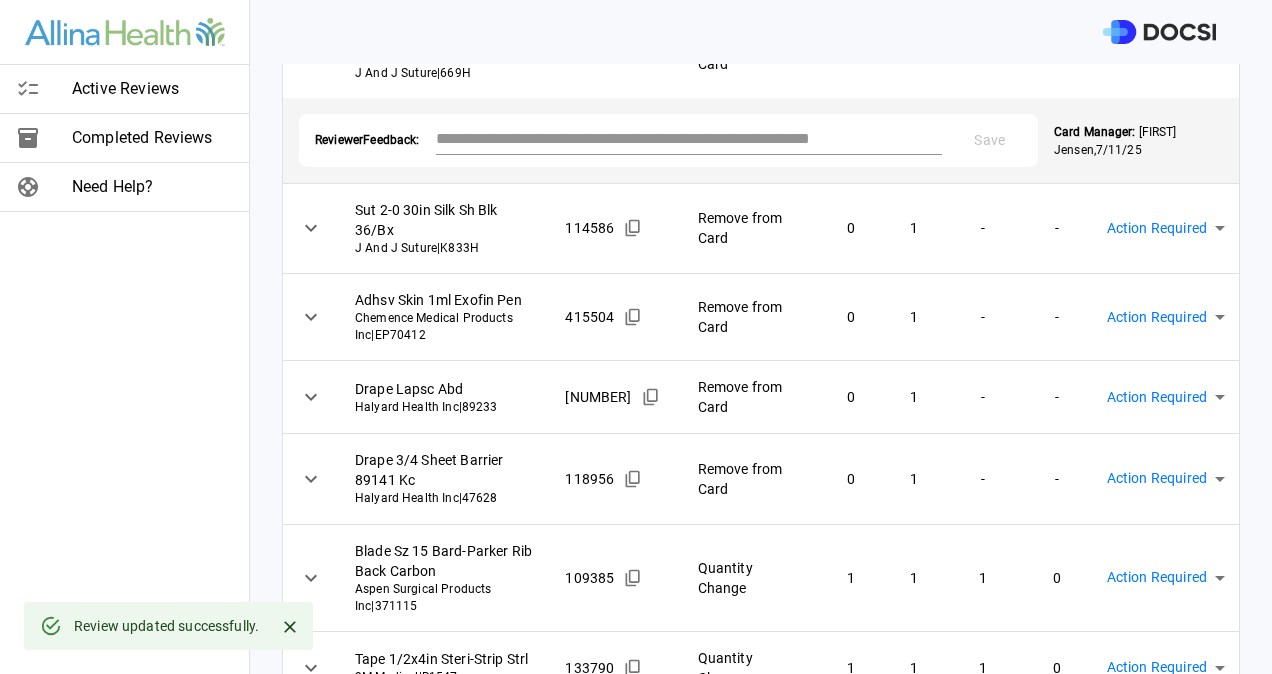 scroll, scrollTop: 1400, scrollLeft: 0, axis: vertical 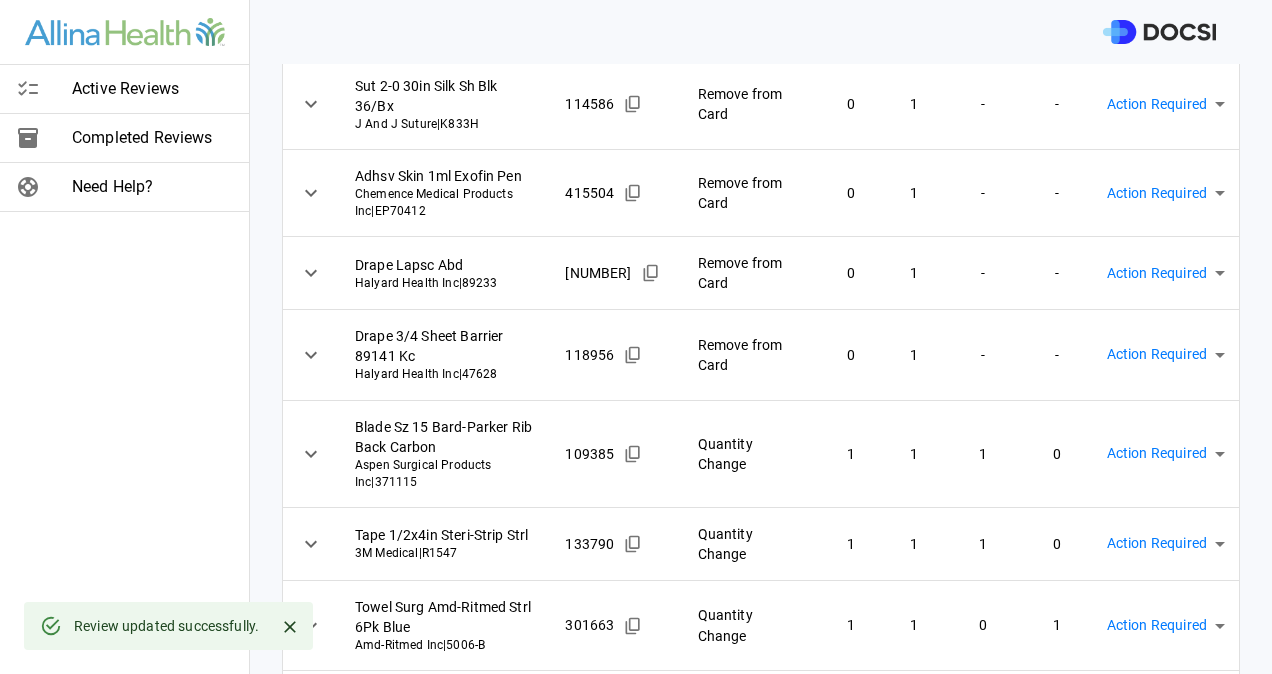 click on "Physician:   Dr.  [LAST] ,  [FIRST] Card:    EXCISION LIPOMA  ( M-100271 ) Managed by:    [FIRST] [LAST] , [FIRST] [LAST] Changes to Review All Card Items Item Item ID Requested Optimization Open Hold New Open New Hold Review Status Skin Prep 10.5ml Chloraprep Orn Tint BD - Becton Dickinson  |  930715 313646 Remove from Card 0 1 - - Denied ******** ​ Reviewer  Feedback:  * Save Card Manager:    [FIRST] [LAST] ,  7/11/25   Blade Clipper 3M Professional 9680 3M Medical  |  9680 277321 Remove from Card 0 1 - - Denied ******** ​ Reviewer  Feedback:  * Save Card Manager:    [FIRST] [LAST] ,  7/11/25   Mitt Prep Surg Helmac Health Care Logistics Inc  |  7441-01 116442 Remove from Card 0 4 - - Denied ******** ​ Reviewer  Feedback:  * Save Card Manager:    [FIRST] [LAST] ,  7/11/25   Skin Prep 3Pk  Povidone Iodine 10% Swabstick Medichoice  |  PVPS300B 243435 Remove from Card 0 1 - - Action Required **** ​" at bounding box center (636, 337) 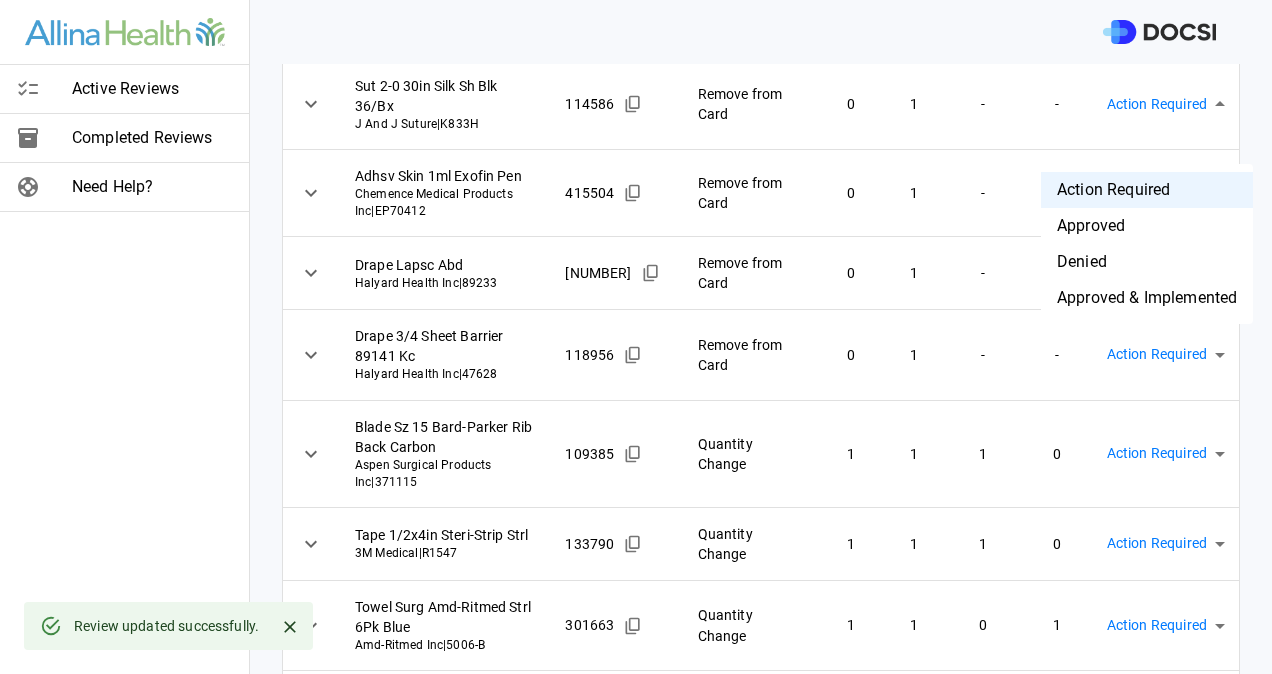 click on "Denied" at bounding box center [1147, 262] 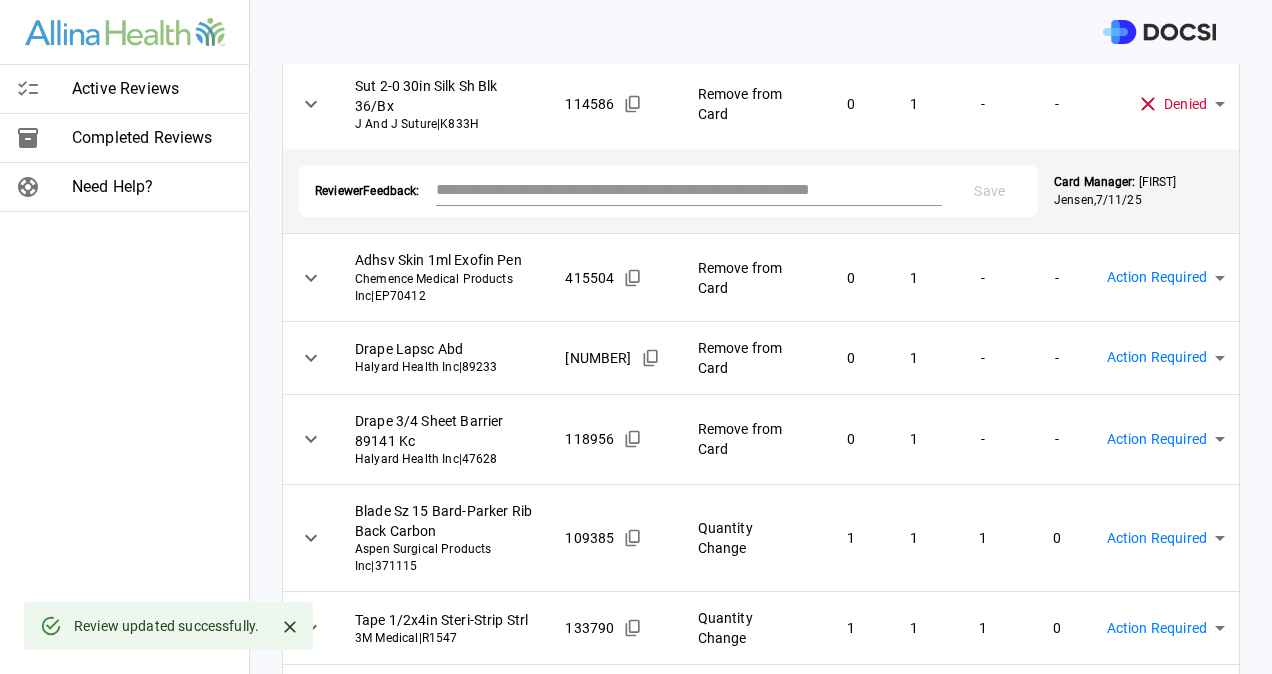 click on "Physician:   Dr.  [LAST] ,  [FIRST] Card:    EXCISION LIPOMA  ( M-100271 ) Managed by:    [FIRST] [LAST] , [FIRST] [LAST] Changes to Review All Card Items Item Item ID Requested Optimization Open Hold New Open New Hold Review Status Skin Prep 10.5ml Chloraprep Orn Tint BD - Becton Dickinson  |  930715 313646 Remove from Card 0 1 - - Denied ******** ​ Reviewer  Feedback:  * Save Card Manager:    [FIRST] [LAST] ,  7/11/25   Blade Clipper 3M Professional 9680 3M Medical  |  9680 277321 Remove from Card 0 1 - - Denied ******** ​ Reviewer  Feedback:  * Save Card Manager:    [FIRST] [LAST] ,  7/11/25   Mitt Prep Surg Helmac Health Care Logistics Inc  |  7441-01 116442 Remove from Card 0 4 - - Denied ******** ​ Reviewer  Feedback:  * Save Card Manager:    [FIRST] [LAST] ,  7/11/25   Skin Prep 3Pk  Povidone Iodine 10% Swabstick Medichoice  |  PVPS300B 243435 Remove from Card 0 1 - - Action Required **** ​" at bounding box center [636, 337] 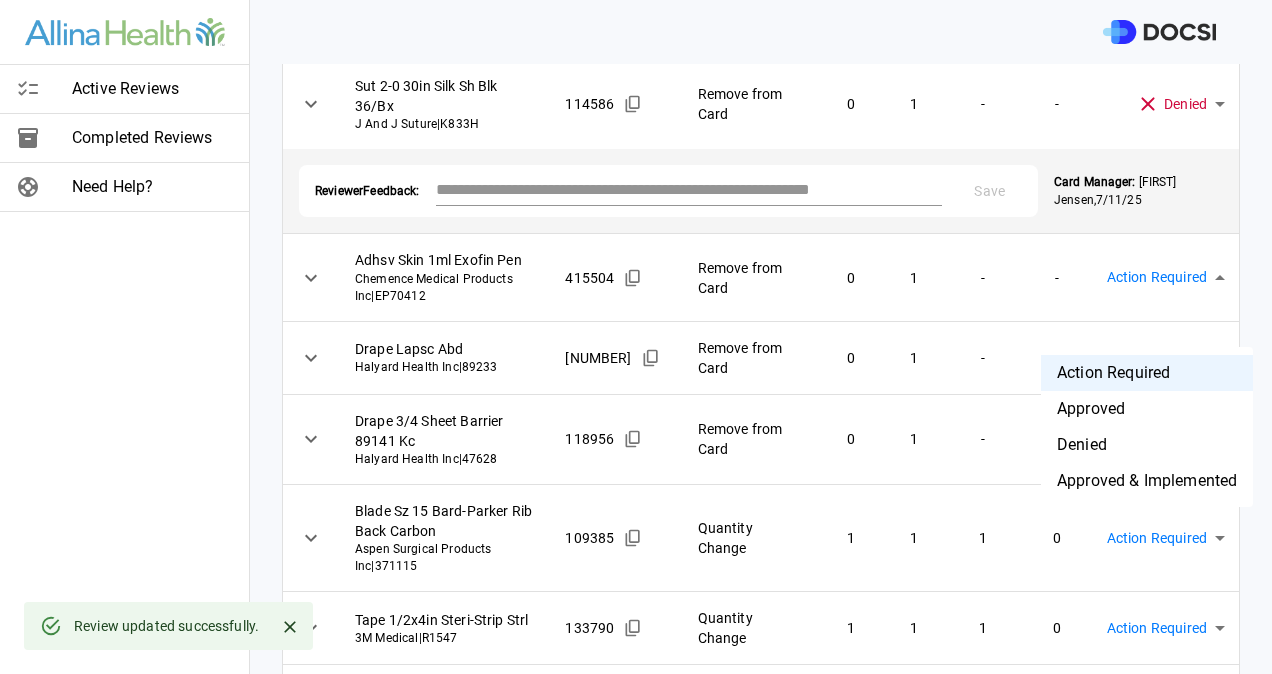 click on "Denied" at bounding box center [1147, 445] 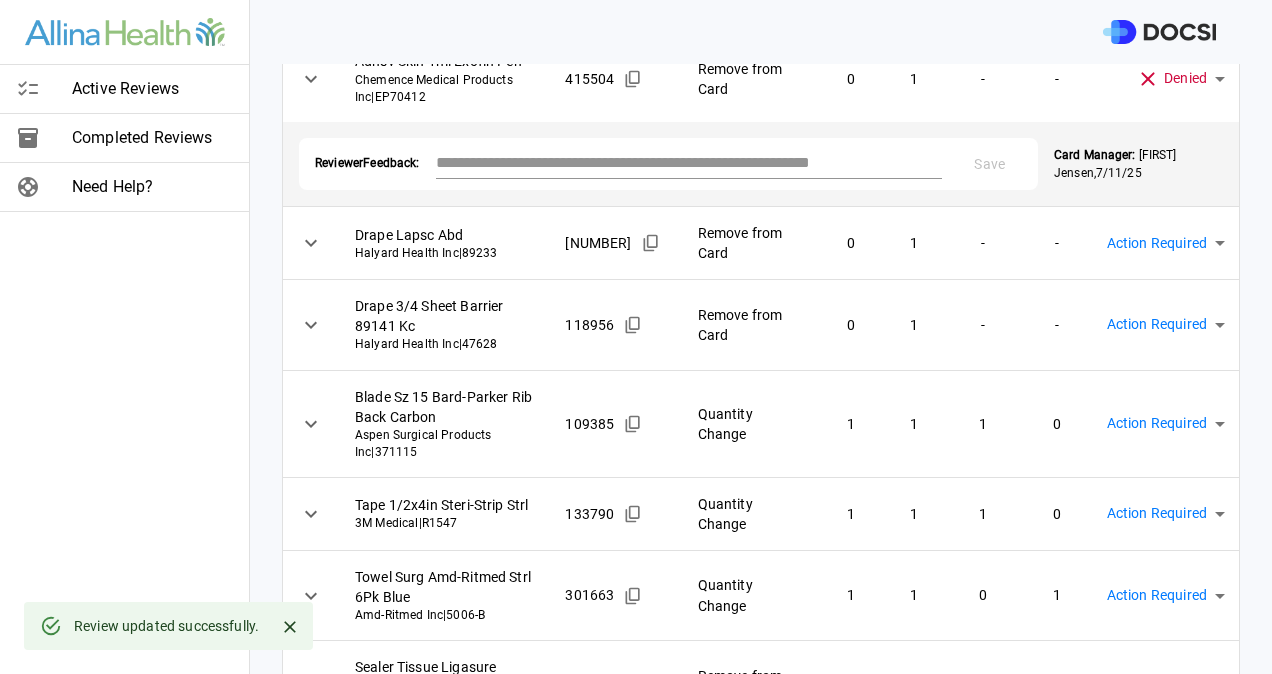 scroll, scrollTop: 1600, scrollLeft: 0, axis: vertical 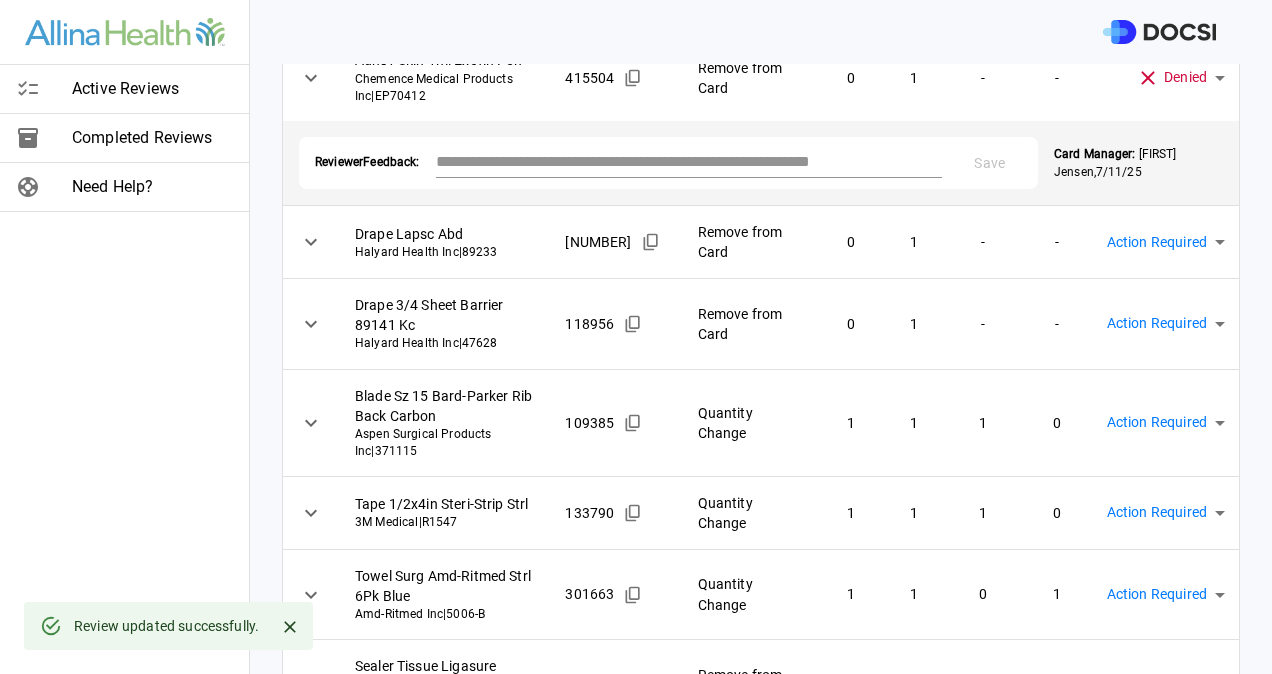 click on "Physician:   Dr.  [LAST] ,  [FIRST] Card:    EXCISION LIPOMA  ( M-100271 ) Managed by:    [FIRST] [LAST] , [FIRST] [LAST] Changes to Review All Card Items Item Item ID Requested Optimization Open Hold New Open New Hold Review Status Skin Prep 10.5ml Chloraprep Orn Tint BD - Becton Dickinson  |  930715 313646 Remove from Card 0 1 - - Denied ******** ​ Reviewer  Feedback:  * Save Card Manager:    [FIRST] [LAST] ,  7/11/25   Blade Clipper 3M Professional 9680 3M Medical  |  9680 277321 Remove from Card 0 1 - - Denied ******** ​ Reviewer  Feedback:  * Save Card Manager:    [FIRST] [LAST] ,  7/11/25   Mitt Prep Surg Helmac Health Care Logistics Inc  |  7441-01 116442 Remove from Card 0 4 - - Denied ******** ​ Reviewer  Feedback:  * Save Card Manager:    [FIRST] [LAST] ,  7/11/25   Skin Prep 3Pk  Povidone Iodine 10% Swabstick Medichoice  |  PVPS300B 243435 Remove from Card 0 1 - - Action Required **** ​" at bounding box center [636, 337] 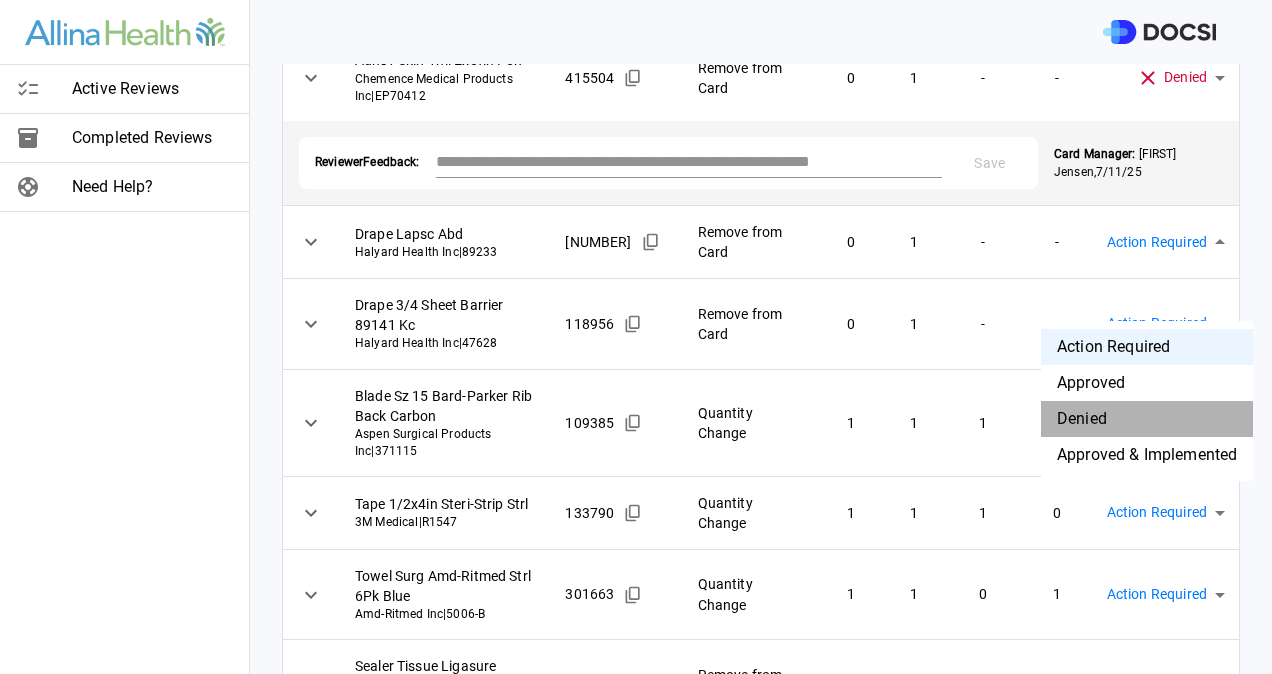 click on "Denied" at bounding box center [1147, 419] 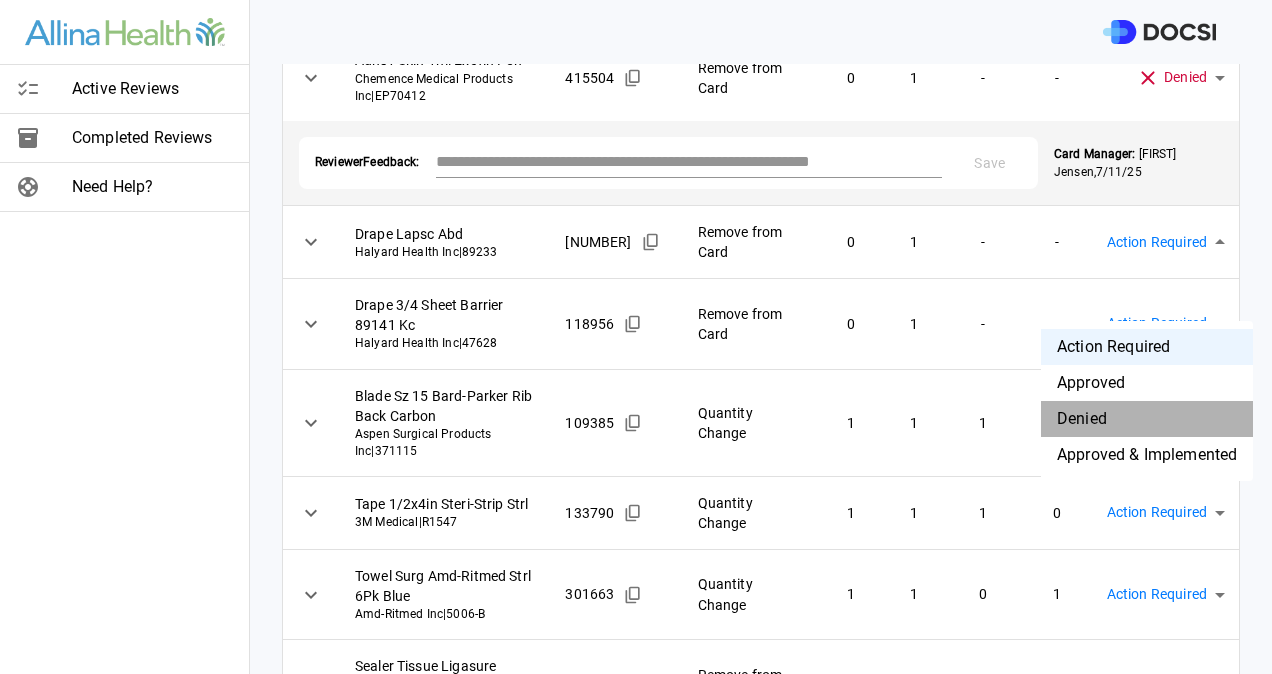 type on "********" 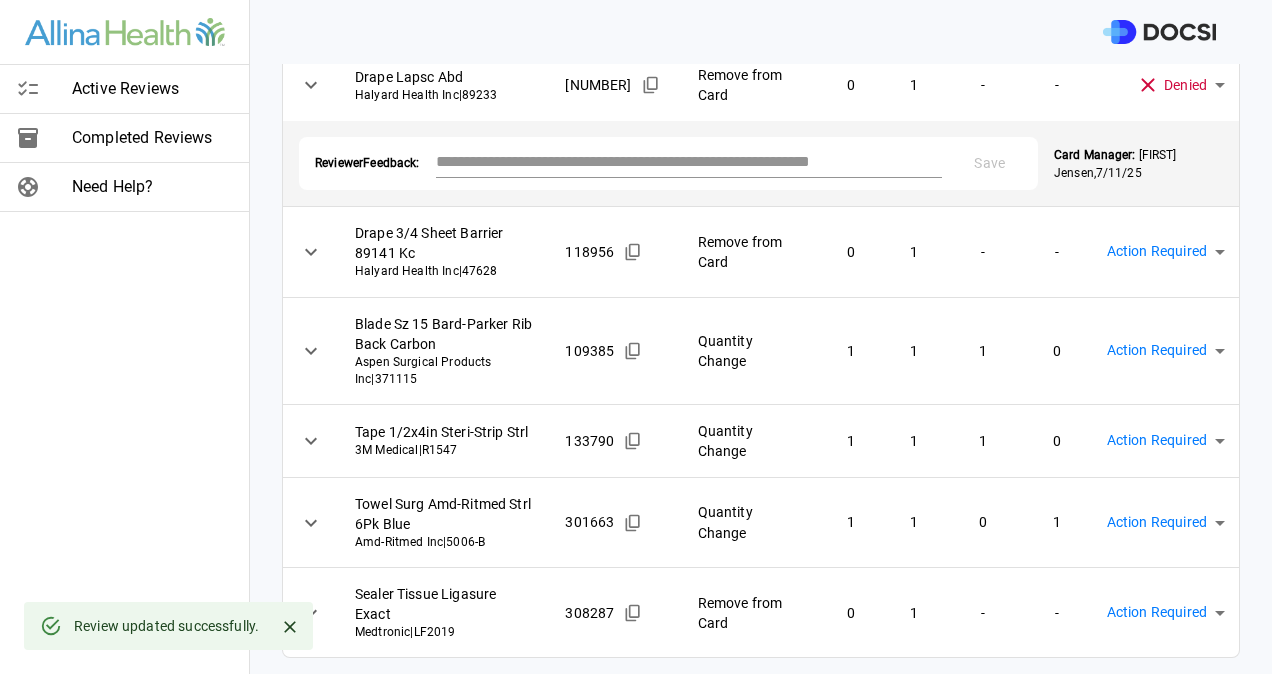 scroll, scrollTop: 1800, scrollLeft: 0, axis: vertical 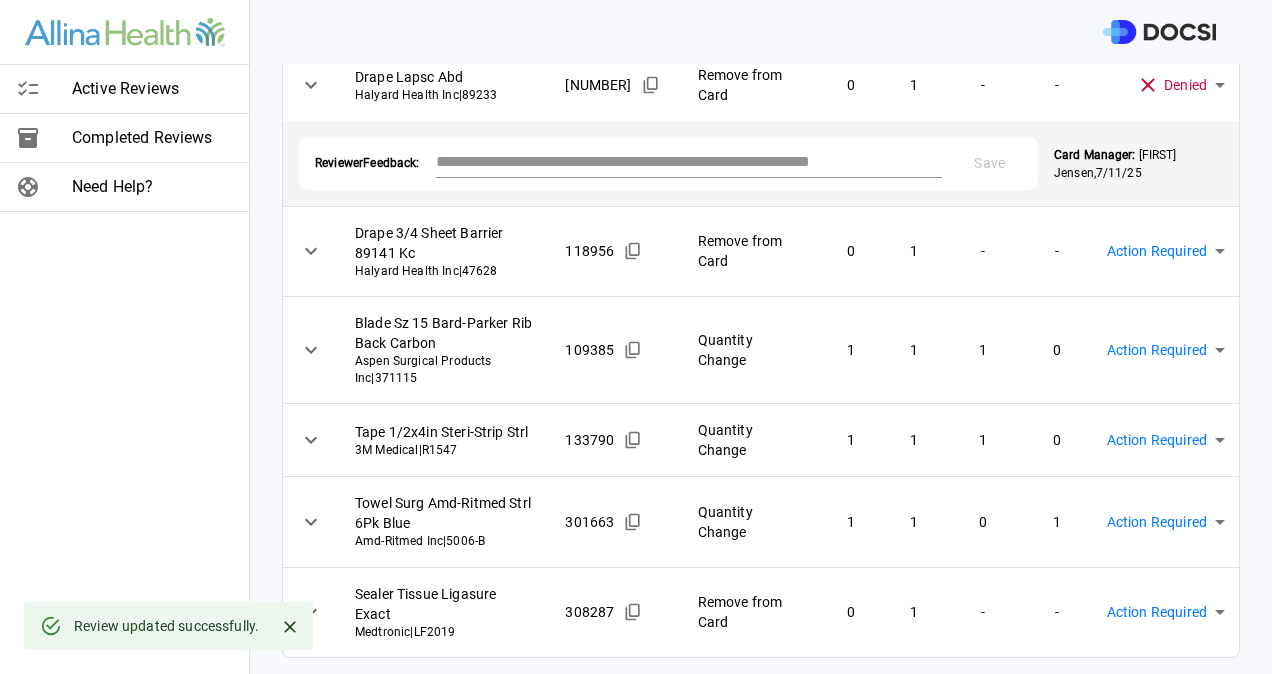 click on "Physician:   Dr.  [LAST] ,  [FIRST] Card:    EXCISION LIPOMA  ( M-100271 ) Managed by:    [FIRST] [LAST] , [FIRST] [LAST] Changes to Review All Card Items Item Item ID Requested Optimization Open Hold New Open New Hold Review Status Skin Prep 10.5ml Chloraprep Orn Tint BD - Becton Dickinson  |  930715 313646 Remove from Card 0 1 - - Denied ******** ​ Reviewer  Feedback:  * Save Card Manager:    [FIRST] [LAST] ,  7/11/25   Blade Clipper 3M Professional 9680 3M Medical  |  9680 277321 Remove from Card 0 1 - - Denied ******** ​ Reviewer  Feedback:  * Save Card Manager:    [FIRST] [LAST] ,  7/11/25   Mitt Prep Surg Helmac Health Care Logistics Inc  |  7441-01 116442 Remove from Card 0 4 - - Denied ******** ​ Reviewer  Feedback:  * Save Card Manager:    [FIRST] [LAST] ,  7/11/25   Skin Prep 3Pk  Povidone Iodine 10% Swabstick Medichoice  |  PVPS300B 243435 Remove from Card 0 1 - - Action Required **** ​" at bounding box center [636, 337] 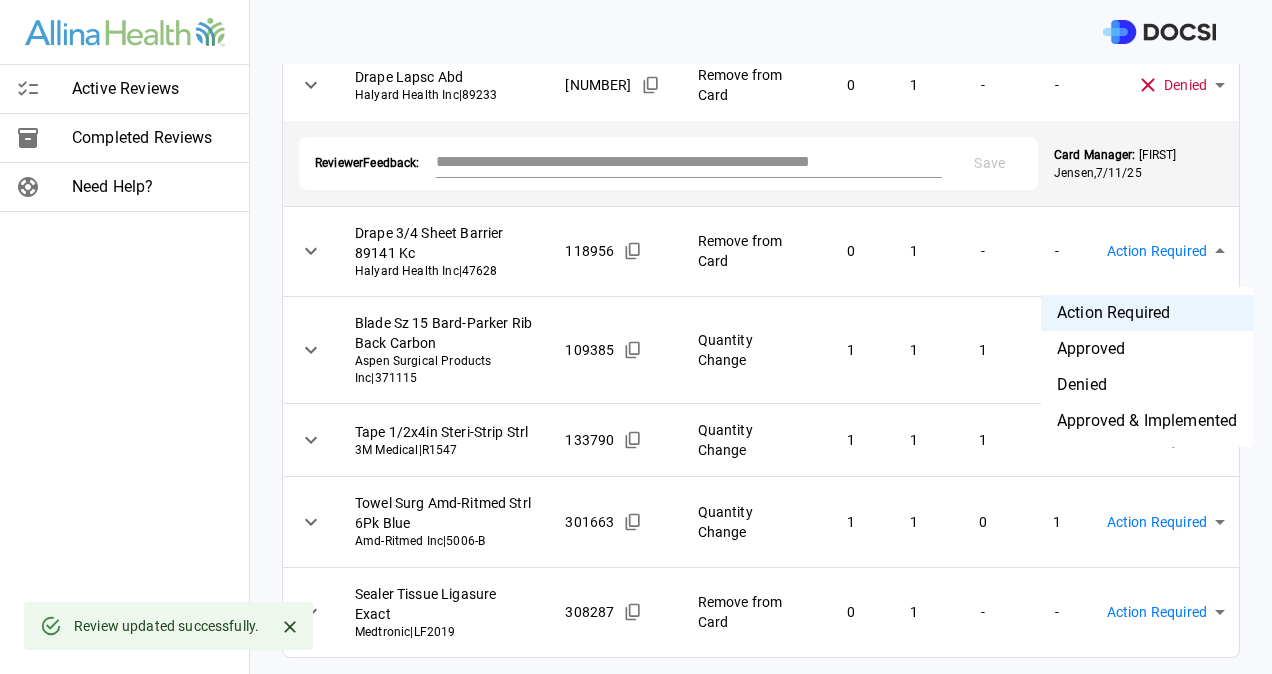 click on "Denied" at bounding box center (1147, 385) 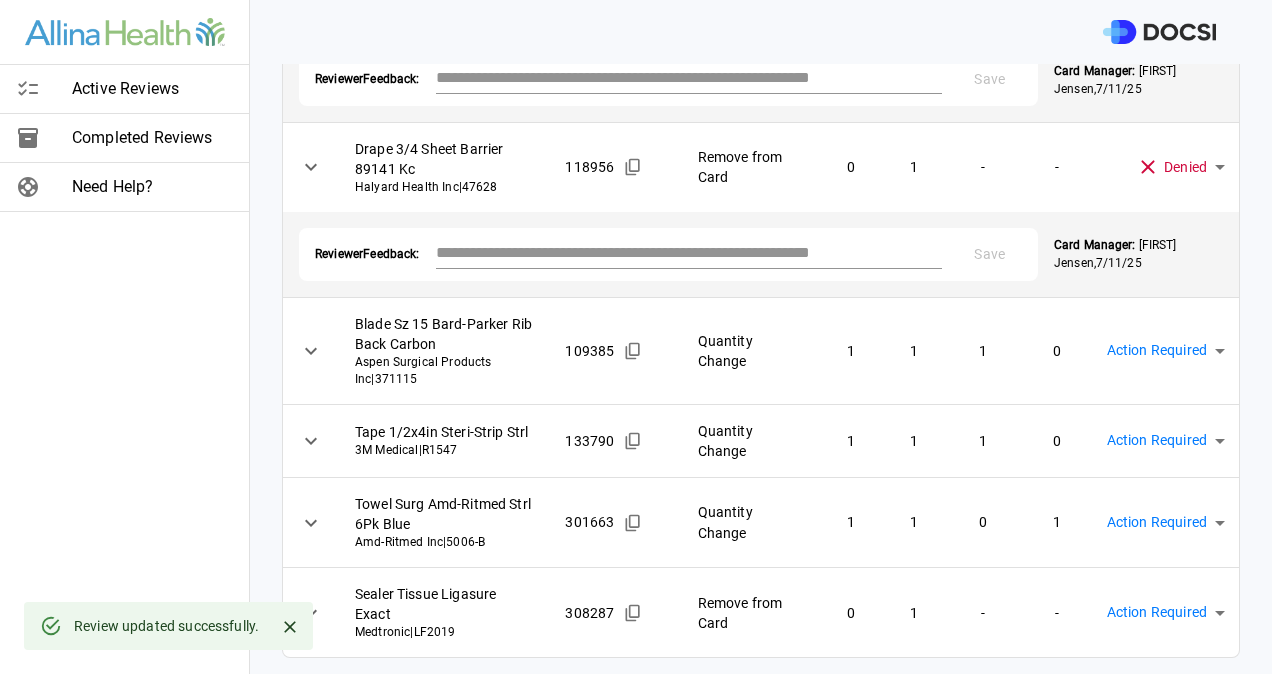 scroll, scrollTop: 1906, scrollLeft: 0, axis: vertical 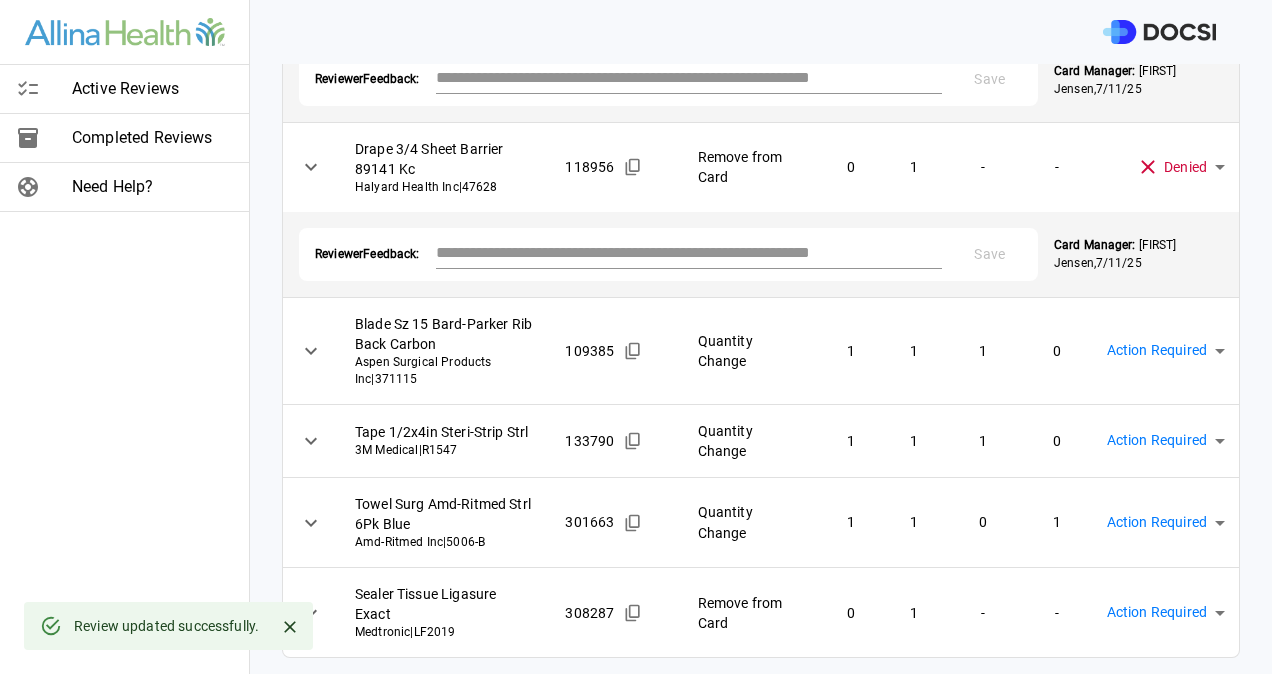 click on "Physician:   Dr.  [LAST] ,  [FIRST] Card:    EXCISION LIPOMA  ( M-100271 ) Managed by:    [FIRST] [LAST] , [FIRST] [LAST] Changes to Review All Card Items Item Item ID Requested Optimization Open Hold New Open New Hold Review Status Skin Prep 10.5ml Chloraprep Orn Tint BD - Becton Dickinson  |  930715 313646 Remove from Card 0 1 - - Denied ******** ​ Reviewer  Feedback:  * Save Card Manager:    [FIRST] [LAST] ,  7/11/25   Blade Clipper 3M Professional 9680 3M Medical  |  9680 277321 Remove from Card 0 1 - - Denied ******** ​ Reviewer  Feedback:  * Save Card Manager:    [FIRST] [LAST] ,  7/11/25   Mitt Prep Surg Helmac Health Care Logistics Inc  |  7441-01 116442 Remove from Card 0 4 - - Denied ******** ​ Reviewer  Feedback:  * Save Card Manager:    [FIRST] [LAST] ,  7/11/25   Skin Prep 3Pk  Povidone Iodine 10% Swabstick Medichoice  |  PVPS300B 243435 Remove from Card 0 1 - - Action Required **** ​" at bounding box center (636, 337) 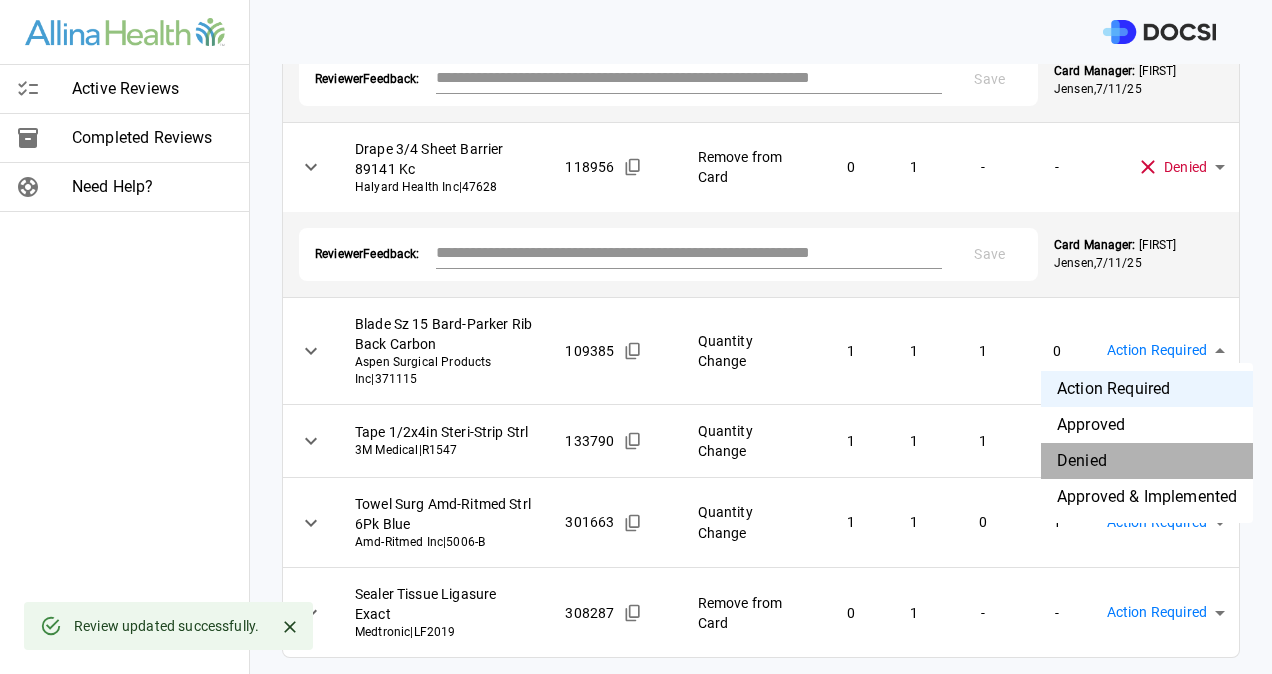 click on "Denied" at bounding box center [1147, 461] 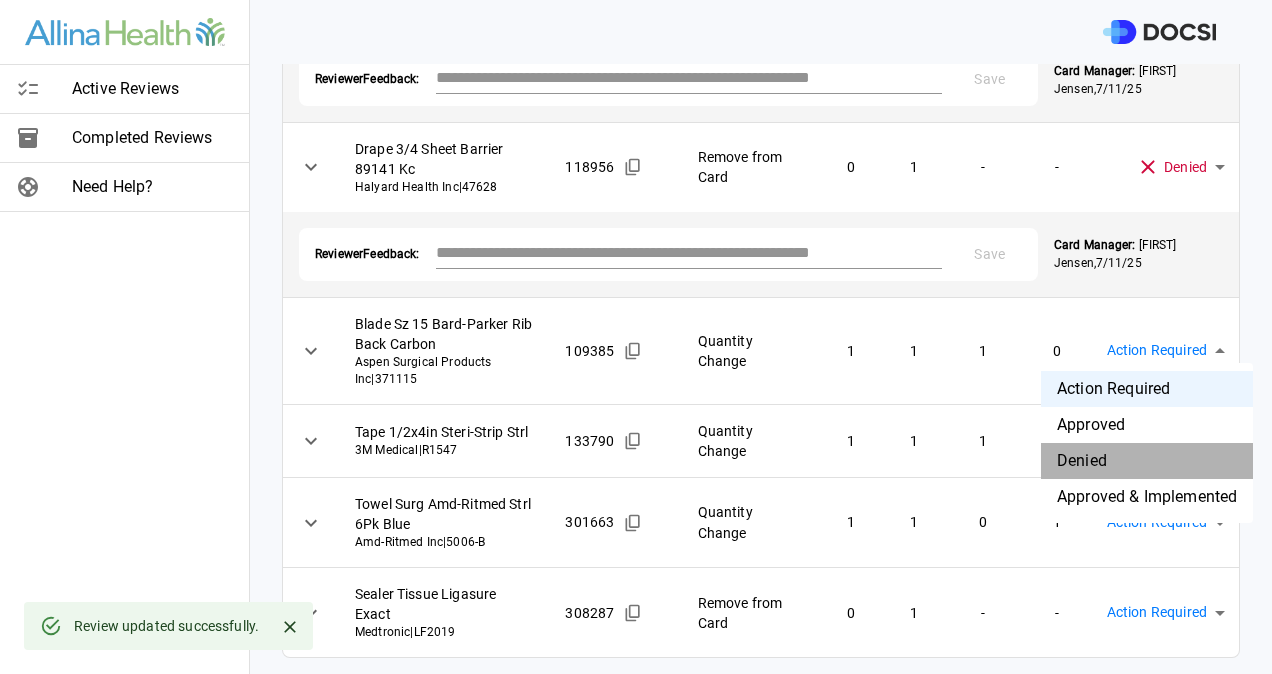 type on "********" 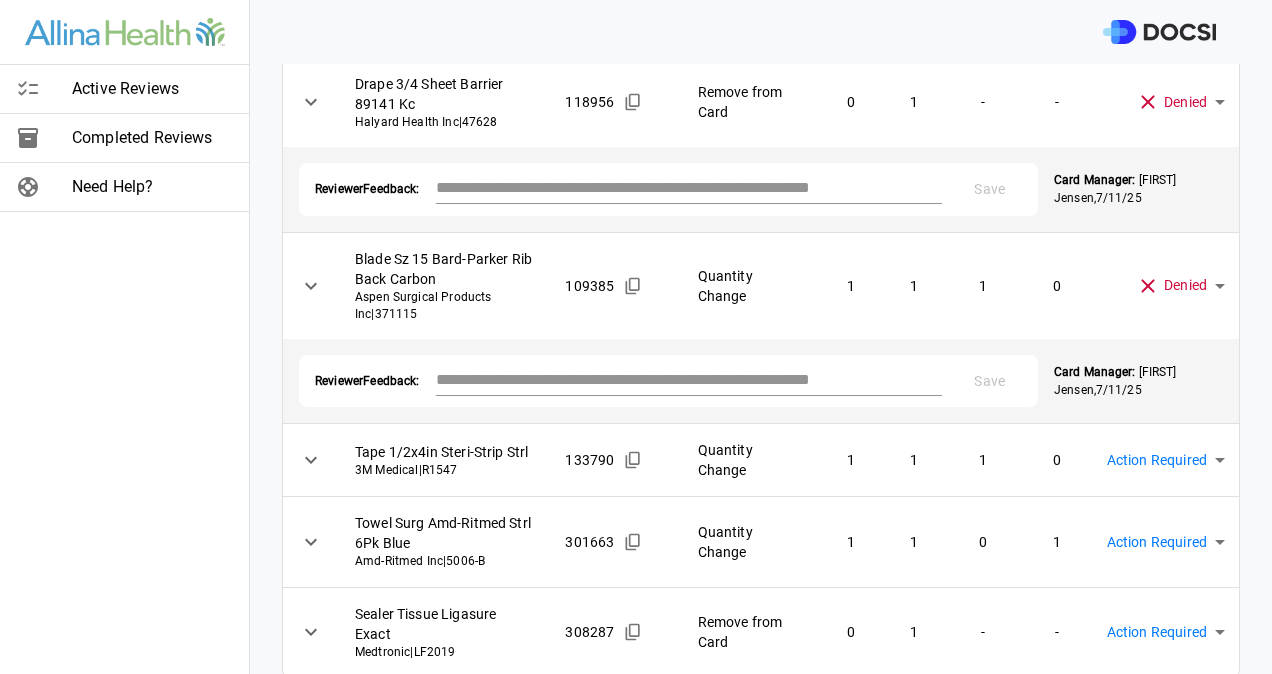 click on "Physician:   Dr.  [LAST] ,  [FIRST] Card:    EXCISION LIPOMA  ( M-100271 ) Managed by:    [FIRST] [LAST] , [FIRST] [LAST] Changes to Review All Card Items Item Item ID Requested Optimization Open Hold New Open New Hold Review Status Skin Prep 10.5ml Chloraprep Orn Tint BD - Becton Dickinson  |  930715 313646 Remove from Card 0 1 - - Denied ******** ​ Reviewer  Feedback:  * Save Card Manager:    [FIRST] [LAST] ,  7/11/25   Blade Clipper 3M Professional 9680 3M Medical  |  9680 277321 Remove from Card 0 1 - - Denied ******** ​ Reviewer  Feedback:  * Save Card Manager:    [FIRST] [LAST] ,  7/11/25   Mitt Prep Surg Helmac Health Care Logistics Inc  |  7441-01 116442 Remove from Card 0 4 - - Denied ******** ​ Reviewer  Feedback:  * Save Card Manager:    [FIRST] [LAST] ,  7/11/25   Skin Prep 3Pk  Povidone Iodine 10% Swabstick Medichoice  |  PVPS300B 243435 Remove from Card 0 1 - - Action Required **** ​" at bounding box center [636, 337] 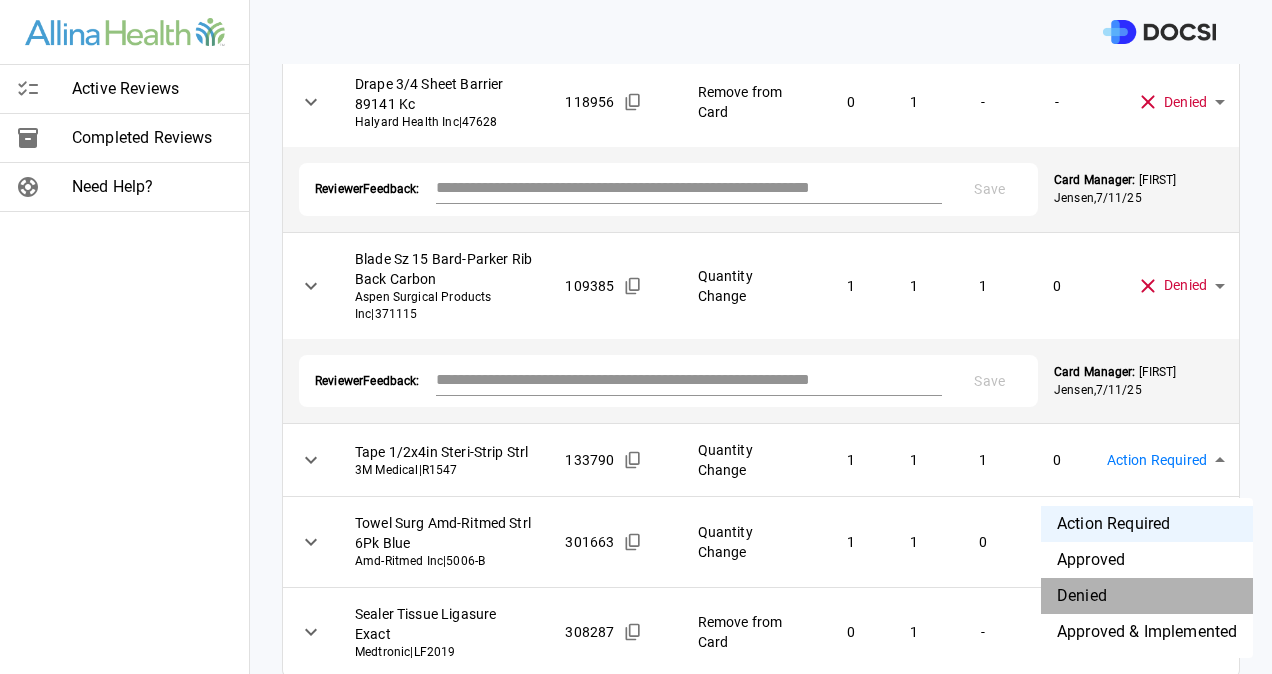 click on "Denied" at bounding box center (1147, 596) 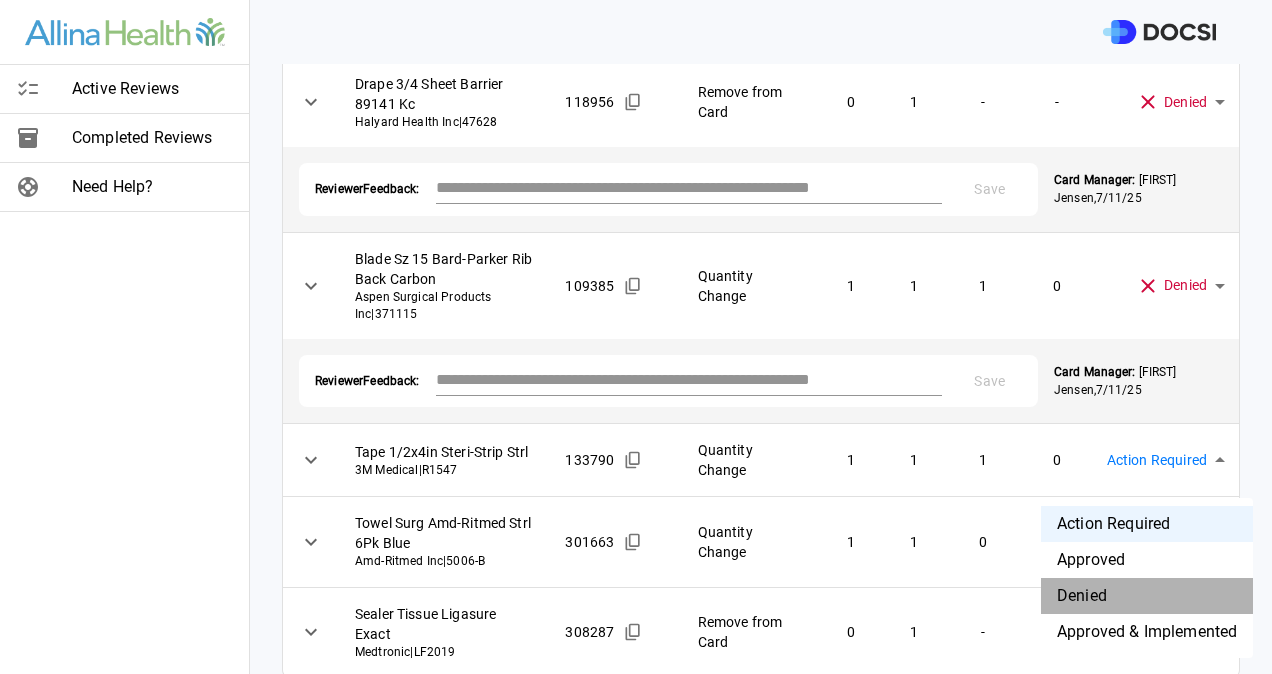 type on "********" 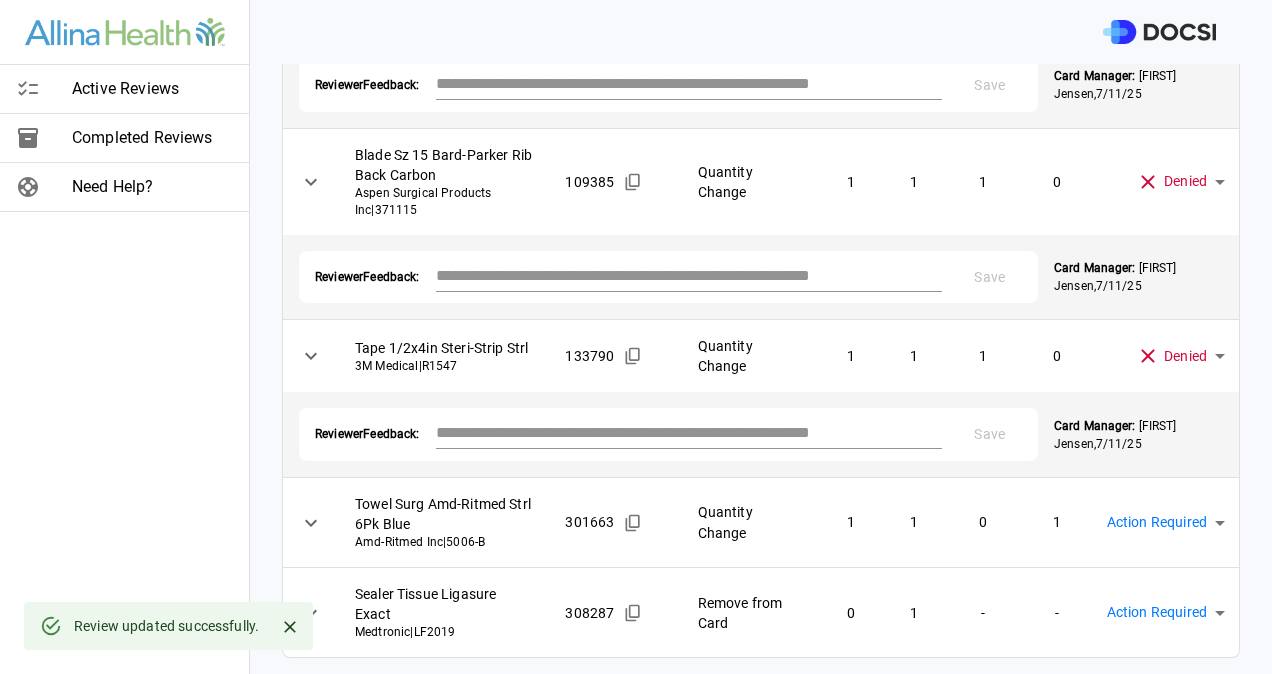 scroll, scrollTop: 2076, scrollLeft: 0, axis: vertical 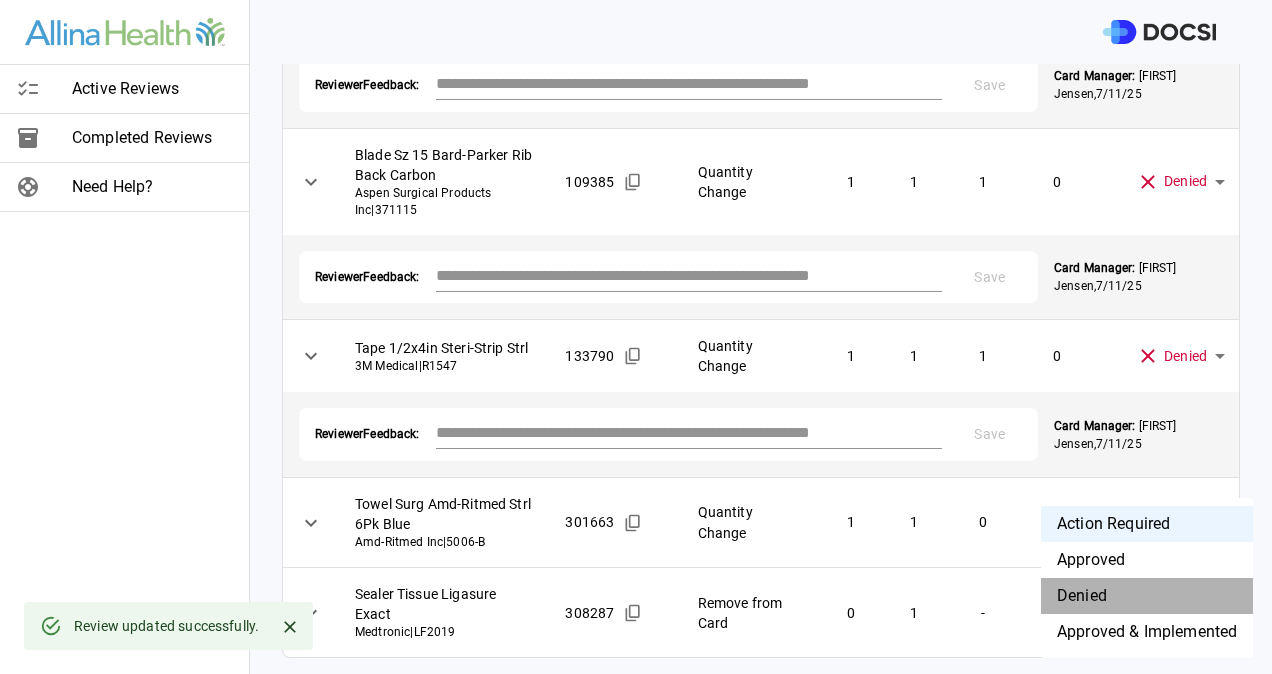 click on "Denied" at bounding box center (1147, 596) 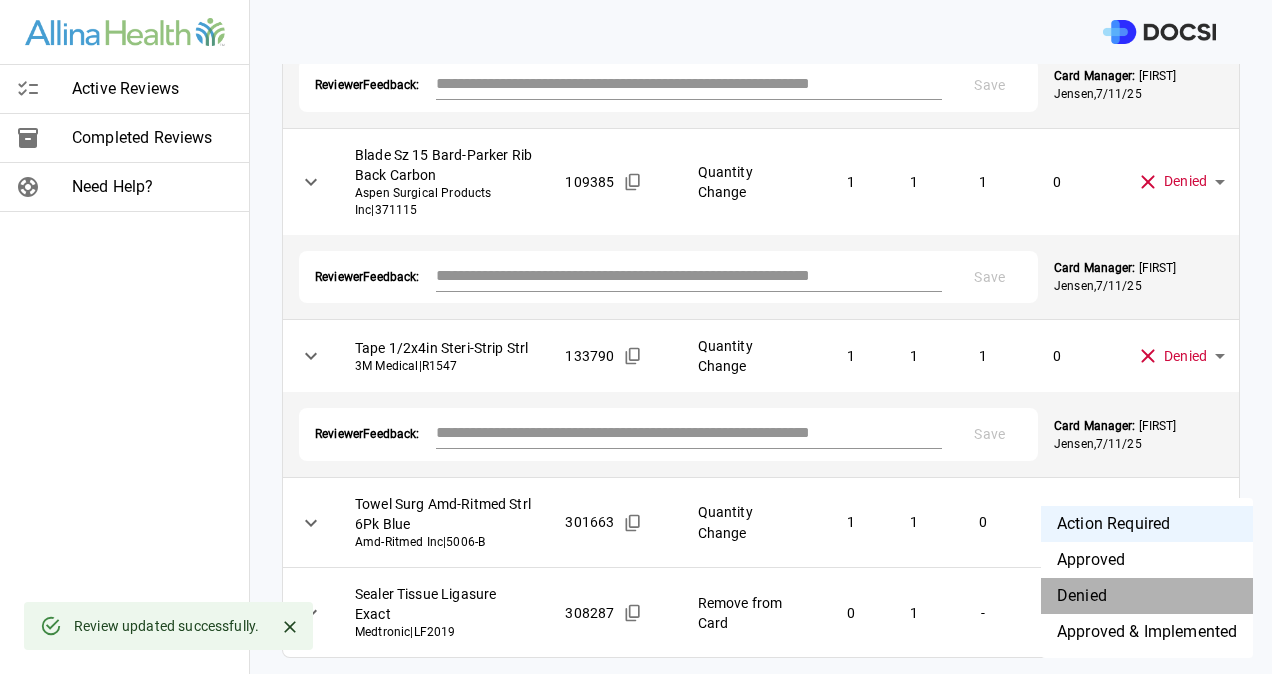 type on "********" 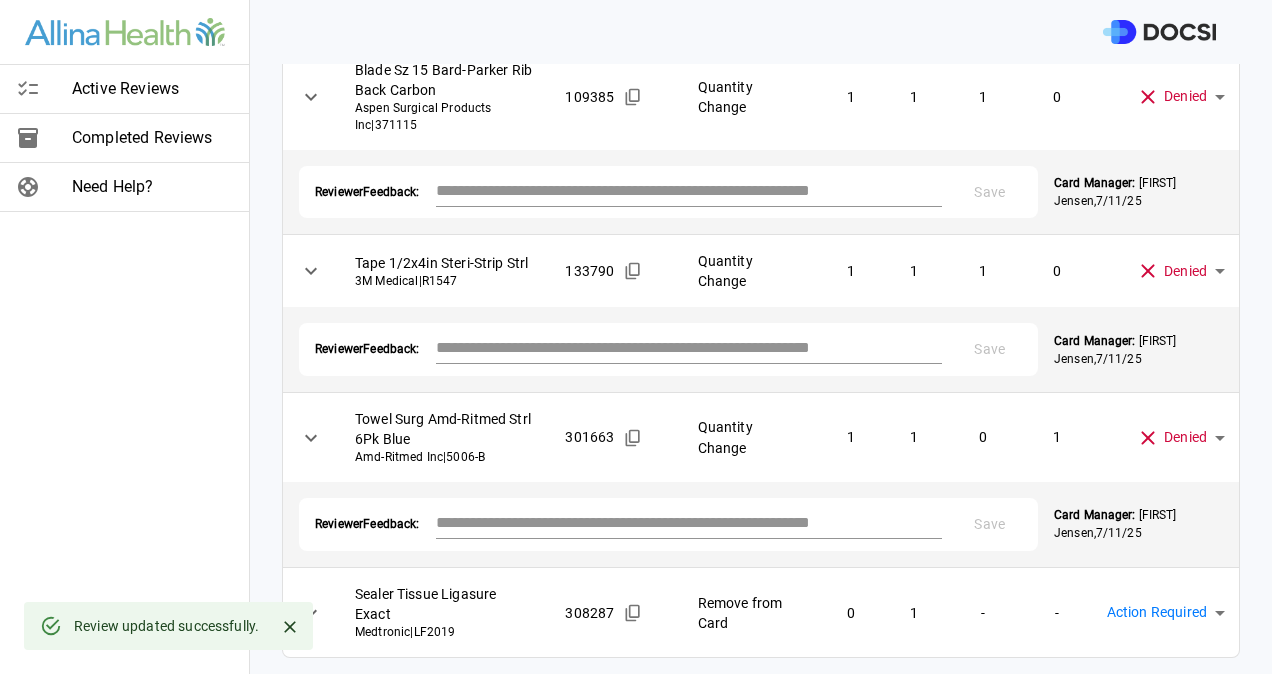 scroll, scrollTop: 2160, scrollLeft: 0, axis: vertical 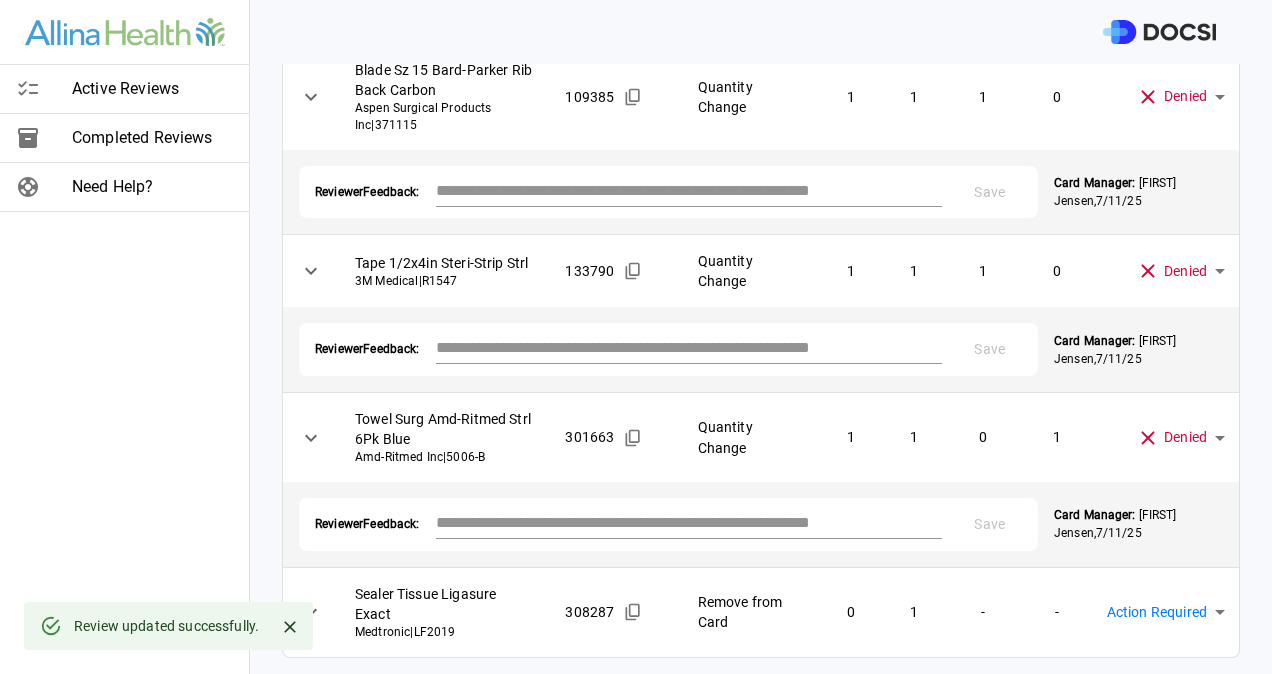 click on "Physician:   Dr.  [LAST] ,  [FIRST] Card:    EXCISION LIPOMA  ( M-100271 ) Managed by:    [FIRST] [LAST] , [FIRST] [LAST] Changes to Review All Card Items Item Item ID Requested Optimization Open Hold New Open New Hold Review Status Skin Prep 10.5ml Chloraprep Orn Tint BD - Becton Dickinson  |  930715 313646 Remove from Card 0 1 - - Denied ******** ​ Reviewer  Feedback:  * Save Card Manager:    [FIRST] [LAST] ,  7/11/25   Blade Clipper 3M Professional 9680 3M Medical  |  9680 277321 Remove from Card 0 1 - - Denied ******** ​ Reviewer  Feedback:  * Save Card Manager:    [FIRST] [LAST] ,  7/11/25   Mitt Prep Surg Helmac Health Care Logistics Inc  |  7441-01 116442 Remove from Card 0 4 - - Denied ******** ​ Reviewer  Feedback:  * Save Card Manager:    [FIRST] [LAST] ,  7/11/25   Skin Prep 3Pk  Povidone Iodine 10% Swabstick Medichoice  |  PVPS300B 243435 Remove from Card 0 1 - - Action Required **** ​" at bounding box center [636, 337] 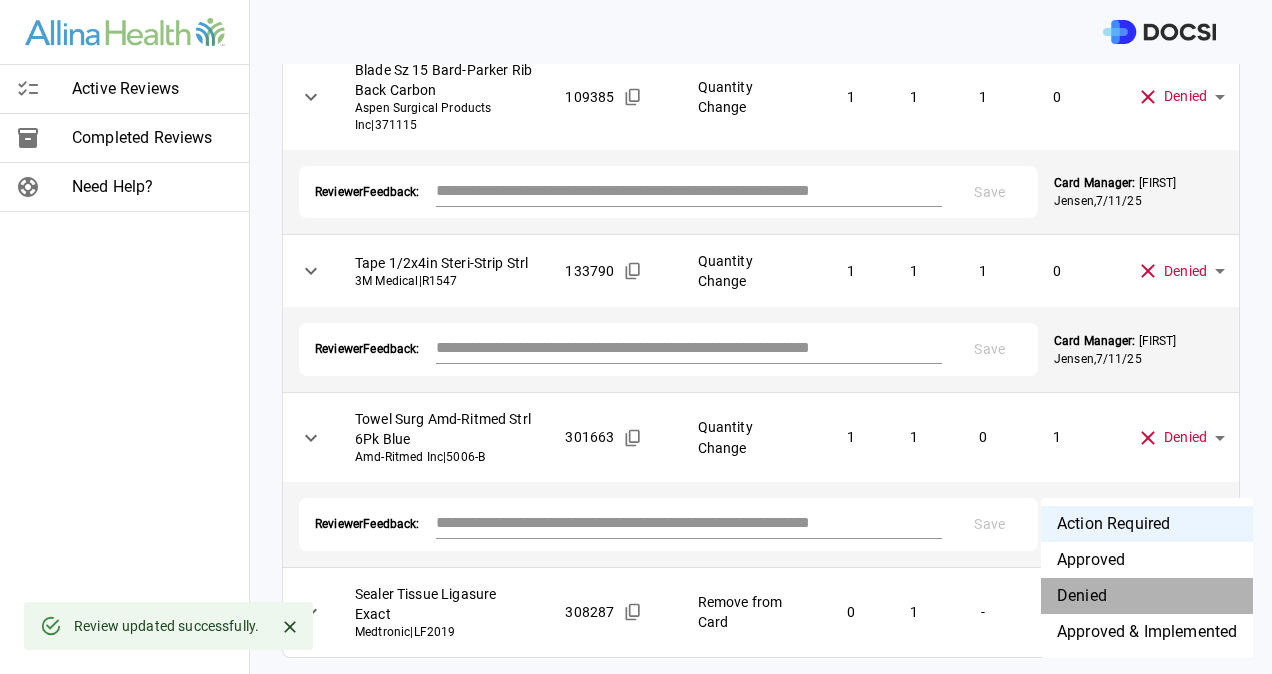click on "Denied" at bounding box center [1147, 596] 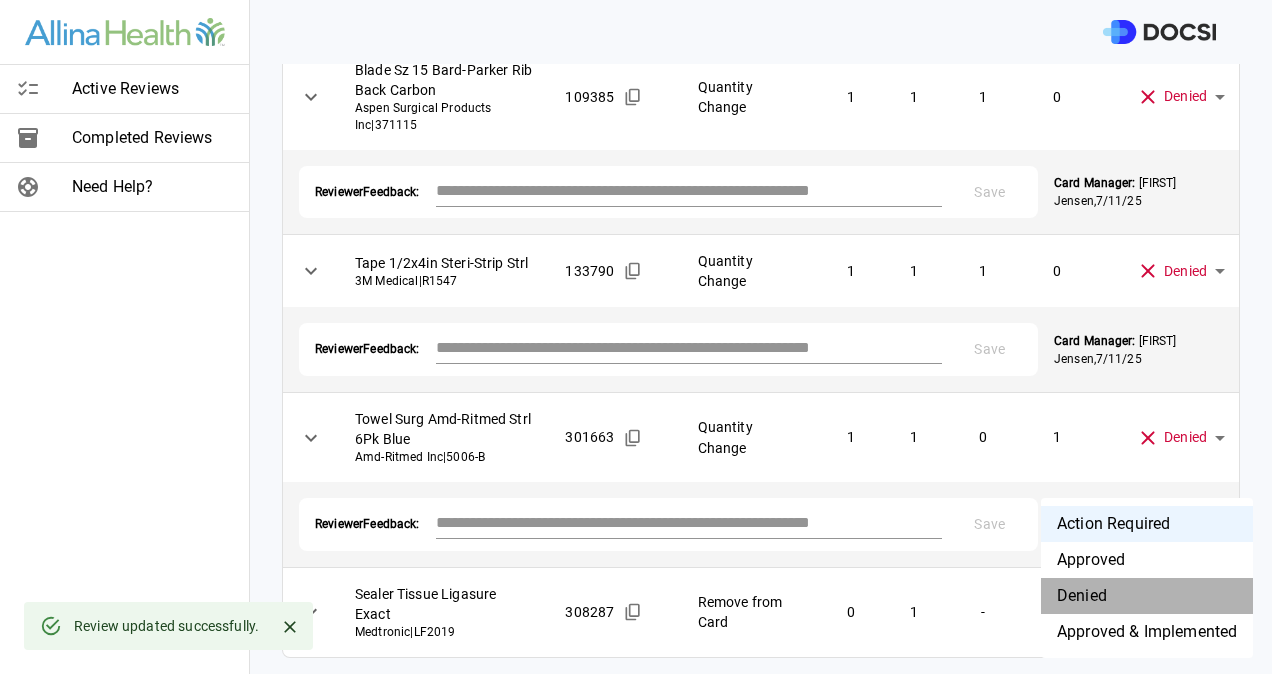 type on "********" 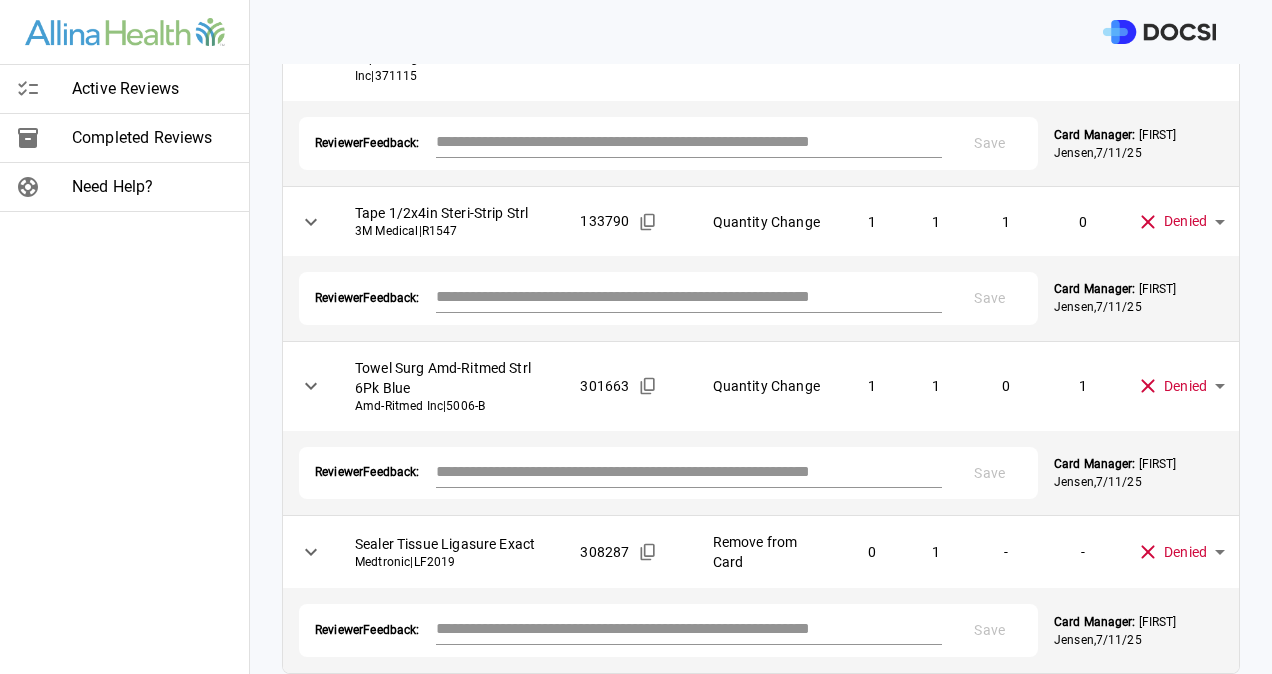 scroll, scrollTop: 2153, scrollLeft: 0, axis: vertical 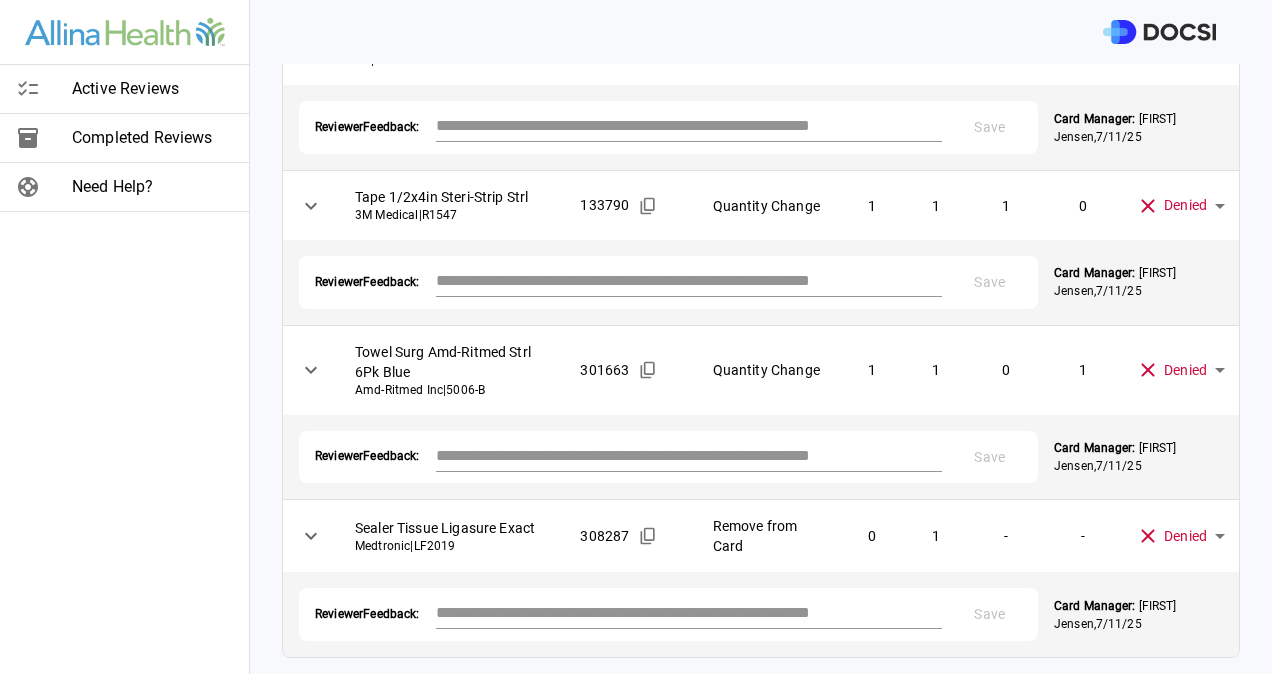 click at bounding box center (689, 612) 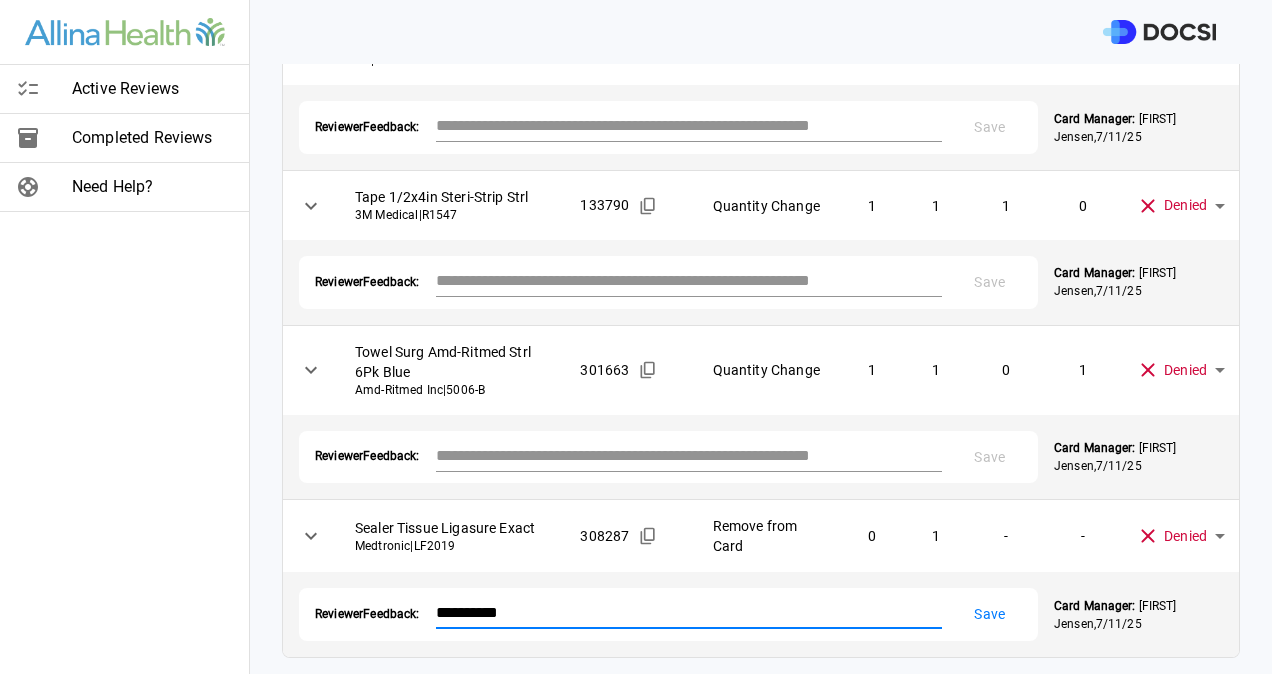 drag, startPoint x: 540, startPoint y: 611, endPoint x: 393, endPoint y: 612, distance: 147.0034 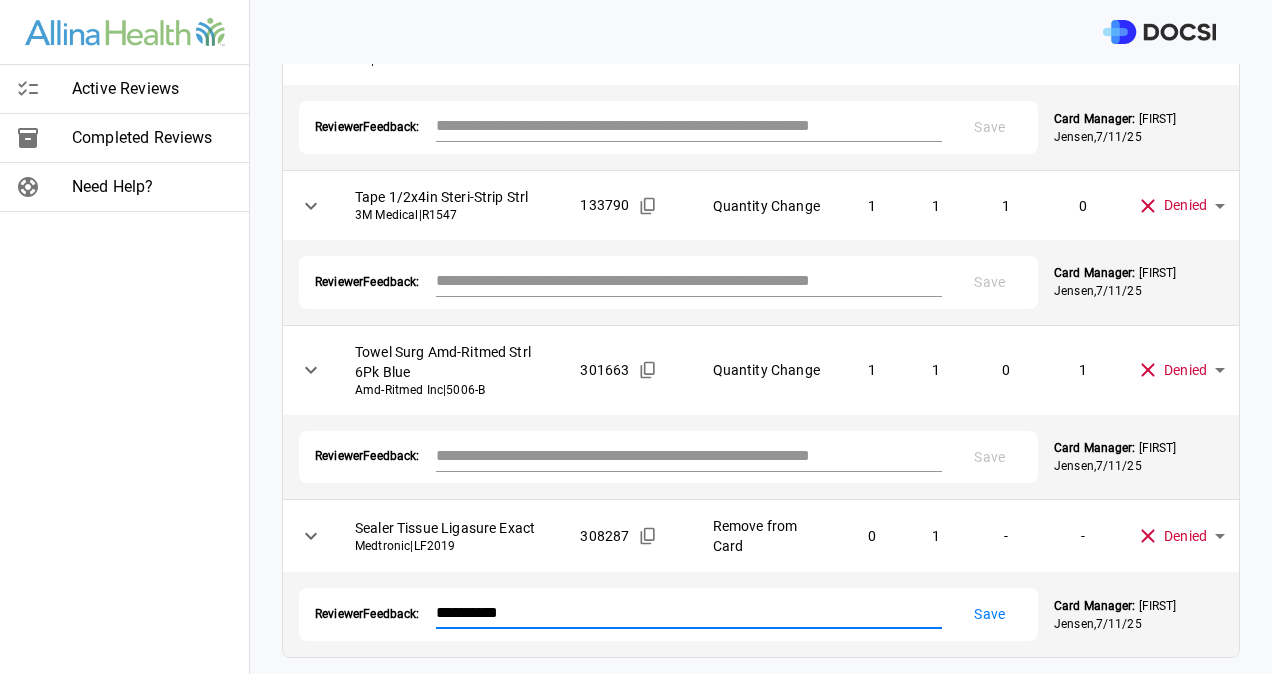 click on "**********" at bounding box center [668, 614] 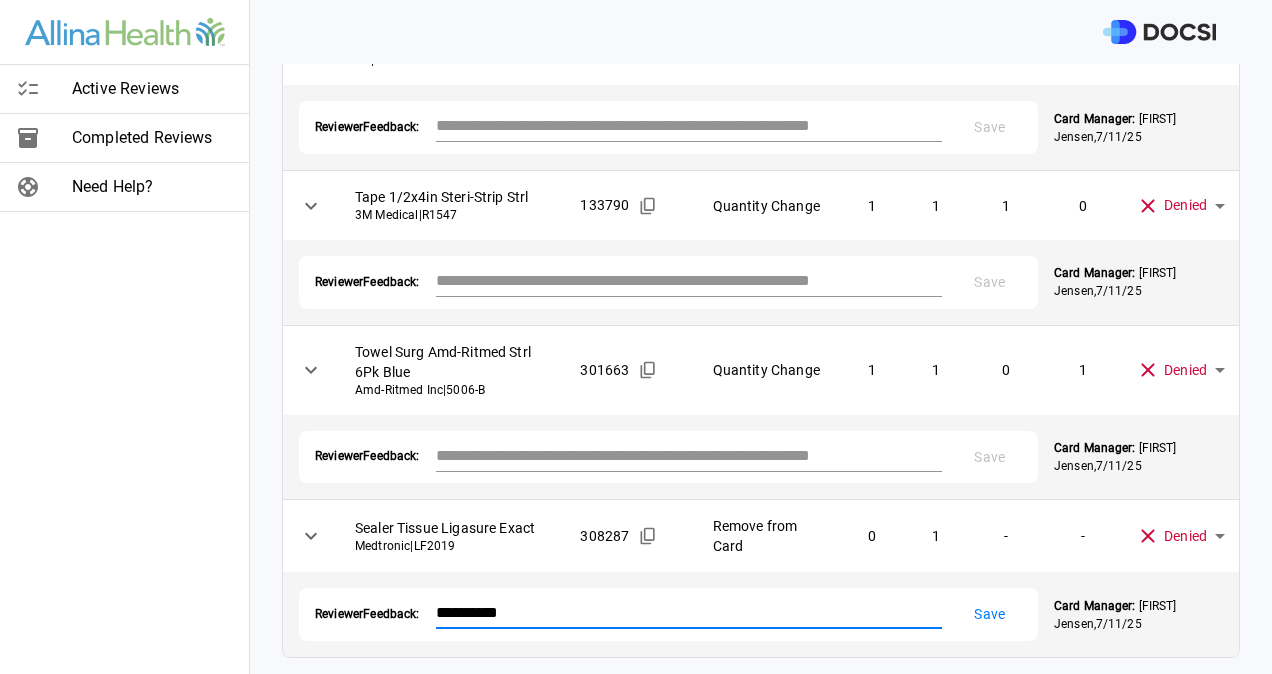 type on "**********" 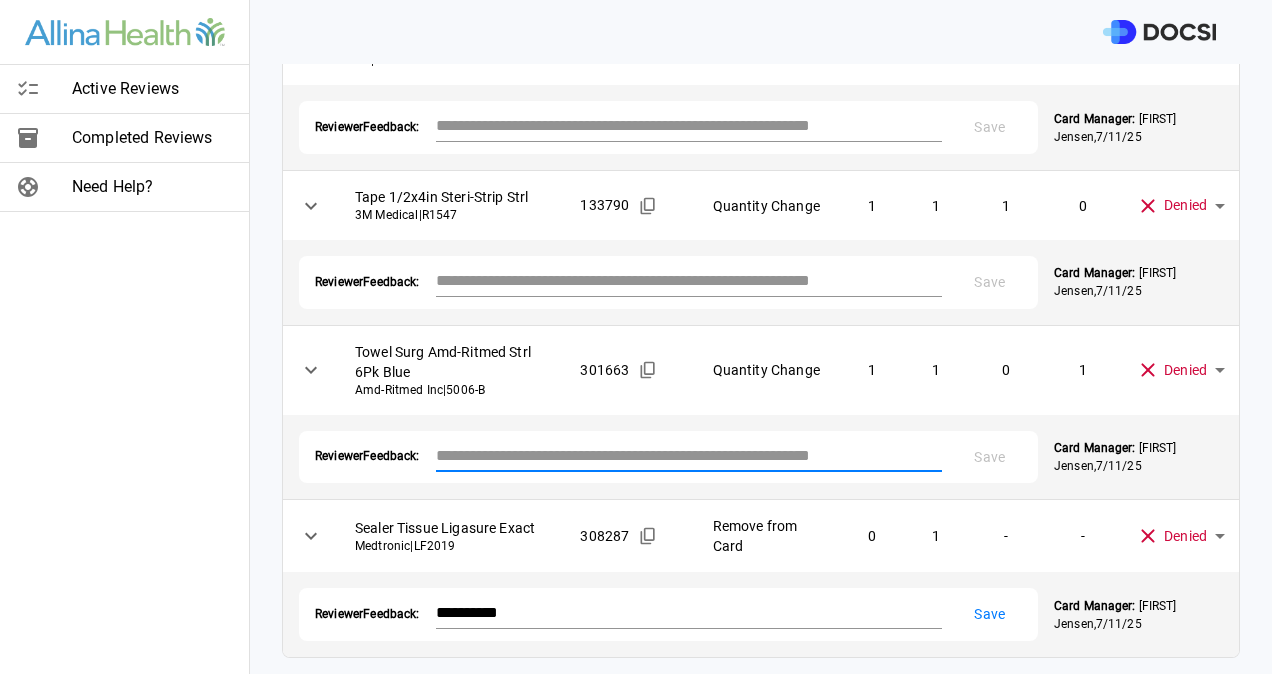 paste on "**********" 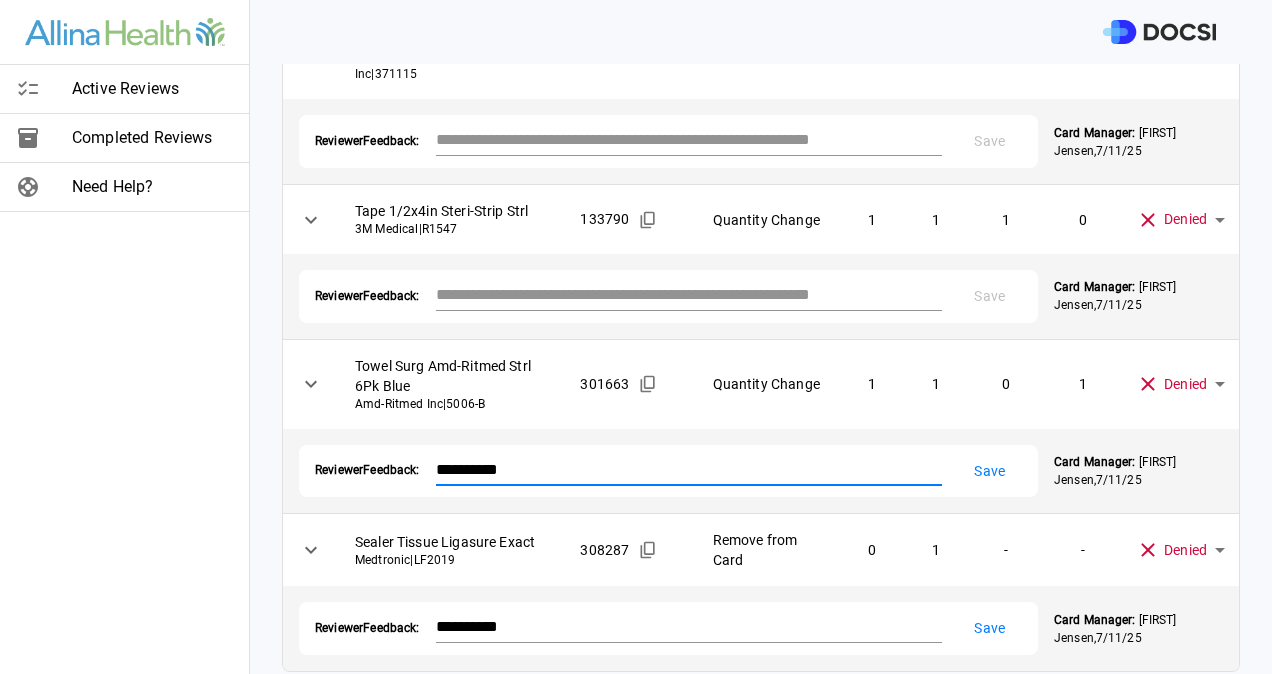 scroll, scrollTop: 2053, scrollLeft: 0, axis: vertical 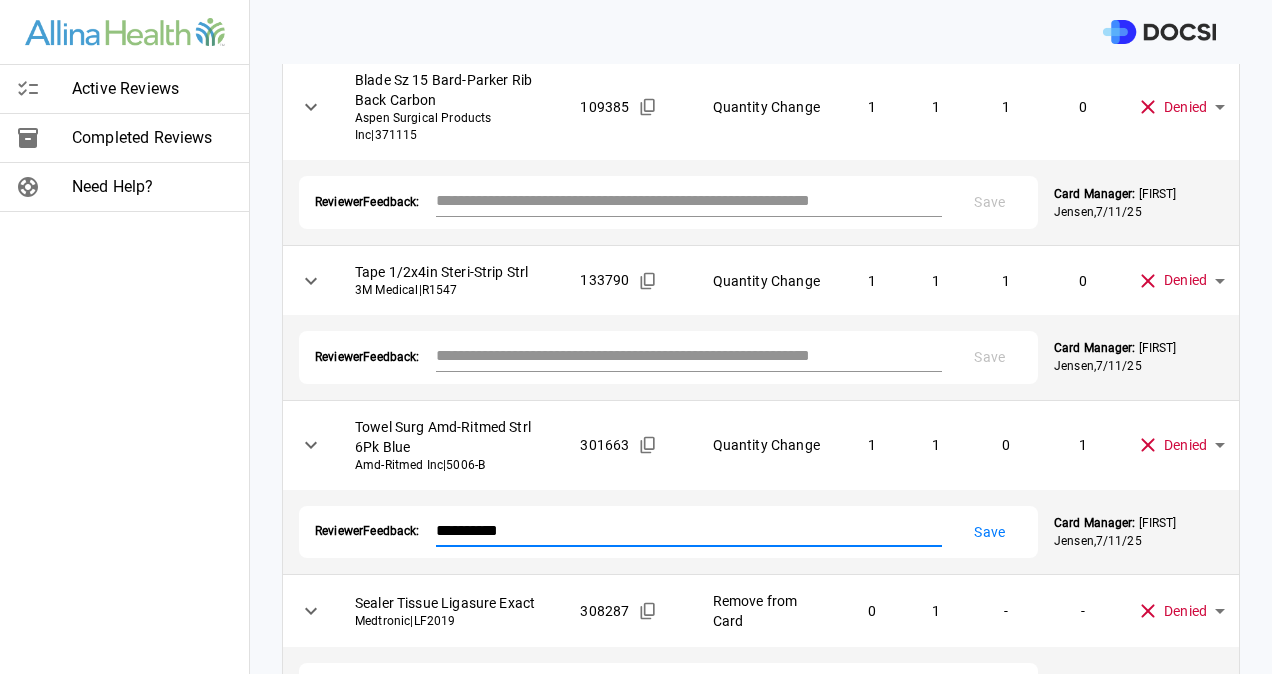 type on "**********" 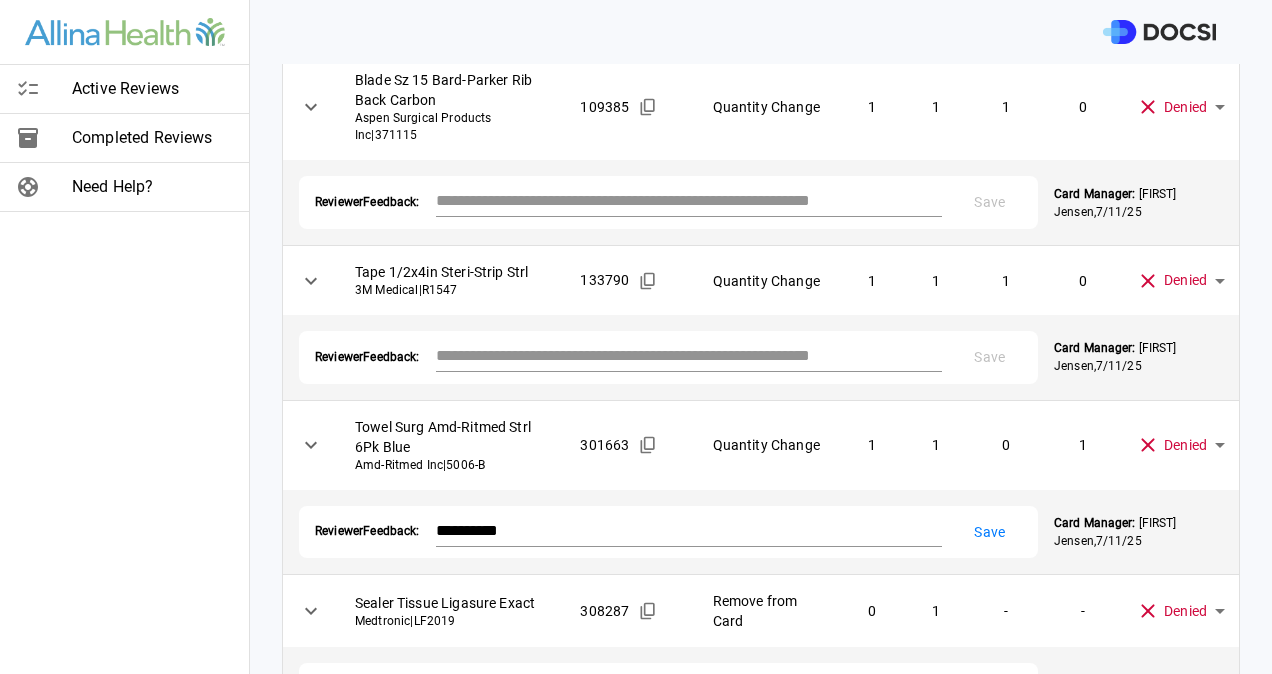 drag, startPoint x: 607, startPoint y: 366, endPoint x: 540, endPoint y: 381, distance: 68.65858 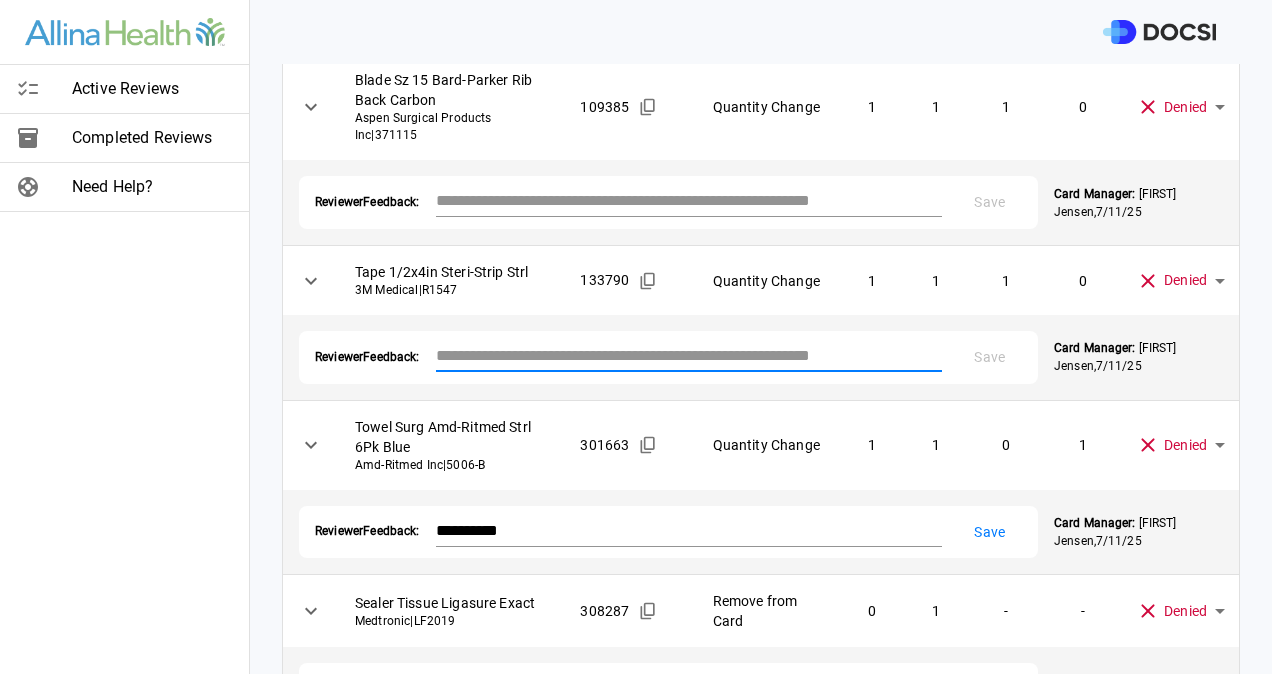 paste on "**********" 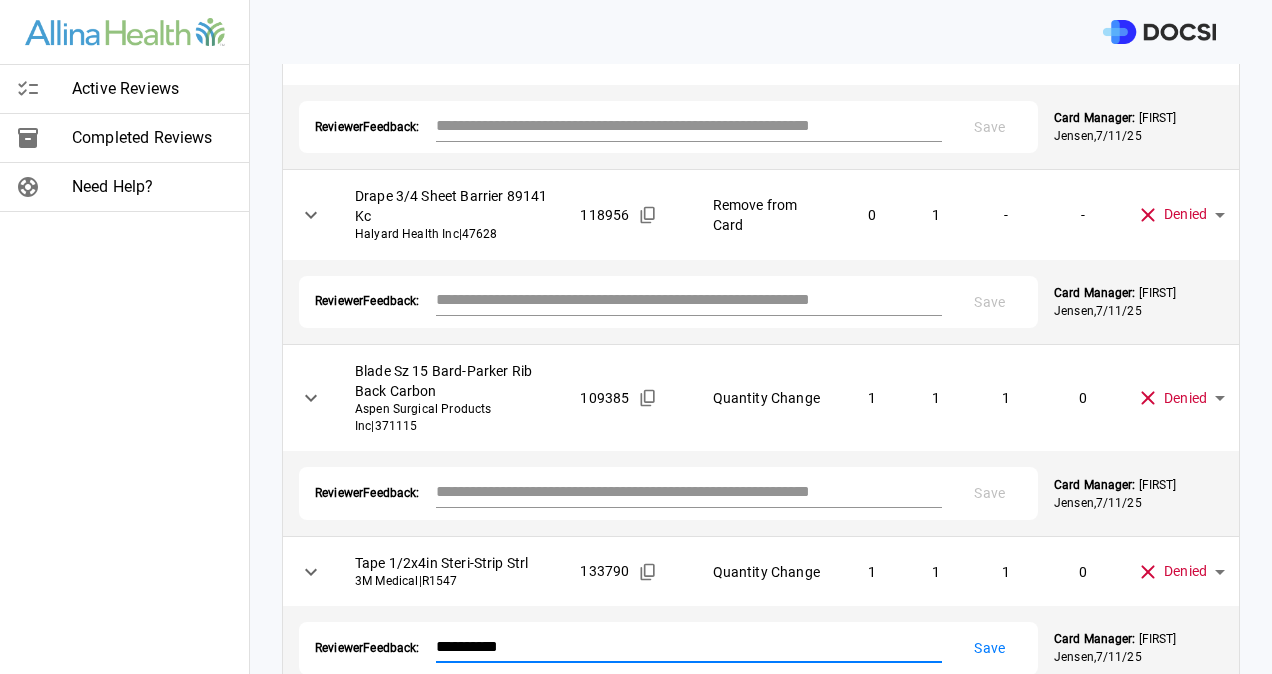 scroll, scrollTop: 1753, scrollLeft: 0, axis: vertical 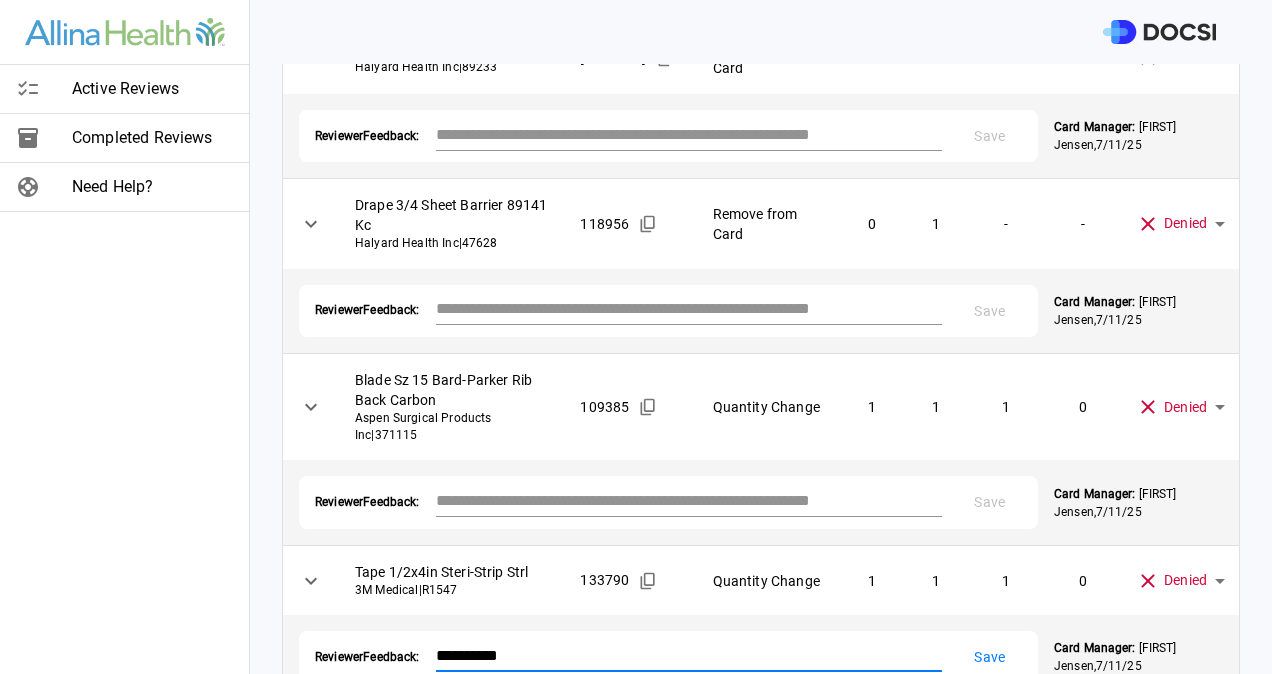 type on "**********" 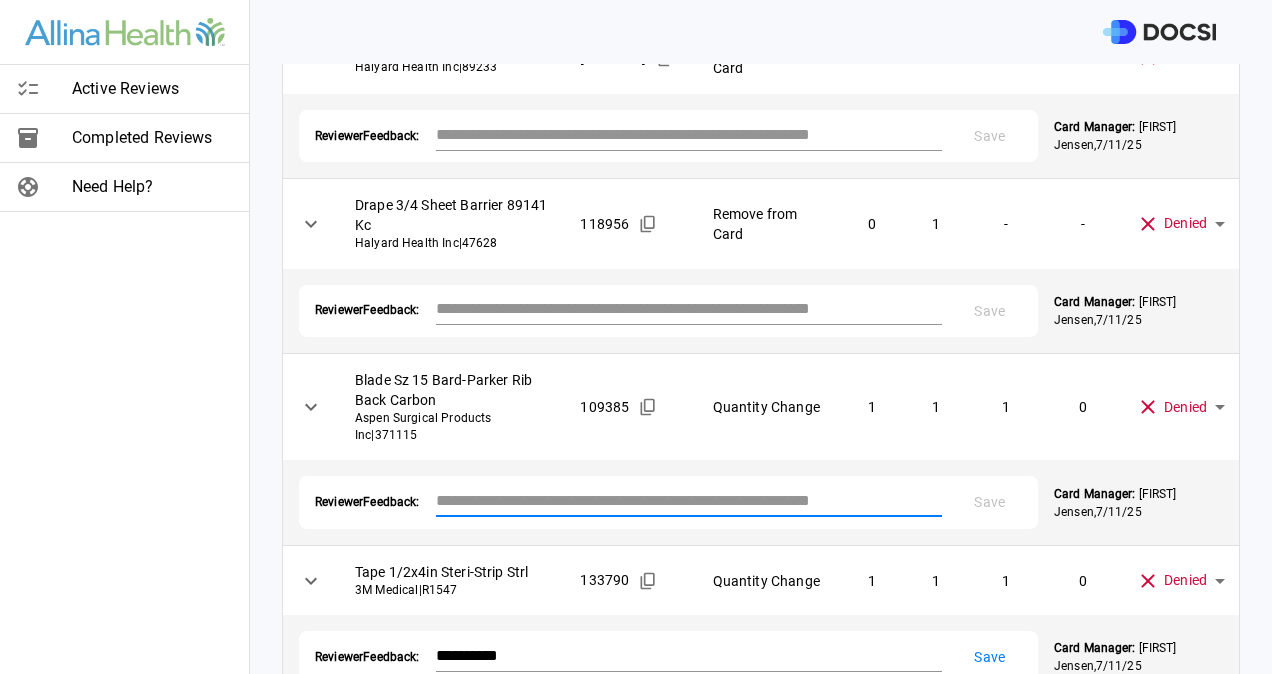 paste on "**********" 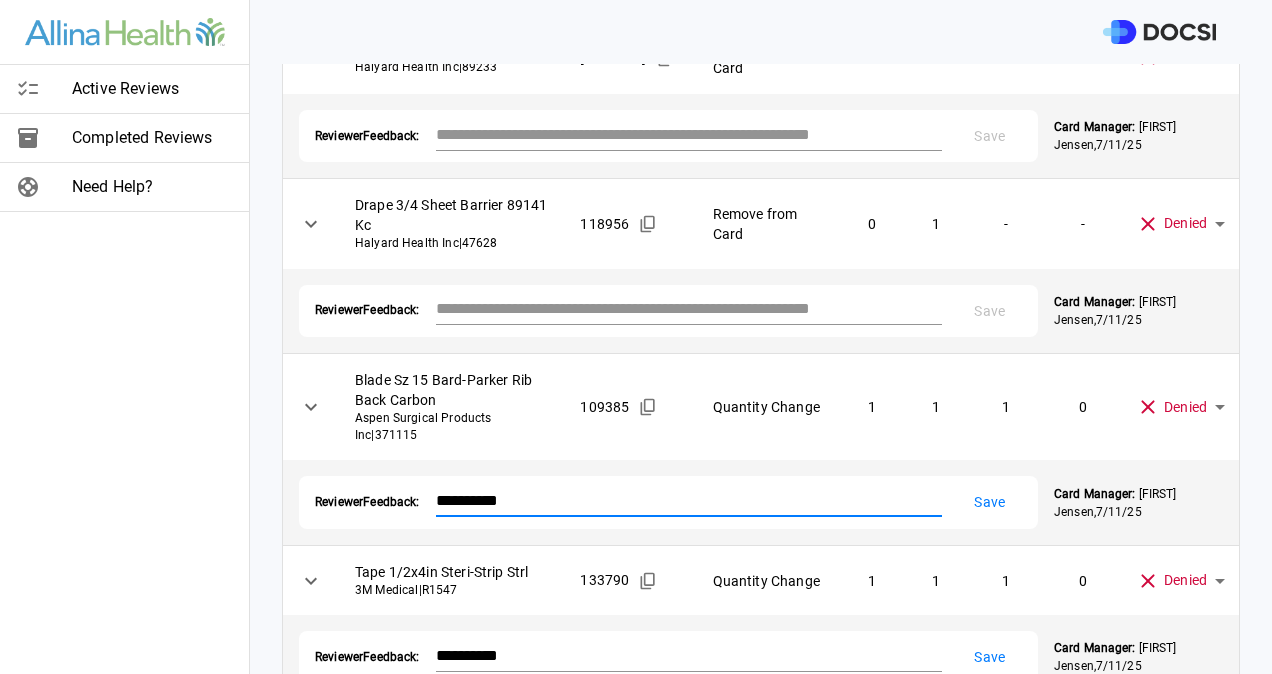 type on "**********" 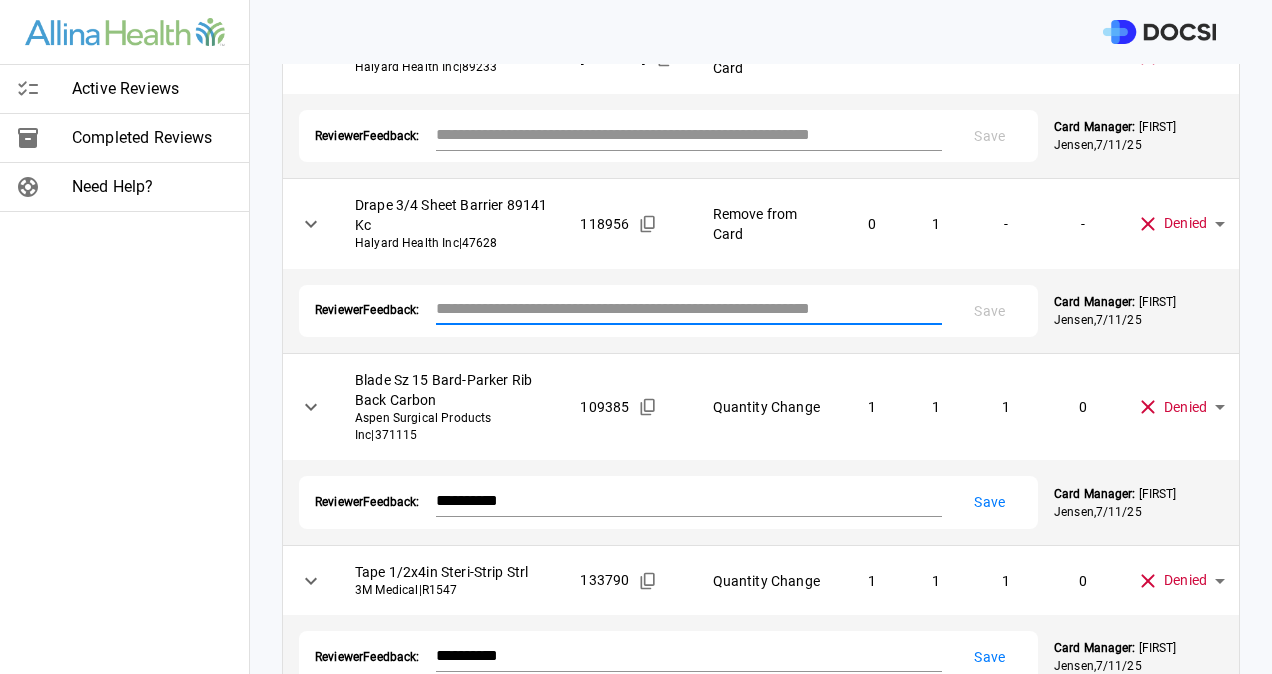 paste on "**********" 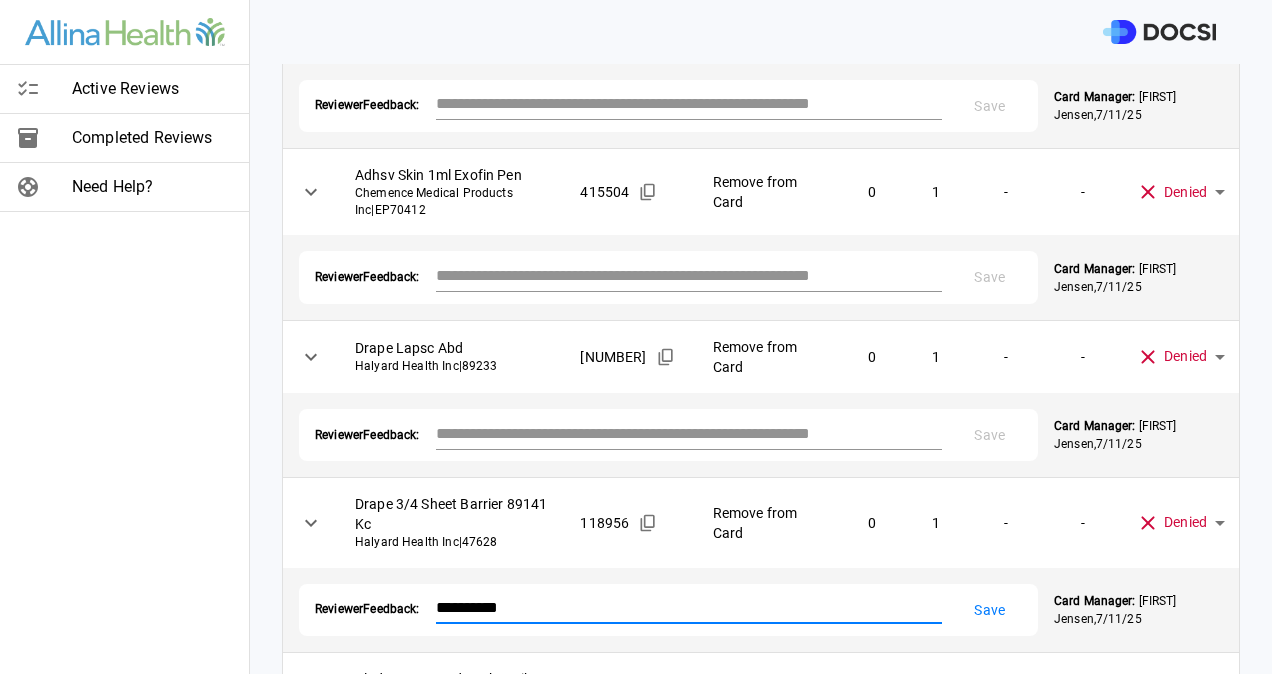 scroll, scrollTop: 1453, scrollLeft: 0, axis: vertical 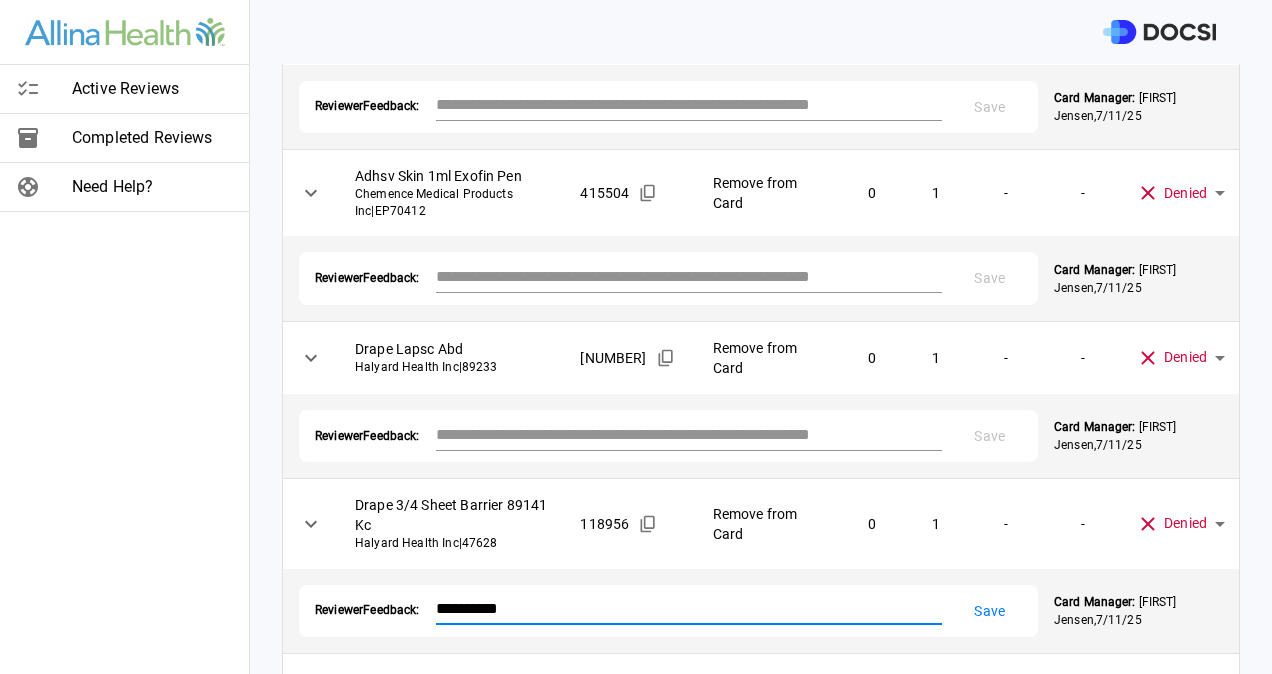 type on "**********" 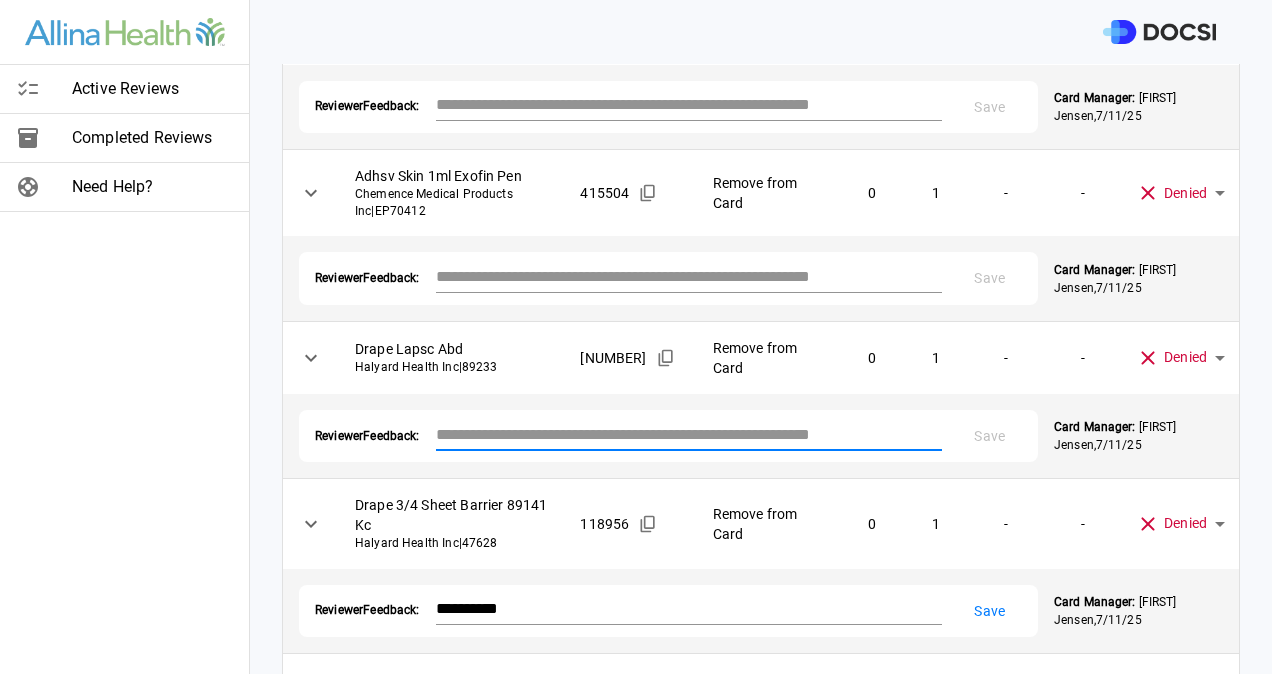 paste on "**********" 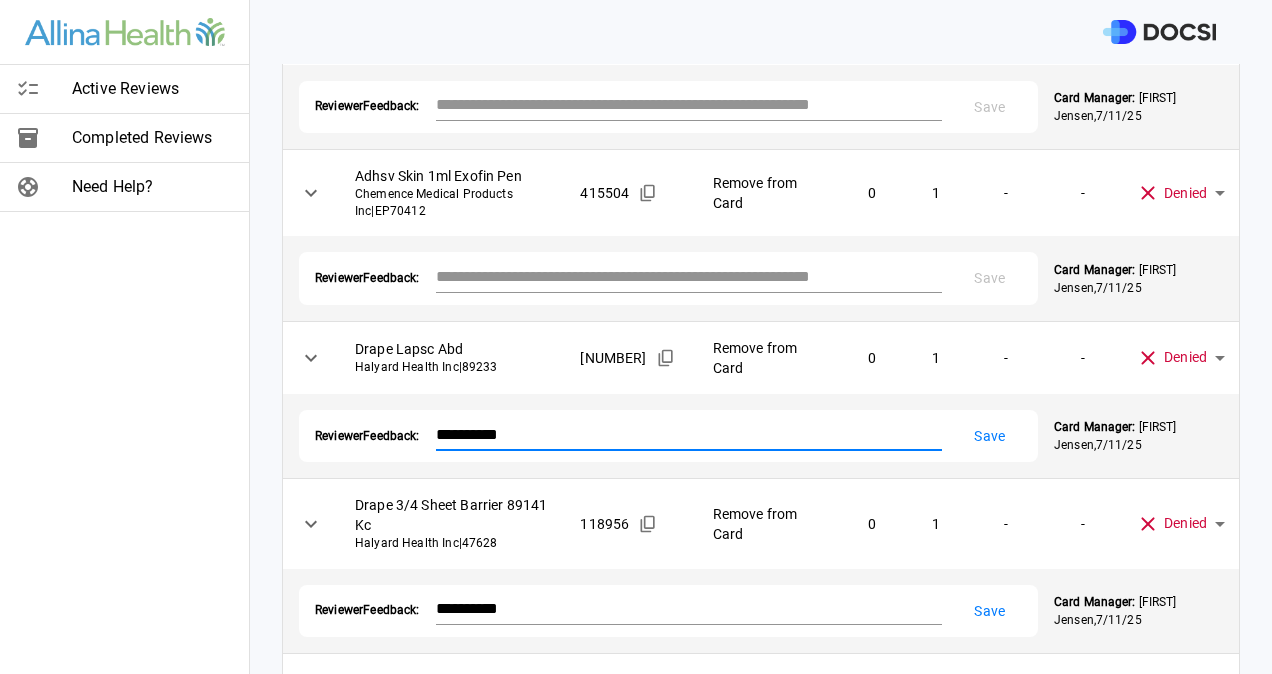 type on "**********" 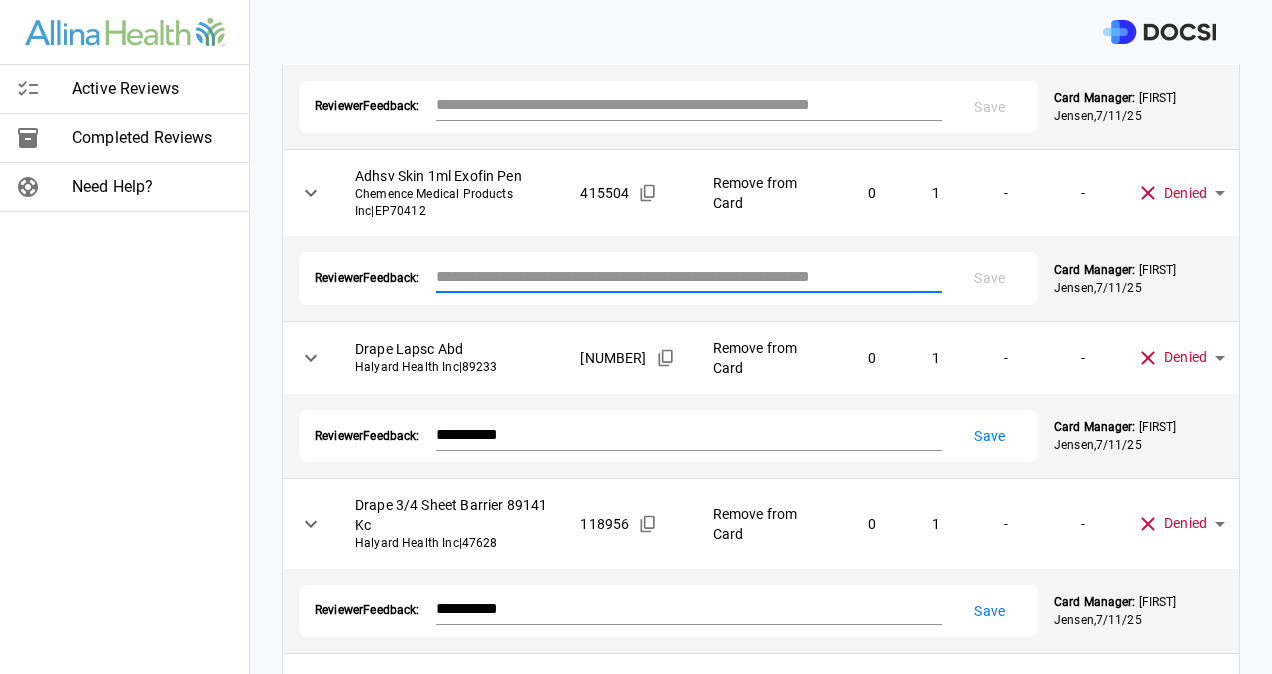 paste on "**********" 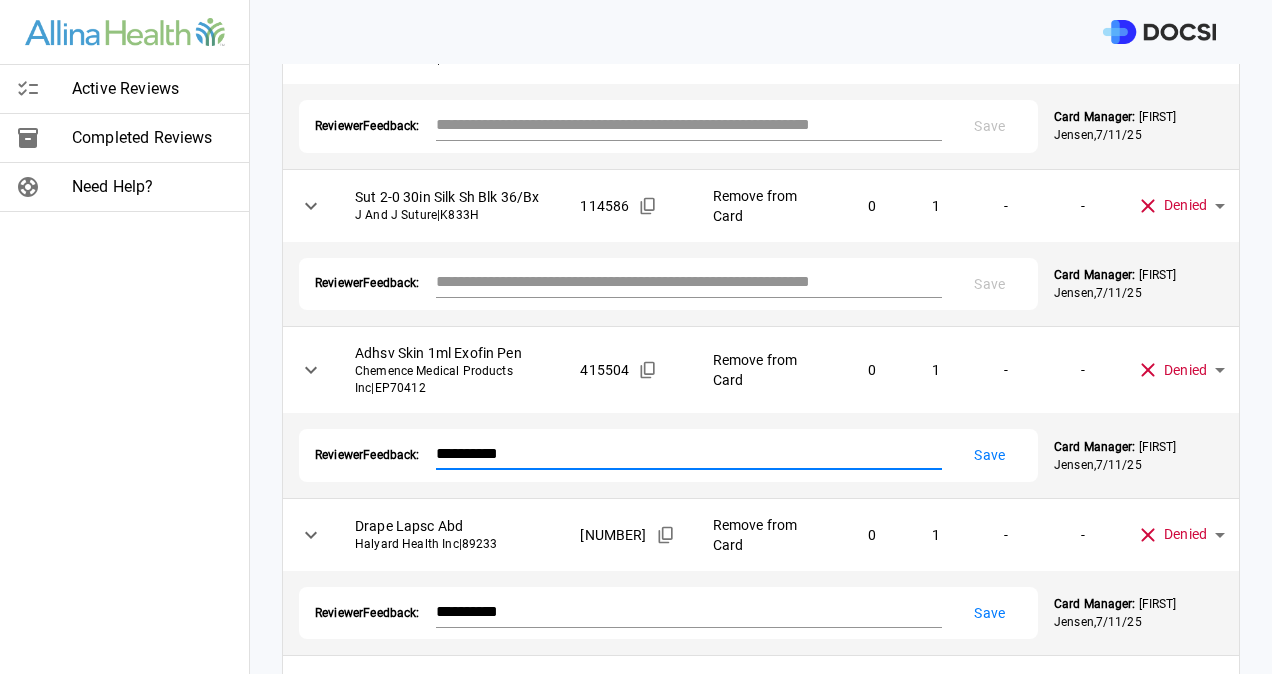 scroll, scrollTop: 1253, scrollLeft: 0, axis: vertical 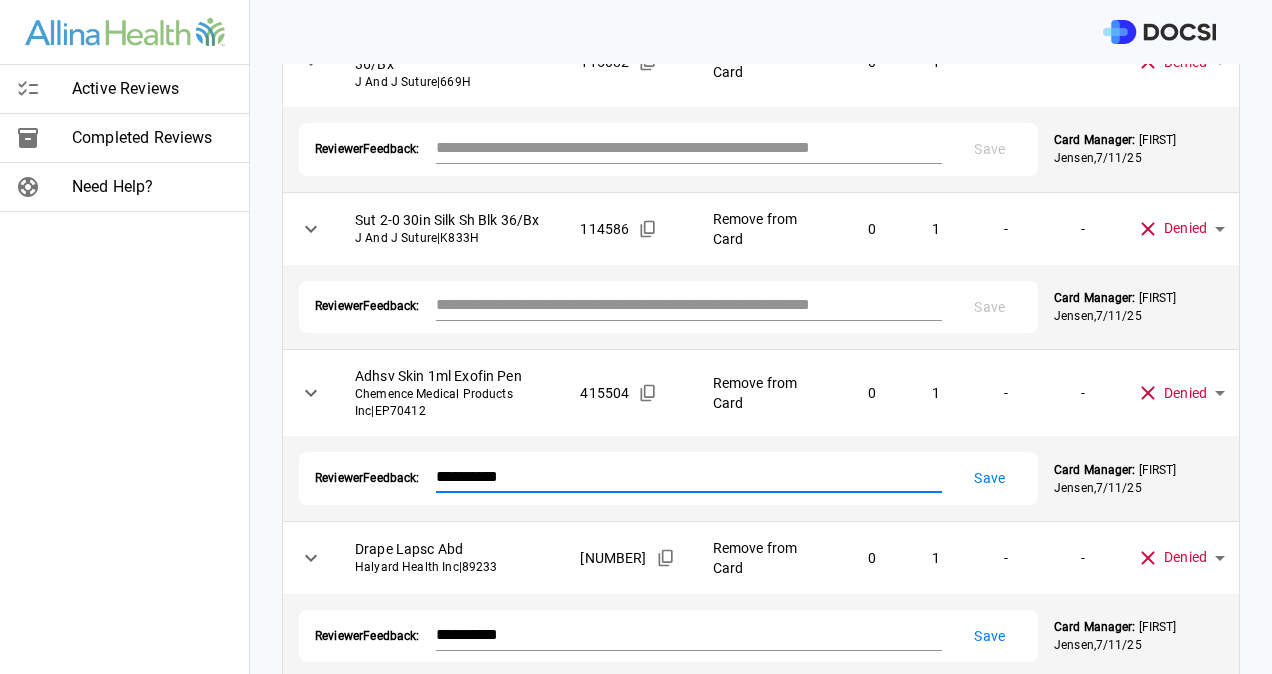 type on "**********" 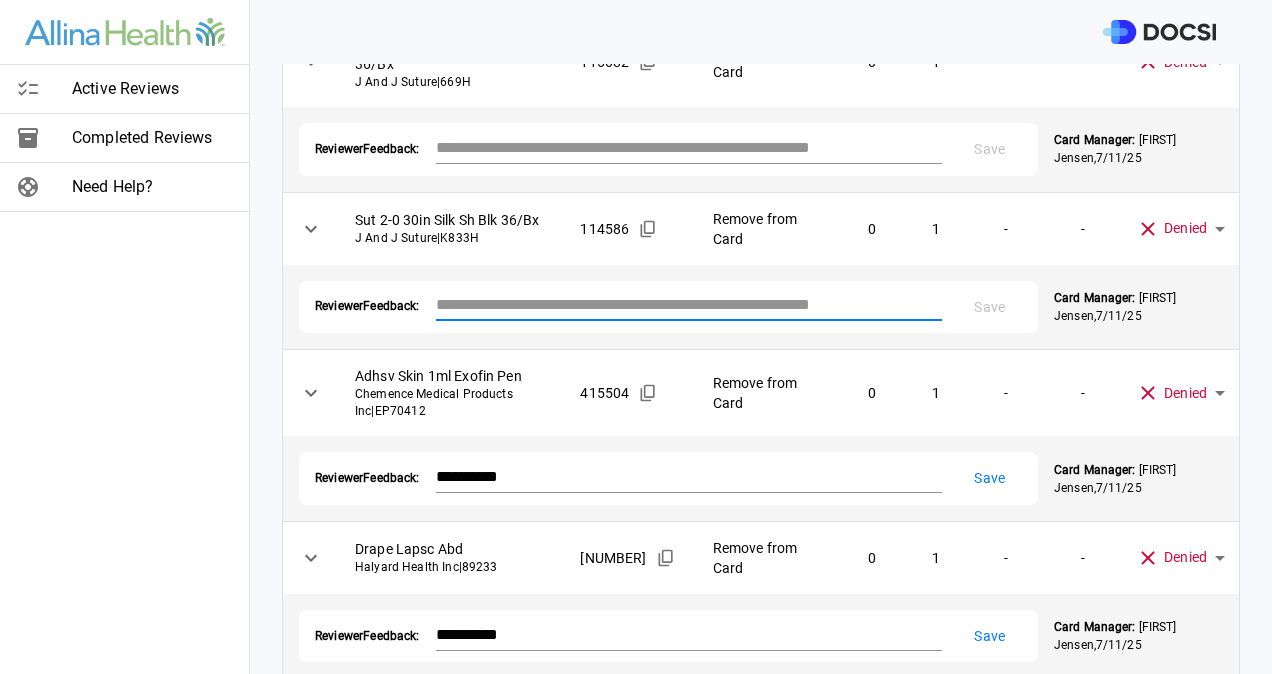 paste on "**********" 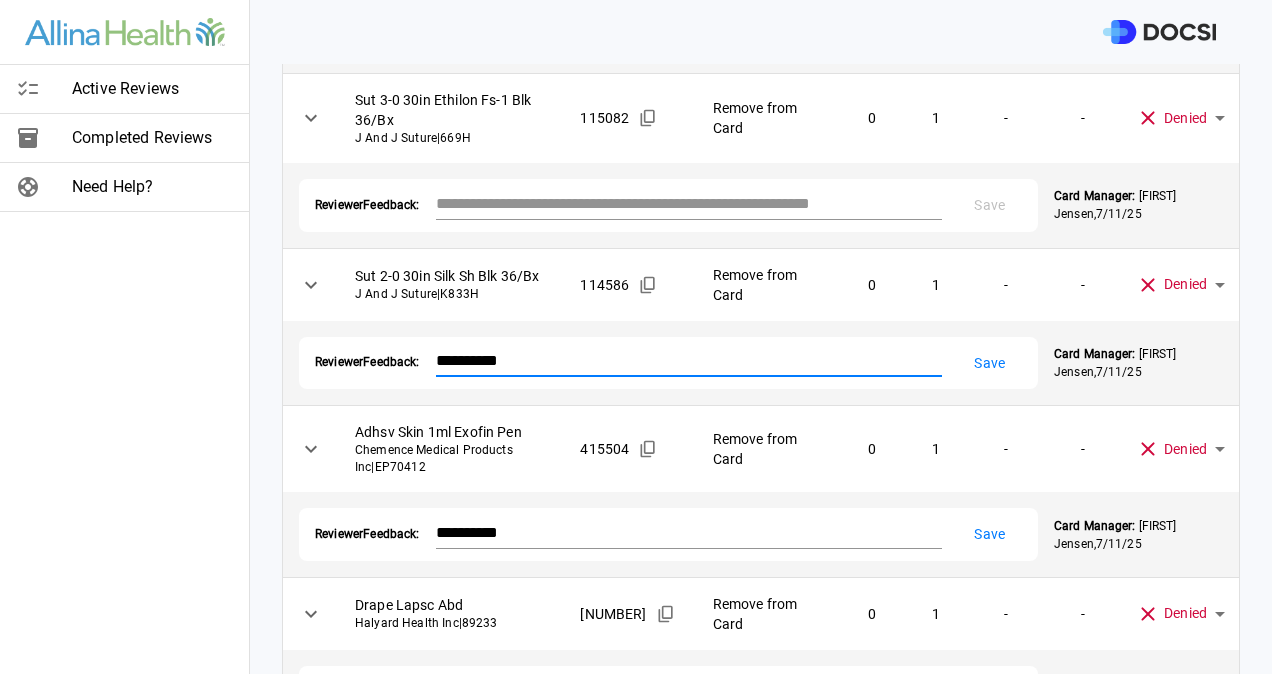 scroll, scrollTop: 1153, scrollLeft: 0, axis: vertical 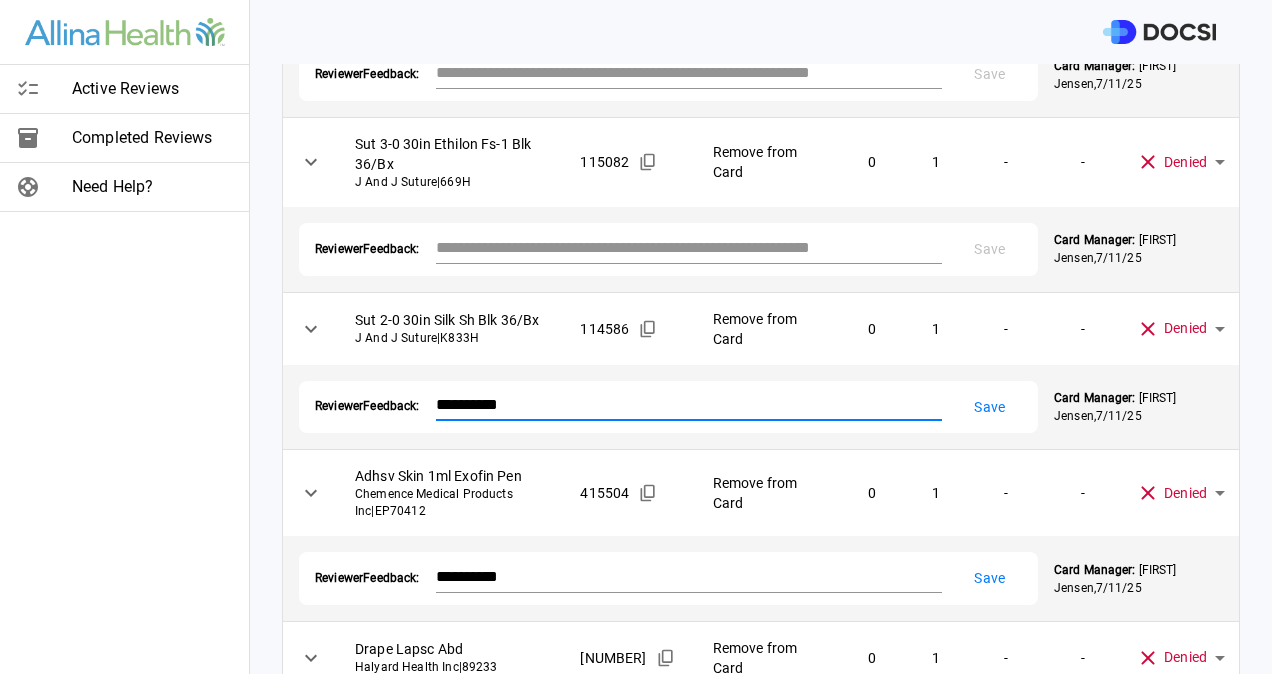 type on "**********" 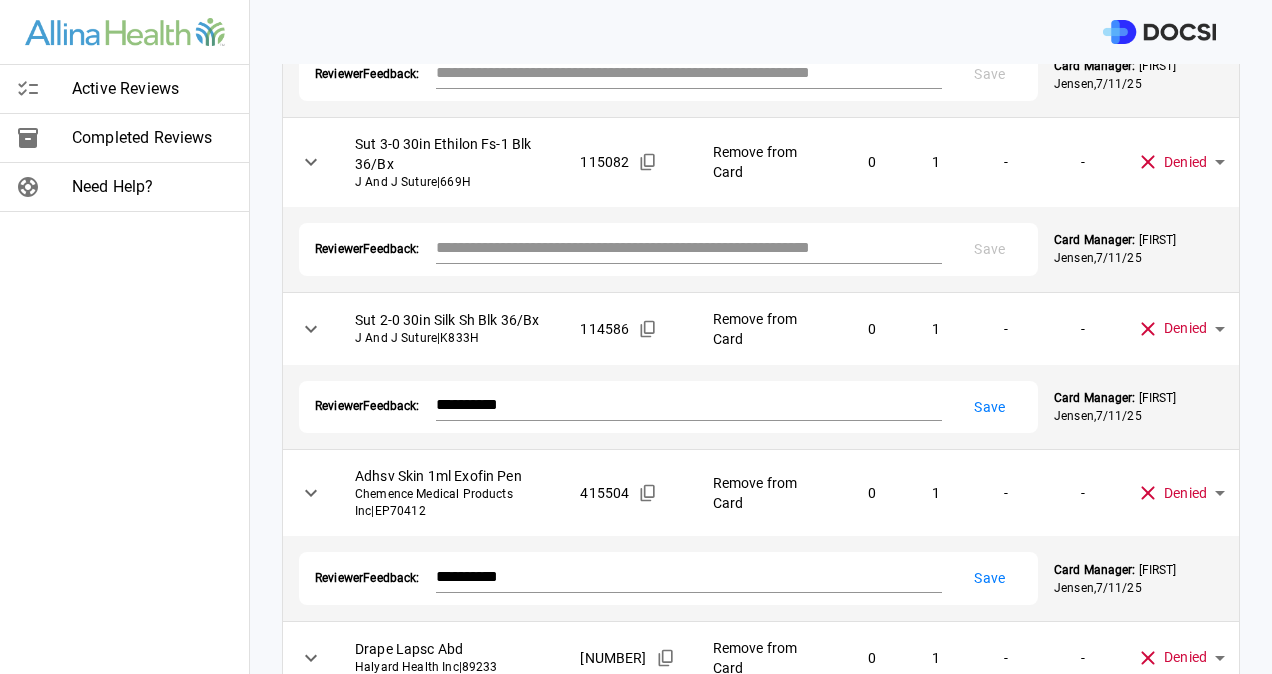 drag, startPoint x: 531, startPoint y: 248, endPoint x: 457, endPoint y: 258, distance: 74.672615 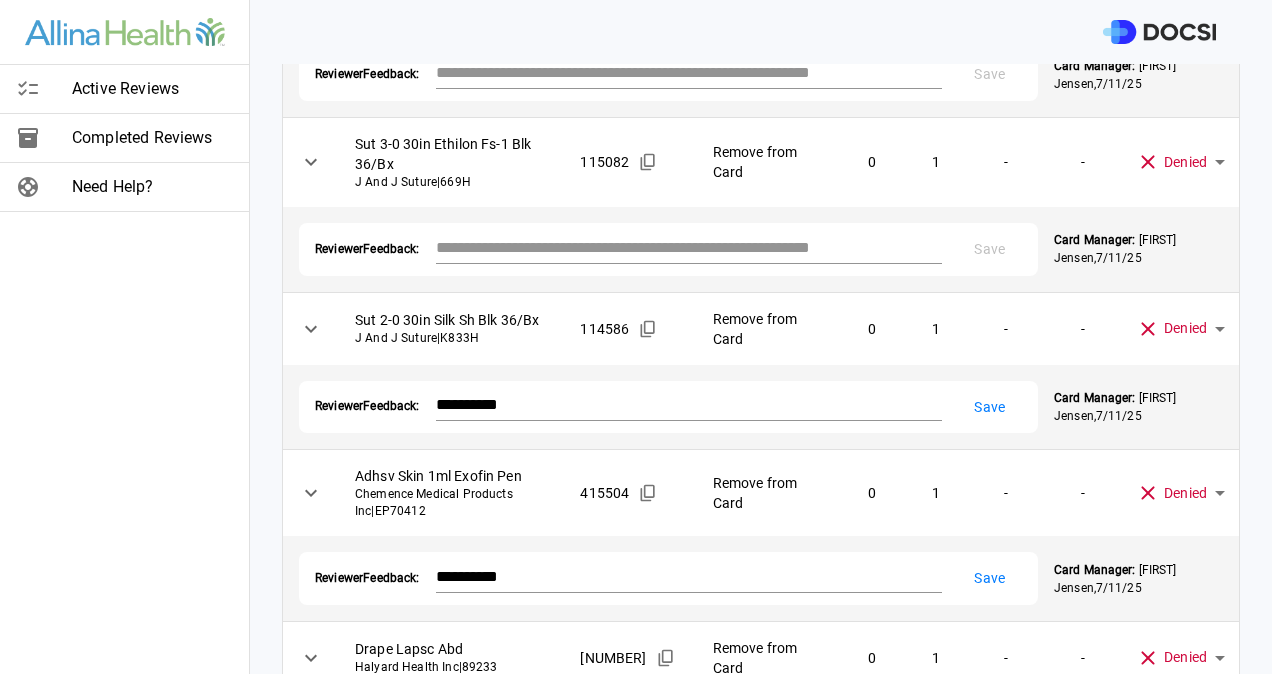 click at bounding box center (689, 247) 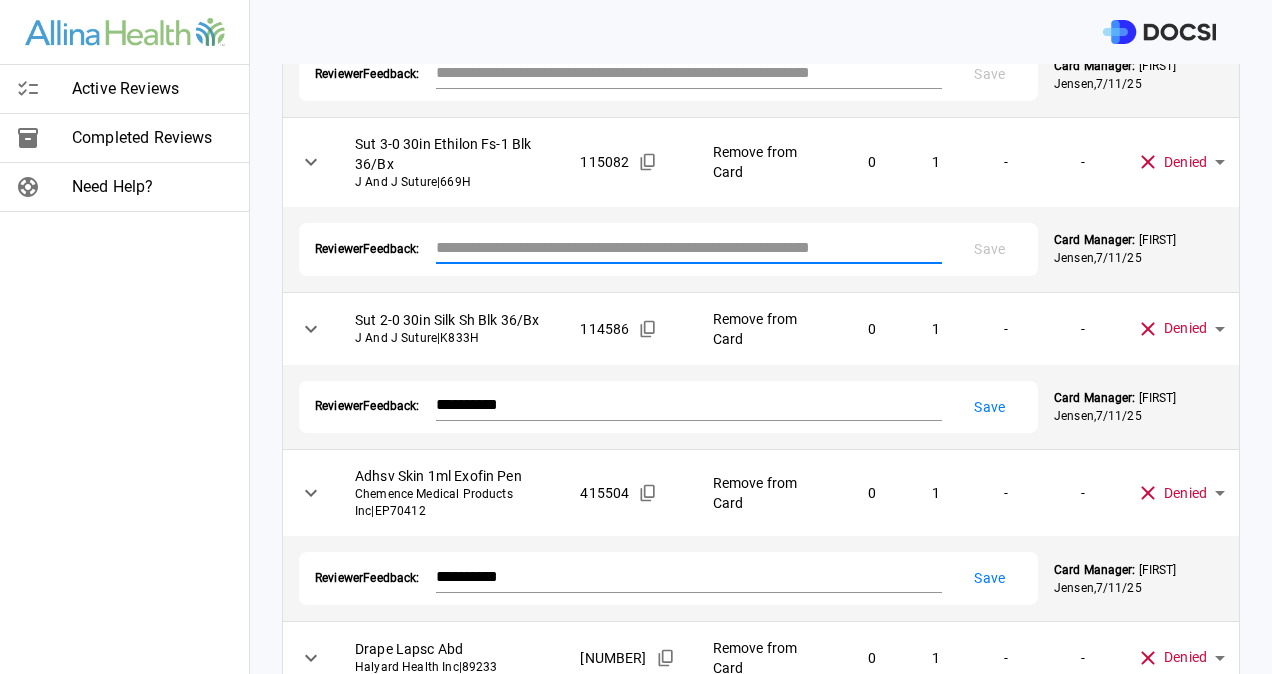 paste on "**********" 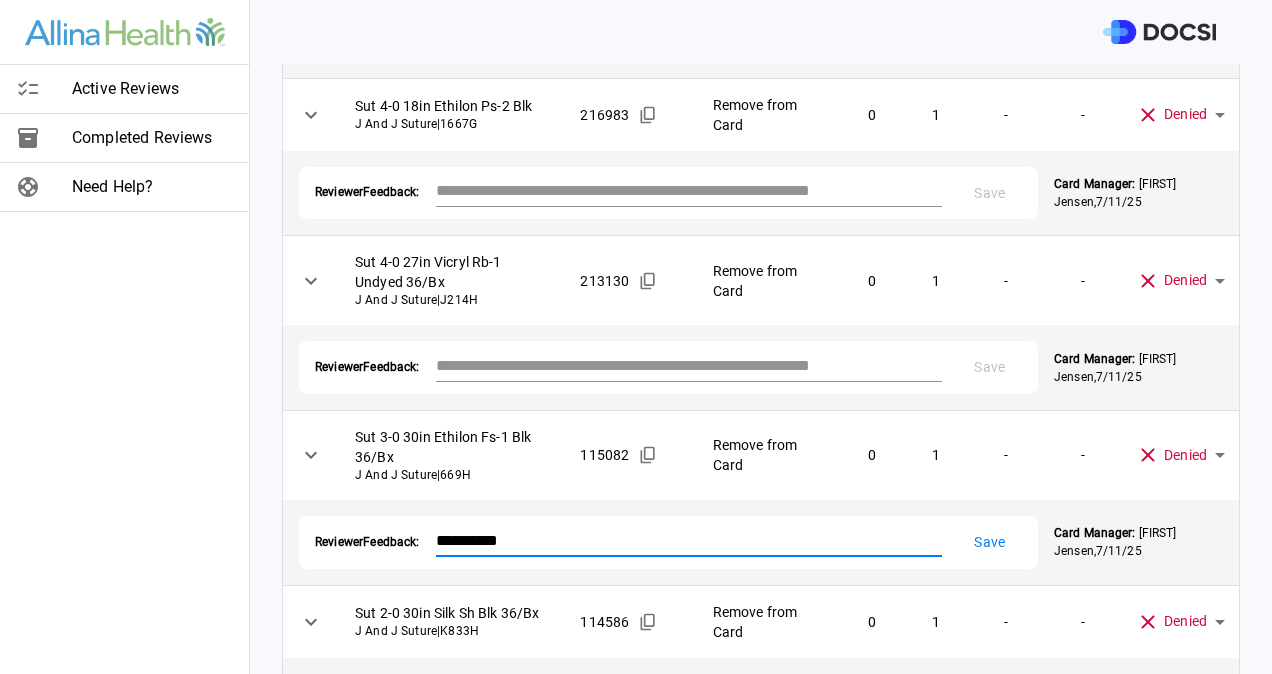 scroll, scrollTop: 853, scrollLeft: 0, axis: vertical 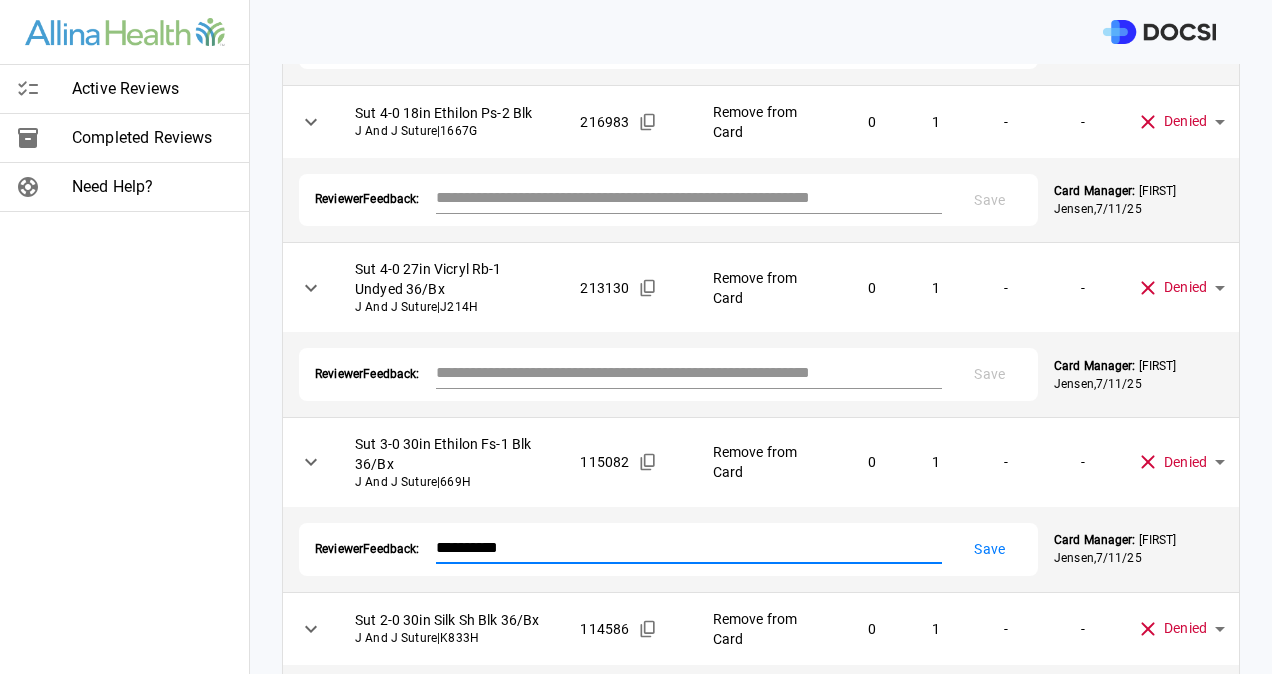 type on "**********" 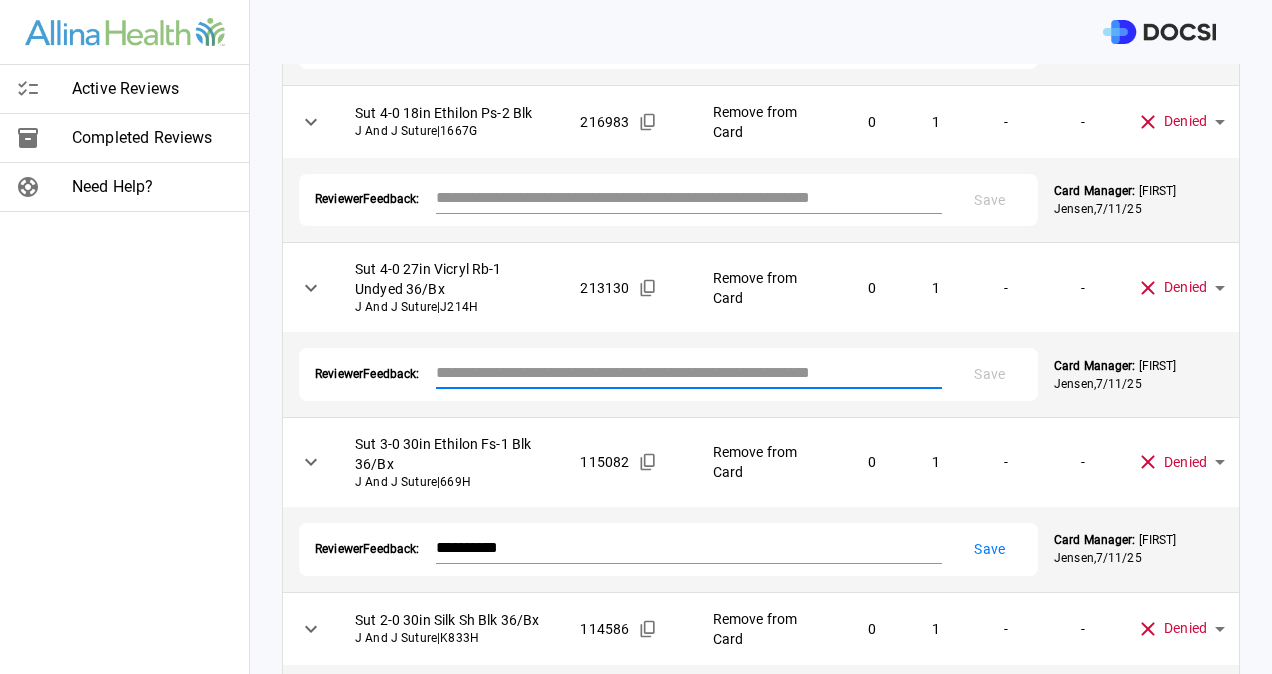 paste on "**********" 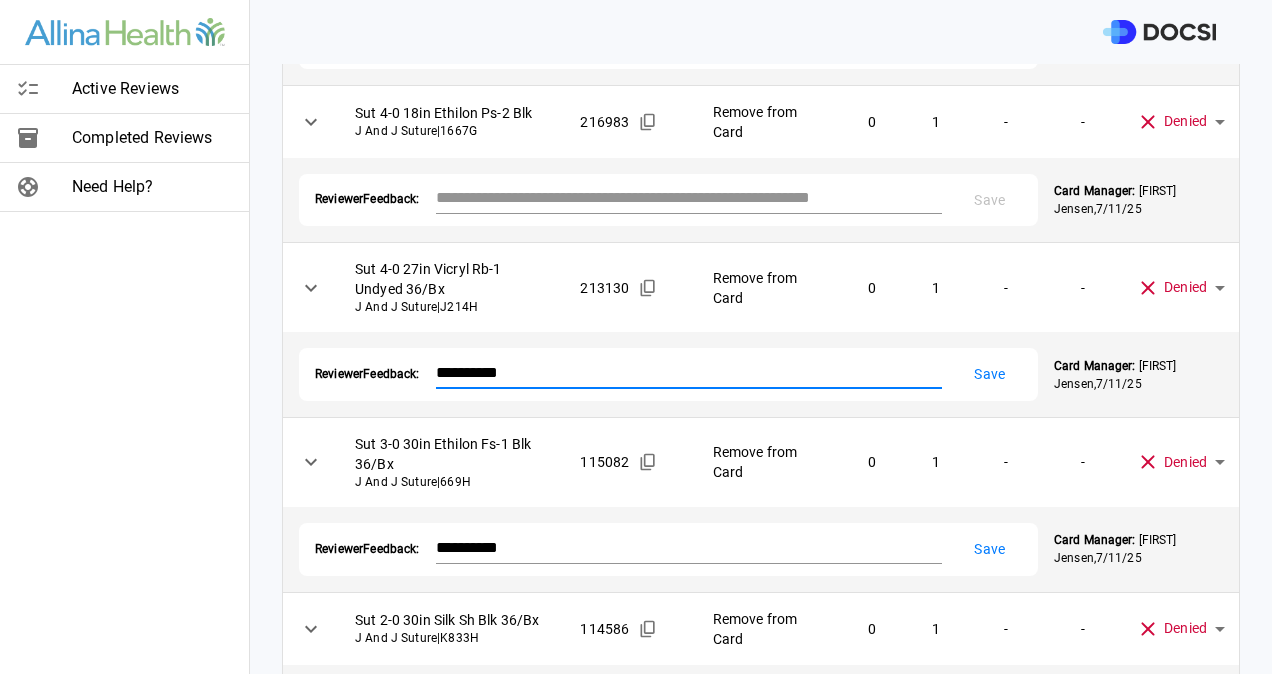 type on "**********" 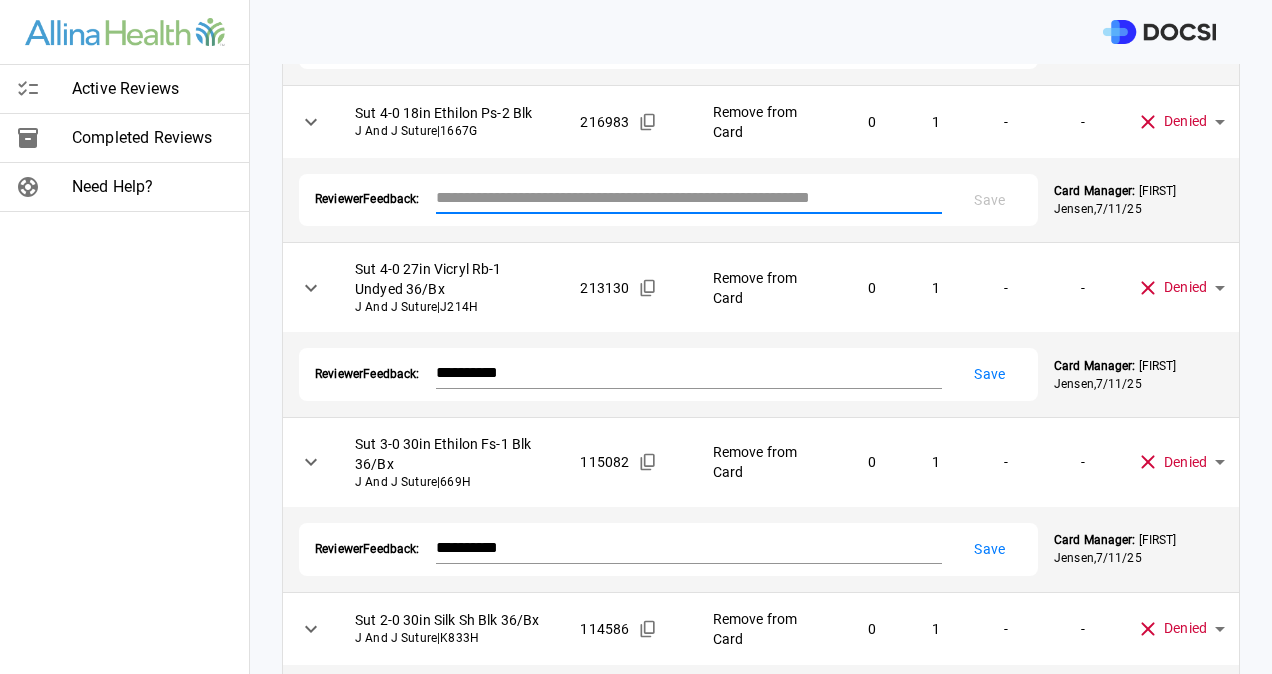 paste on "**********" 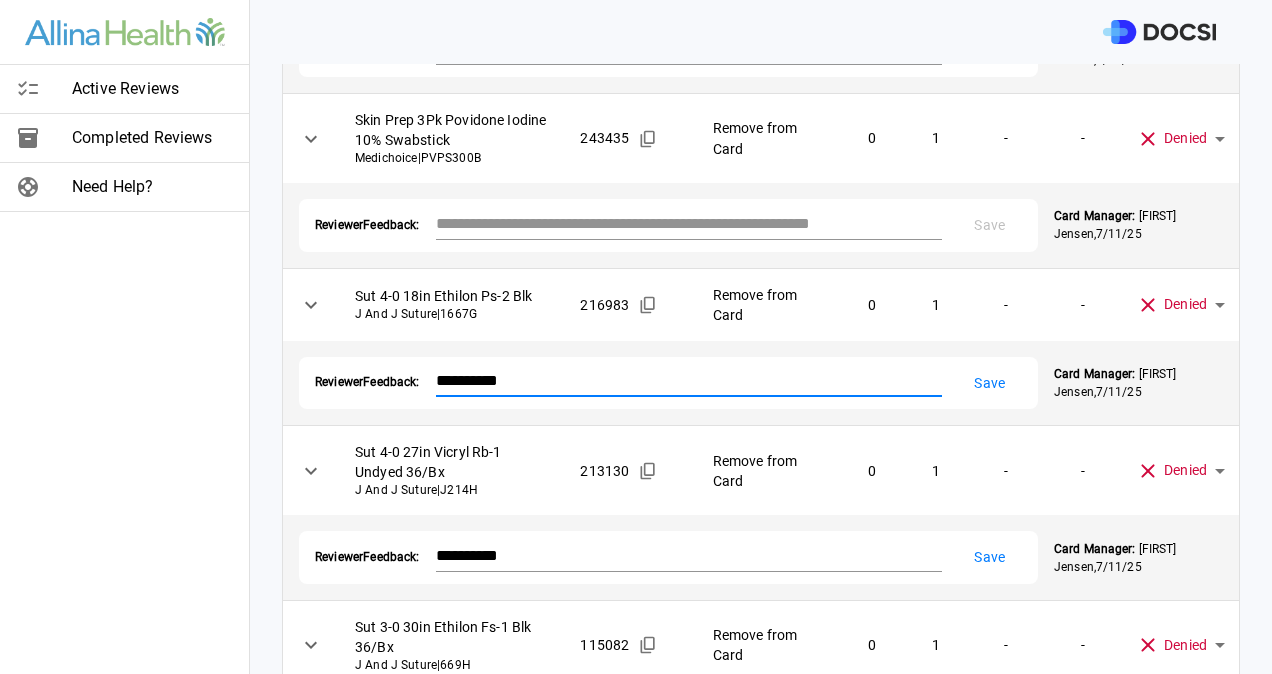 scroll, scrollTop: 553, scrollLeft: 0, axis: vertical 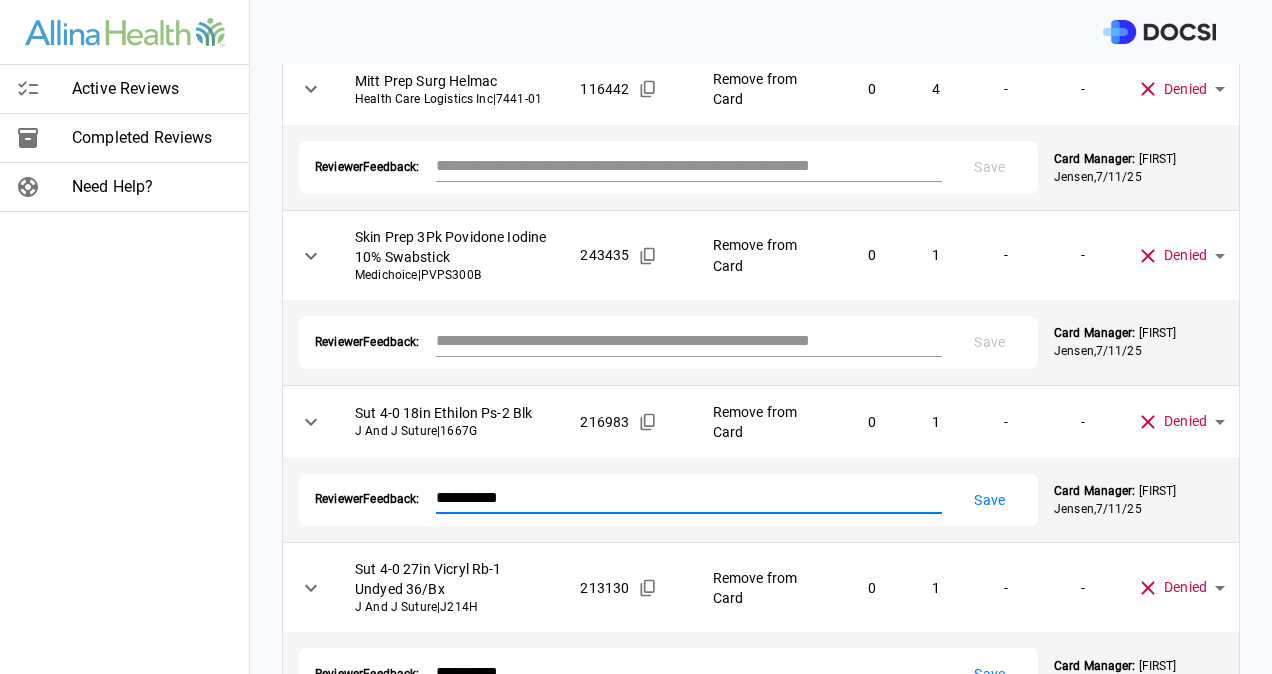 type on "**********" 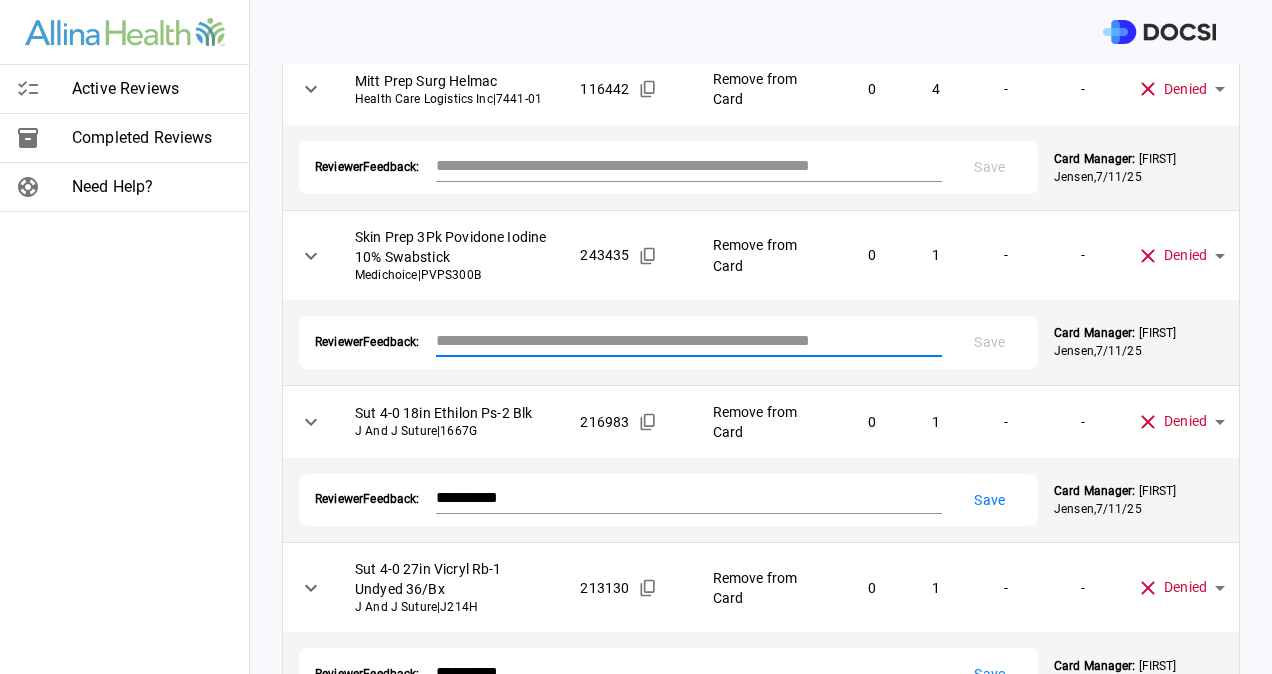 paste on "**********" 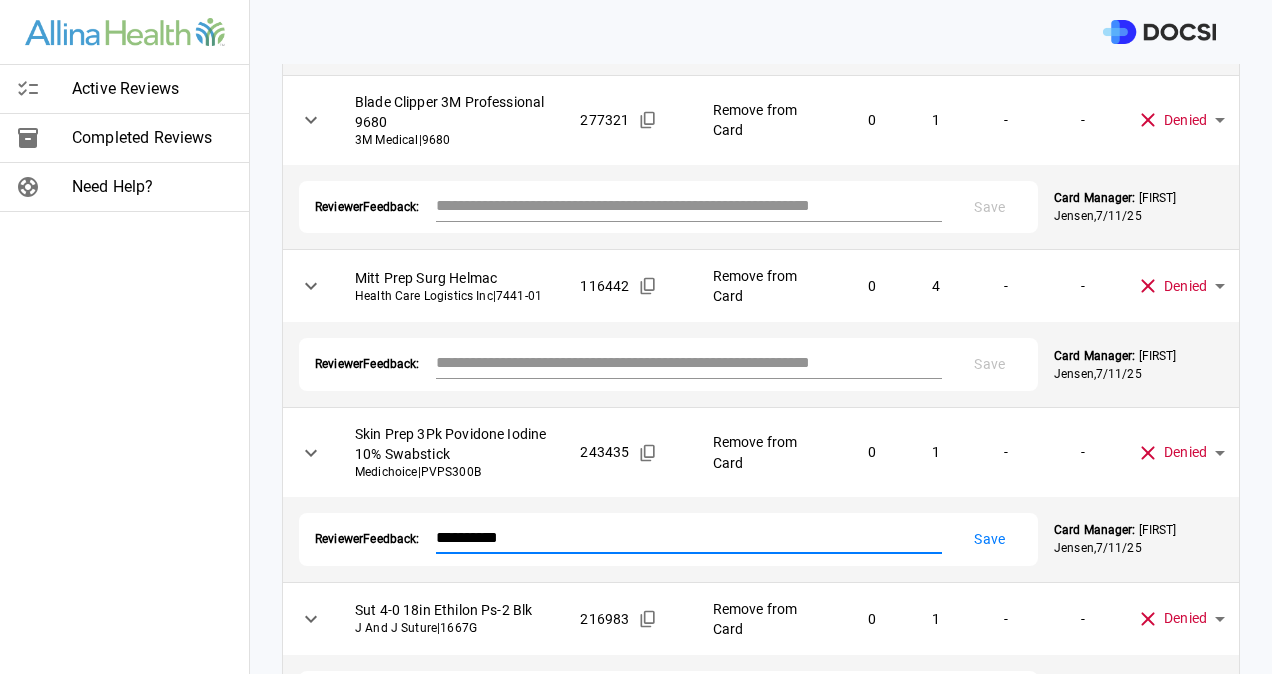 scroll, scrollTop: 353, scrollLeft: 0, axis: vertical 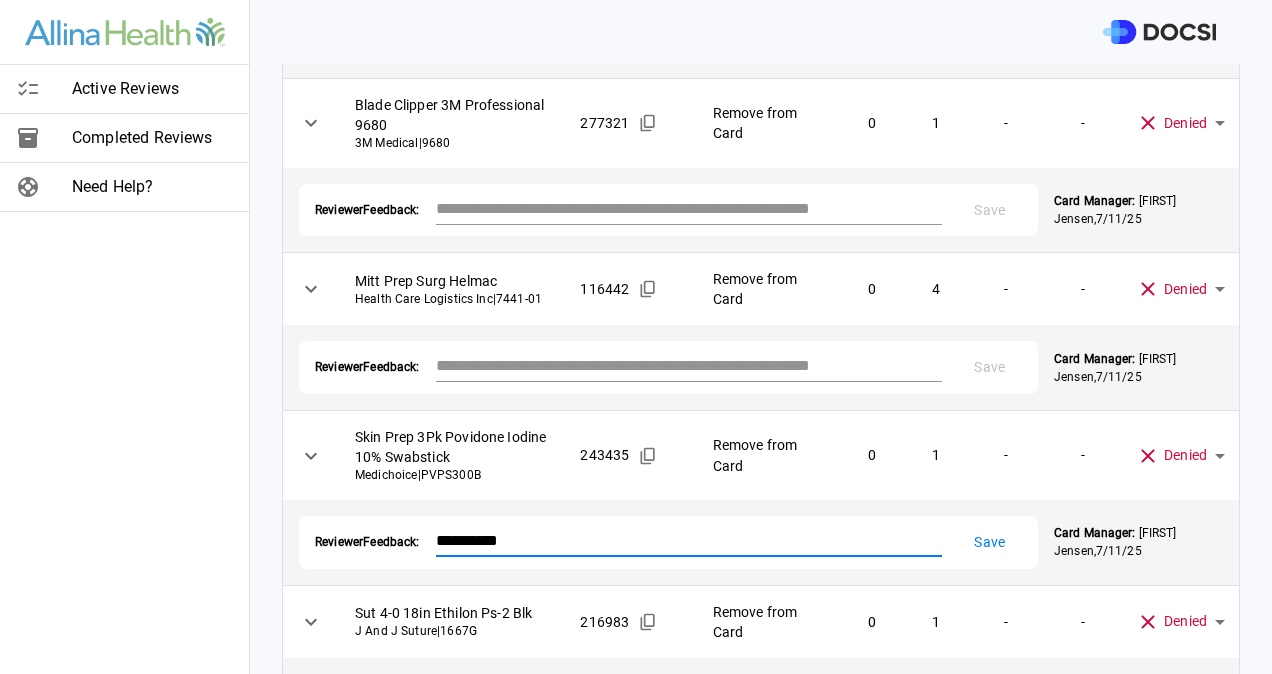 type on "**********" 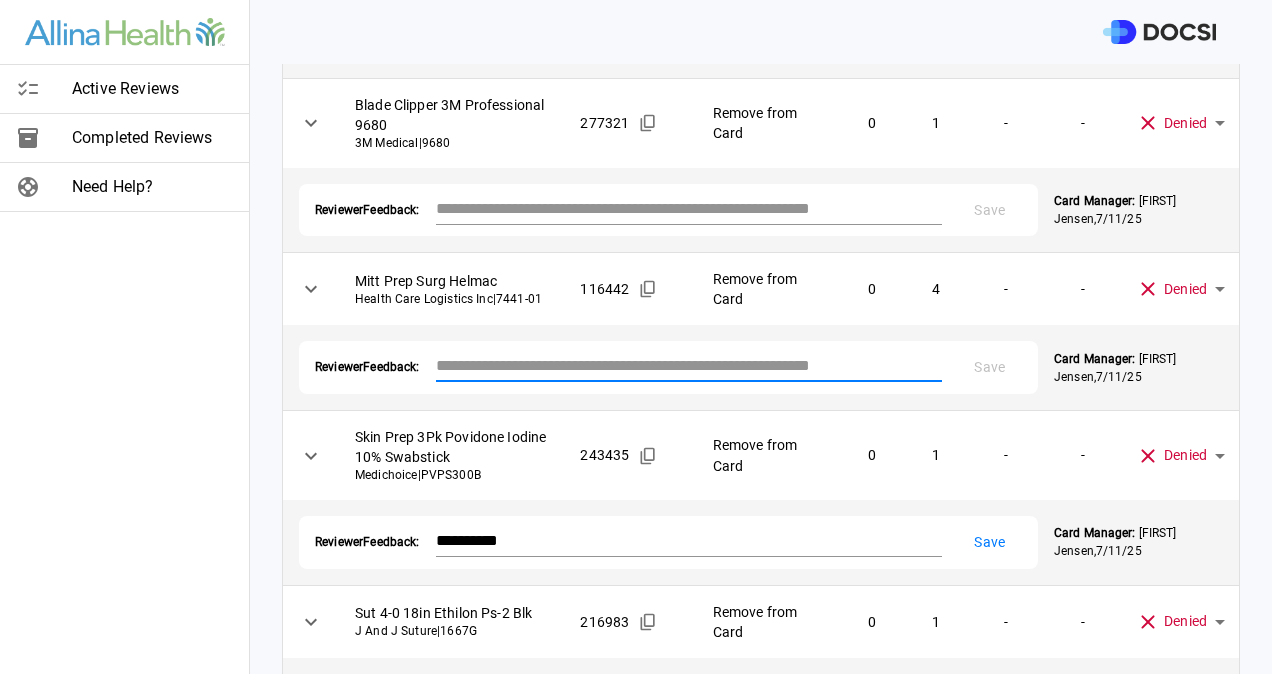 paste on "**********" 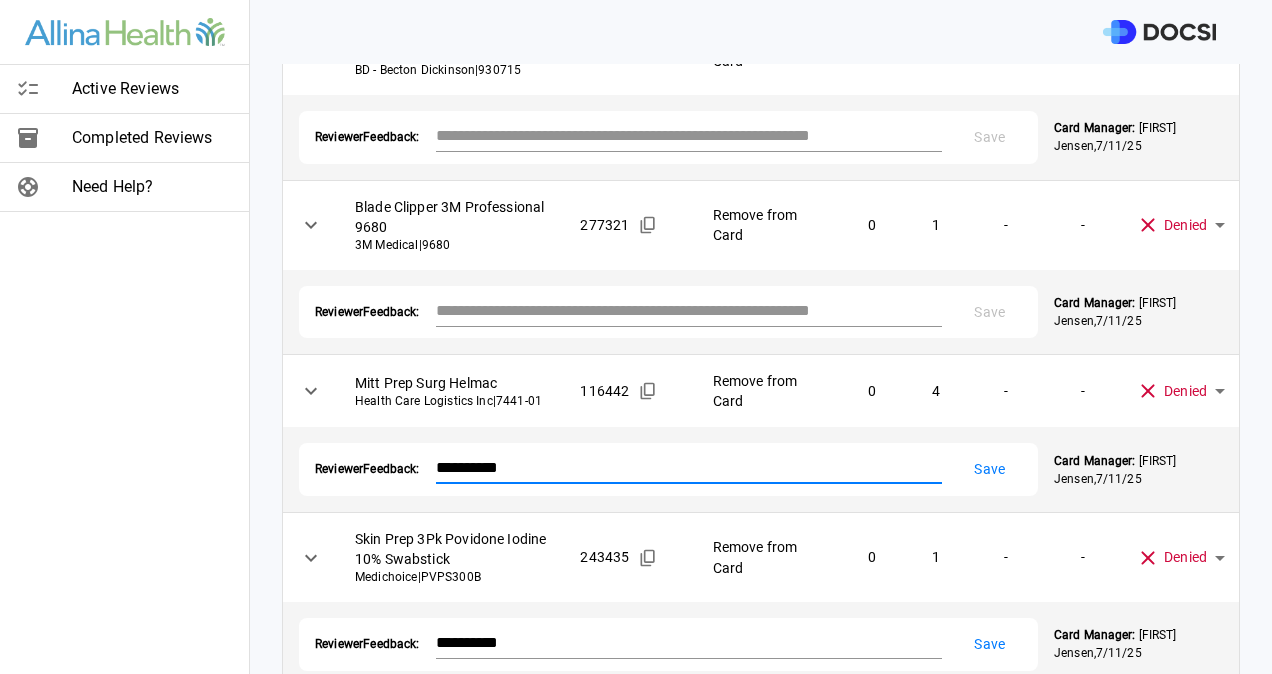 scroll, scrollTop: 53, scrollLeft: 0, axis: vertical 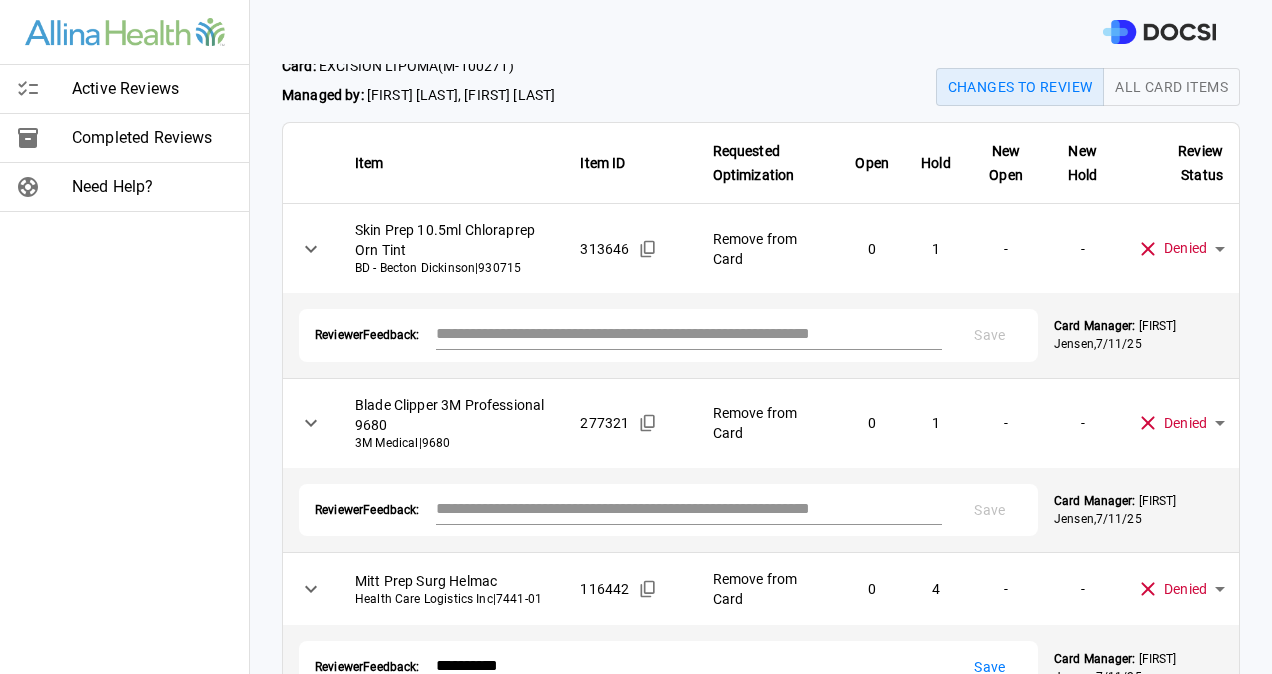 type on "**********" 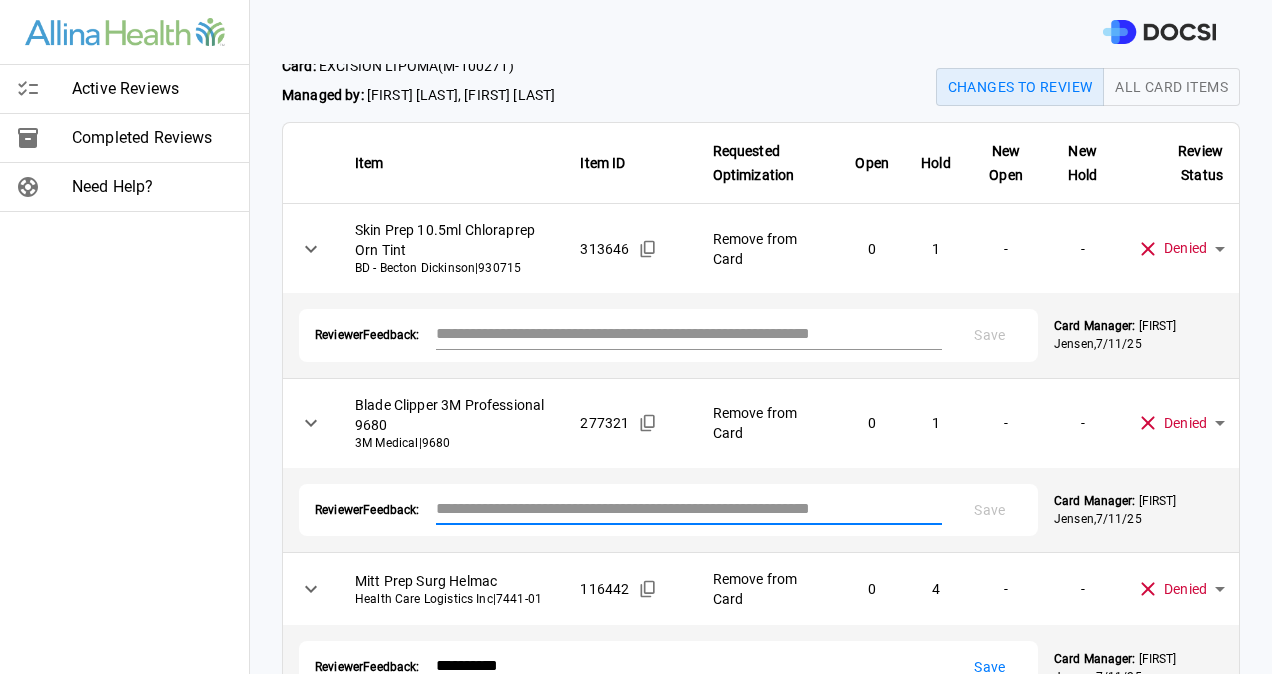 paste on "**********" 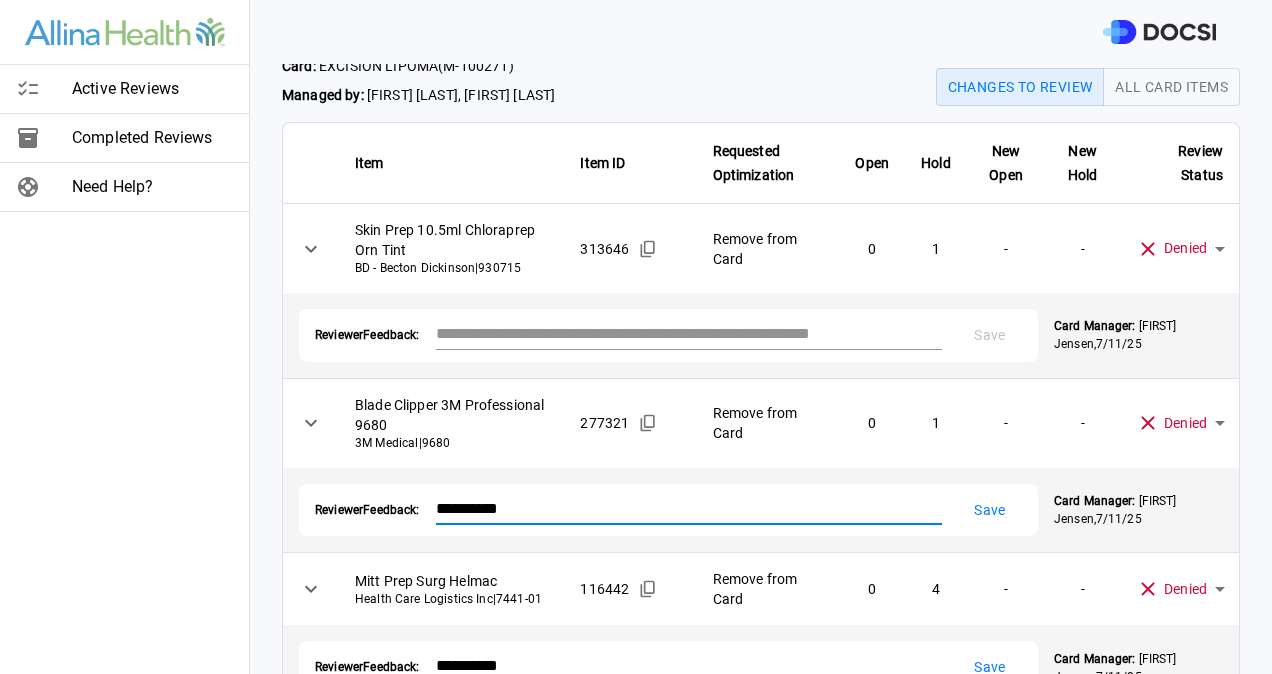 type on "**********" 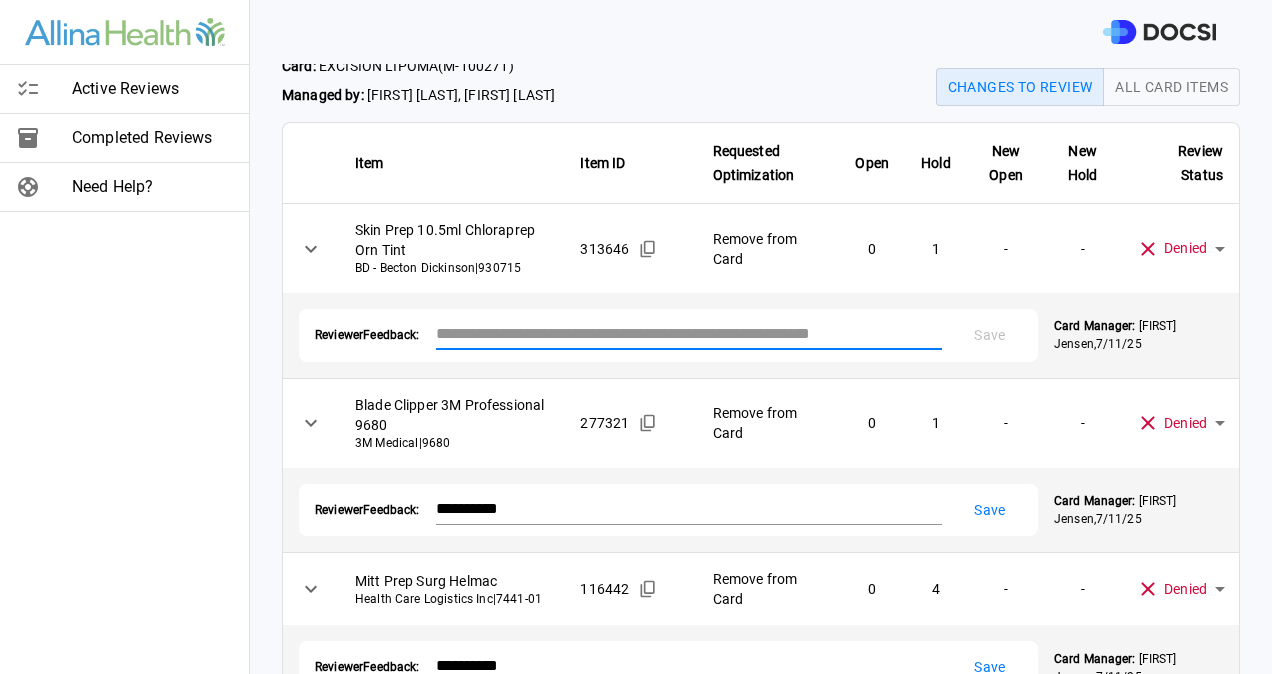 paste on "**********" 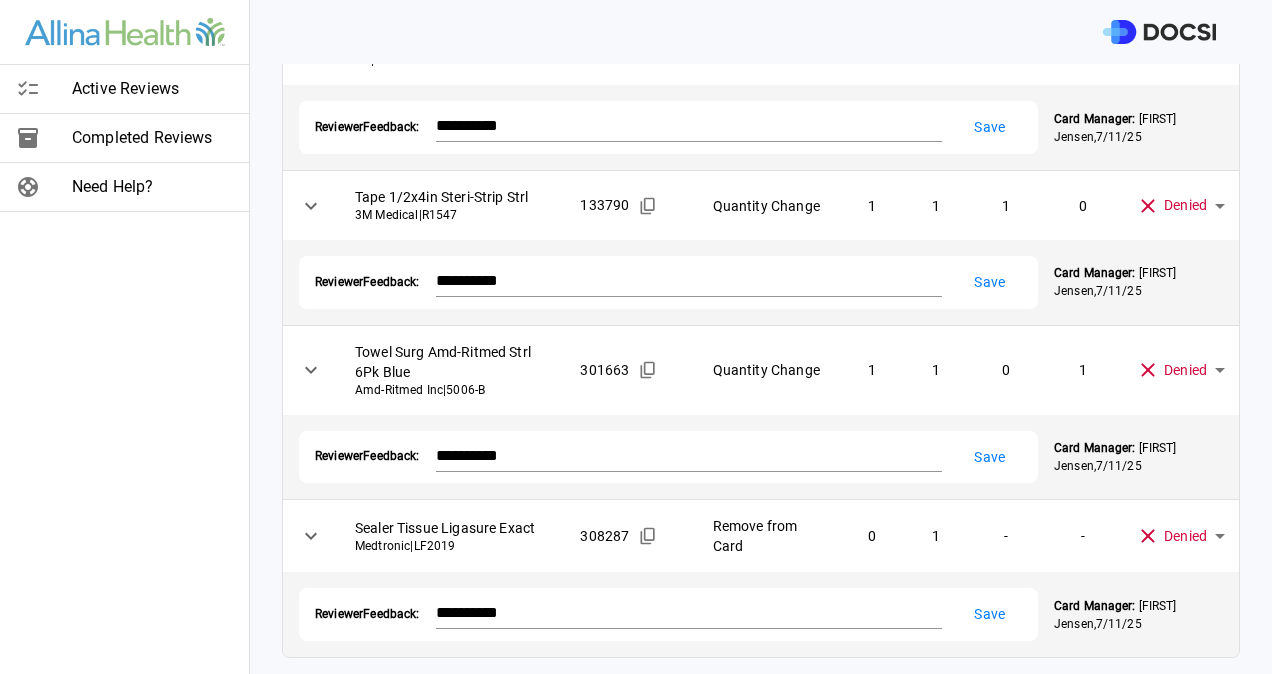 scroll, scrollTop: 2153, scrollLeft: 0, axis: vertical 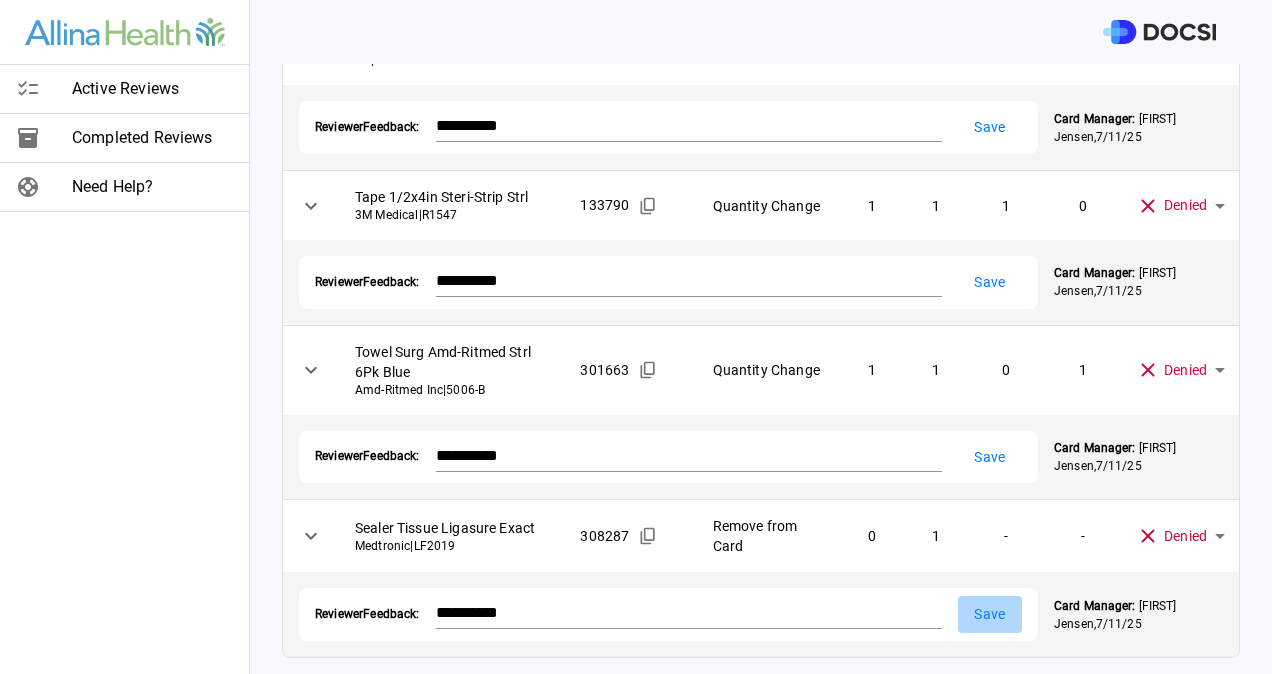 drag, startPoint x: 974, startPoint y: 612, endPoint x: 967, endPoint y: 484, distance: 128.19127 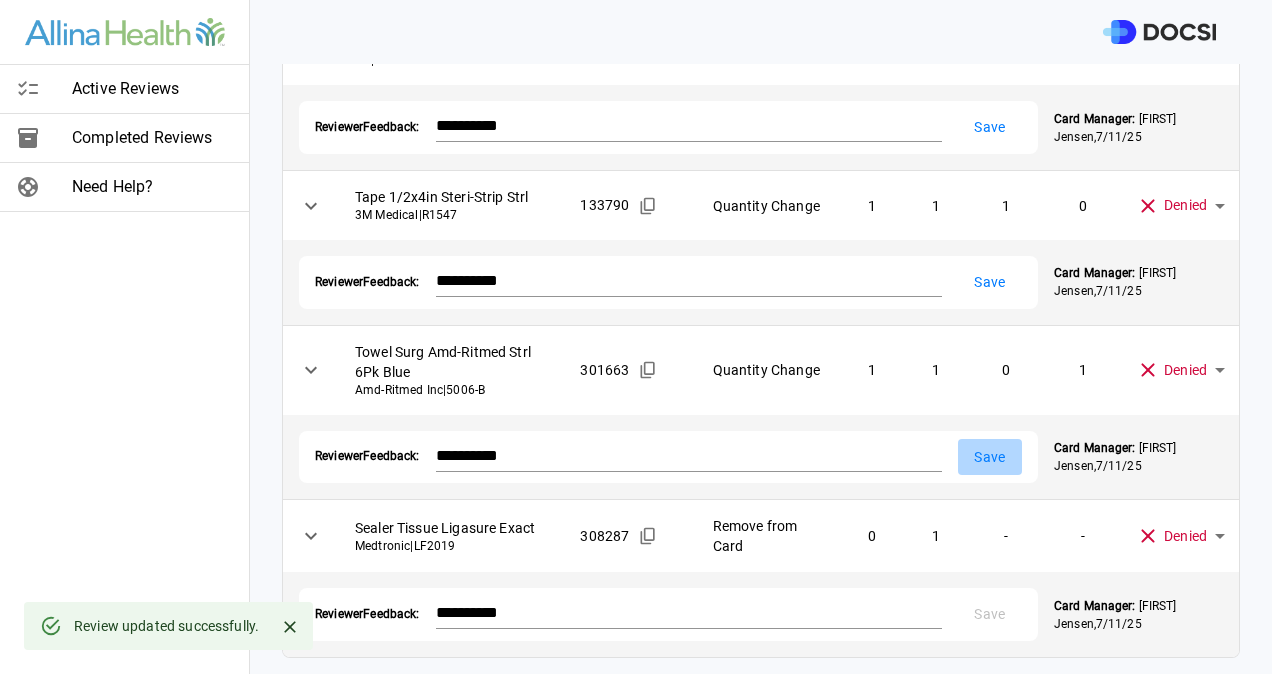 click on "Save" at bounding box center [990, 457] 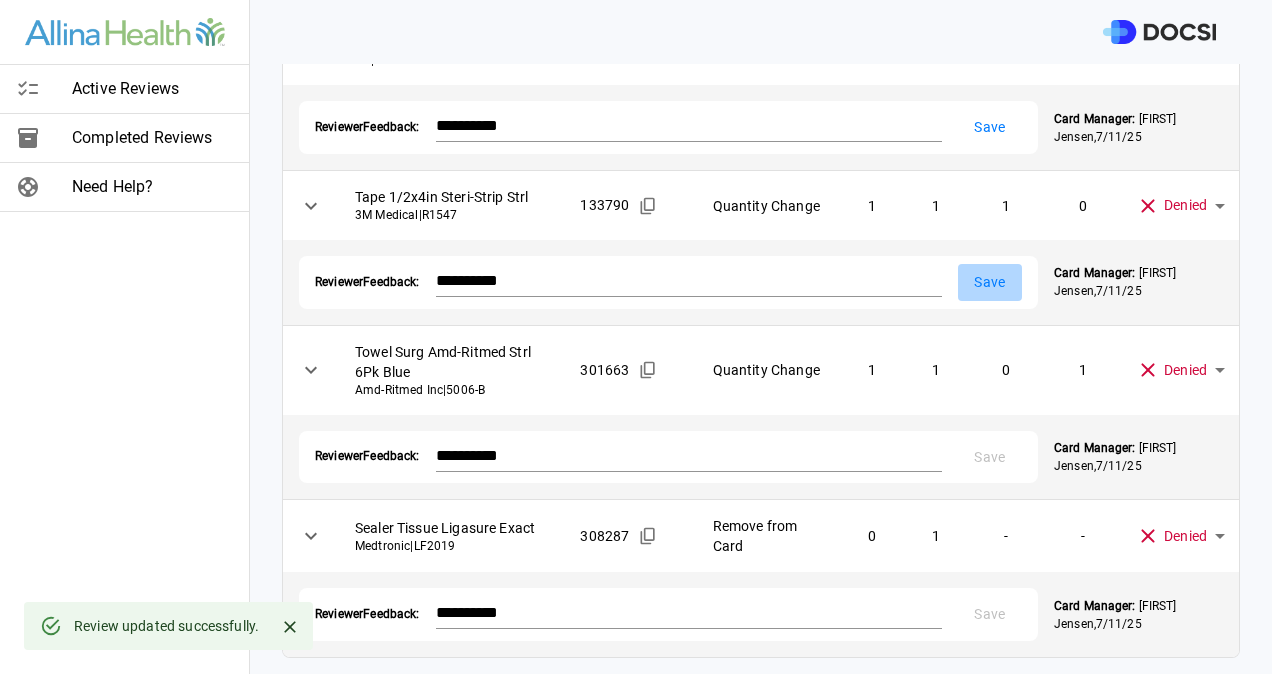 drag, startPoint x: 967, startPoint y: 286, endPoint x: 962, endPoint y: 189, distance: 97.128784 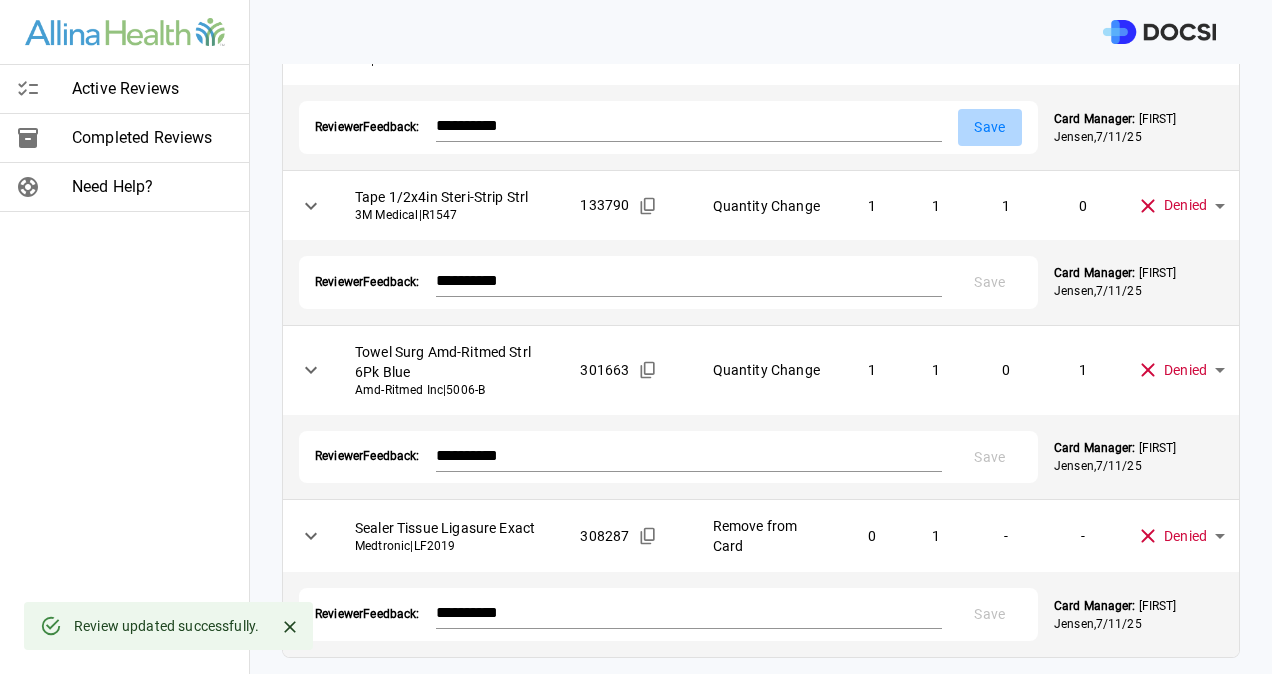 click on "Save" at bounding box center [990, 127] 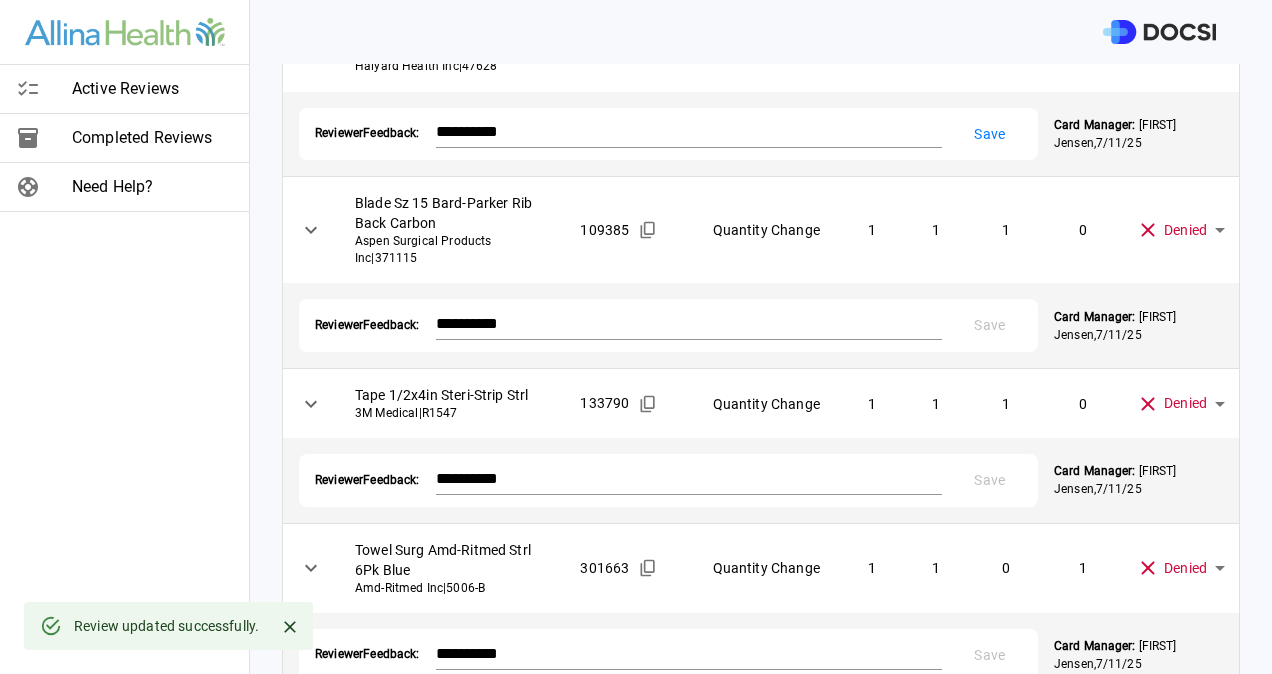 scroll, scrollTop: 1853, scrollLeft: 0, axis: vertical 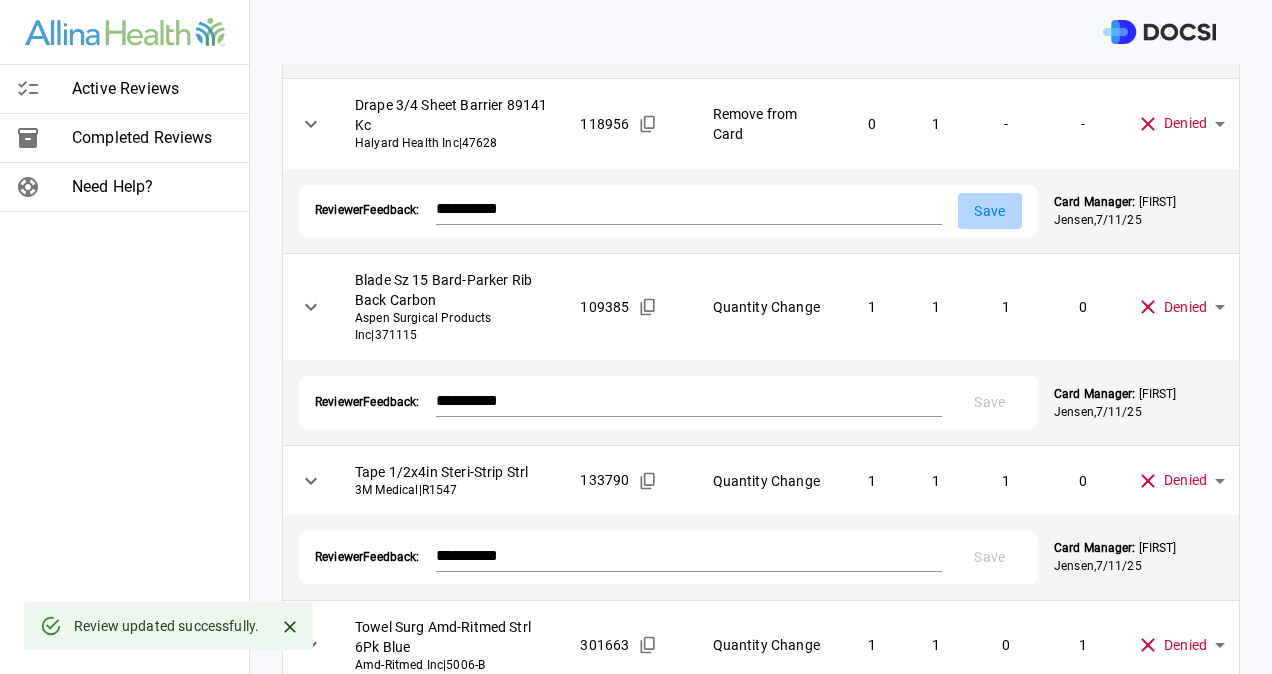click on "Save" at bounding box center [990, 211] 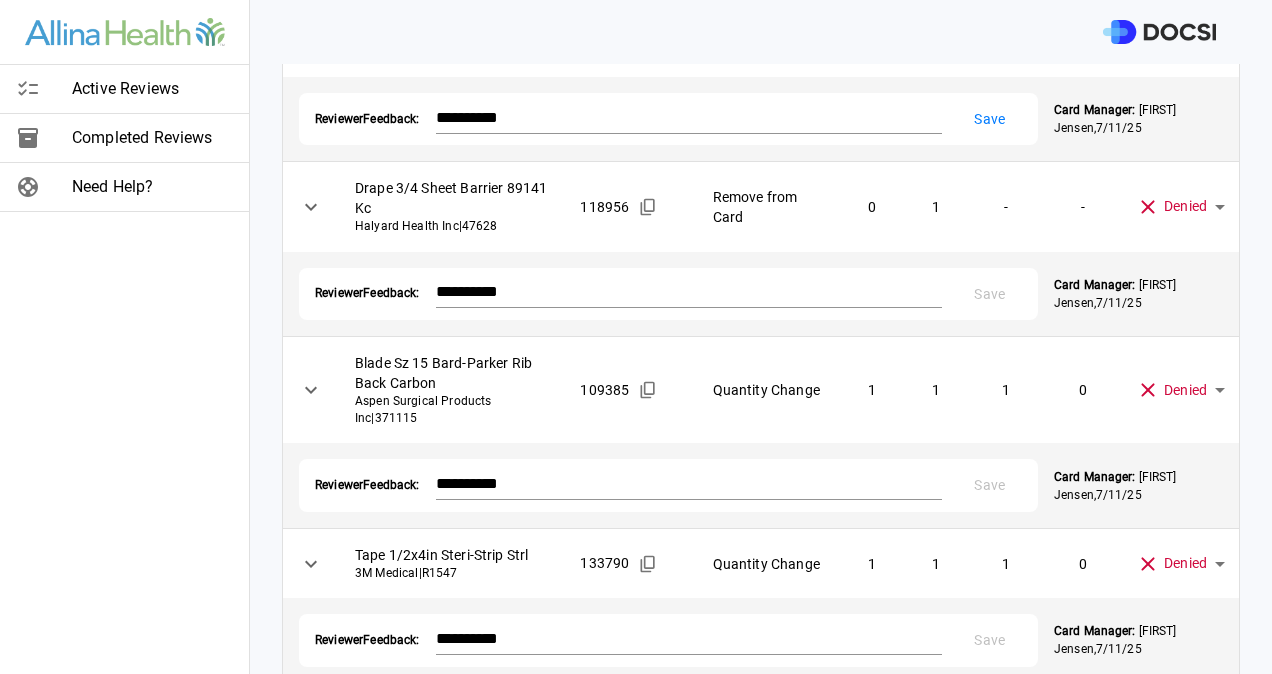 scroll, scrollTop: 1653, scrollLeft: 0, axis: vertical 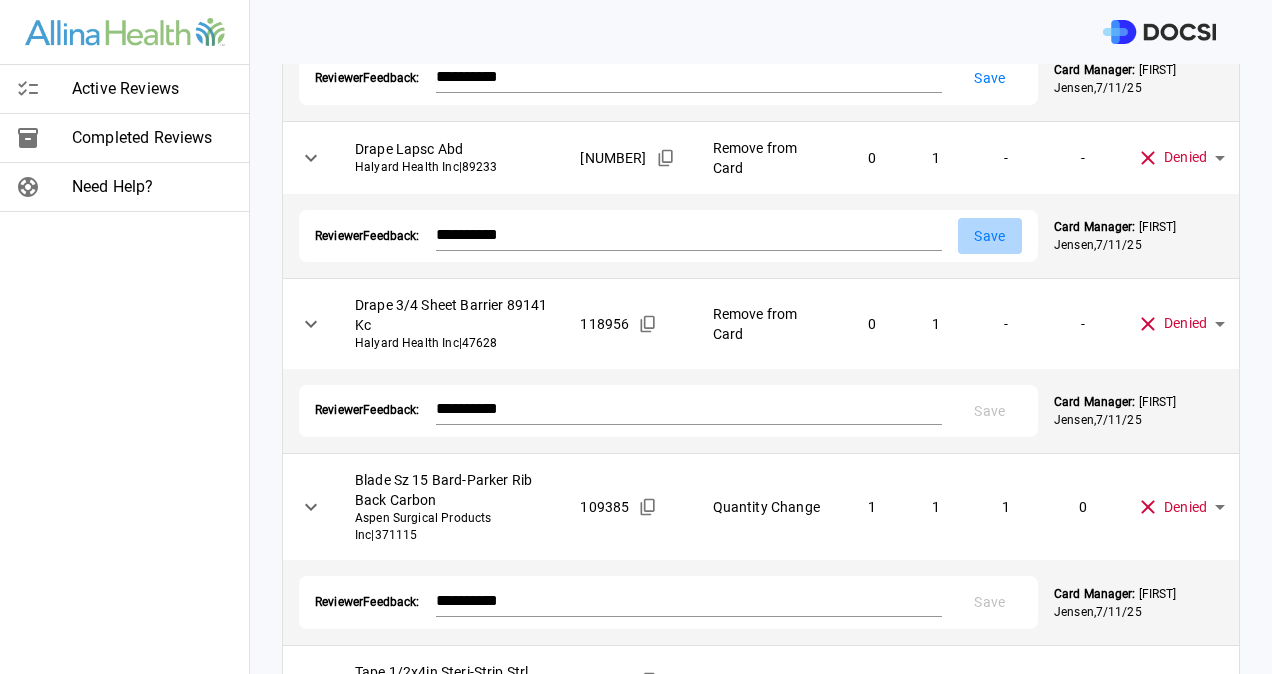 click on "Save" at bounding box center (990, 236) 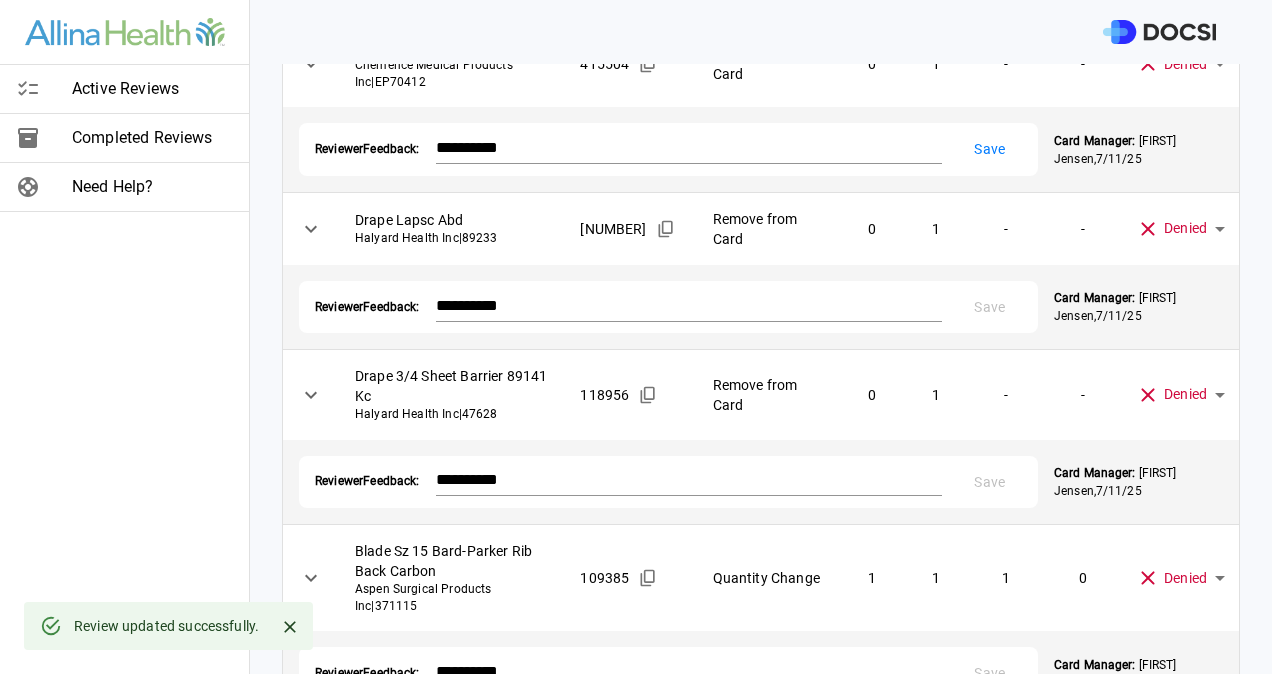 scroll, scrollTop: 1453, scrollLeft: 0, axis: vertical 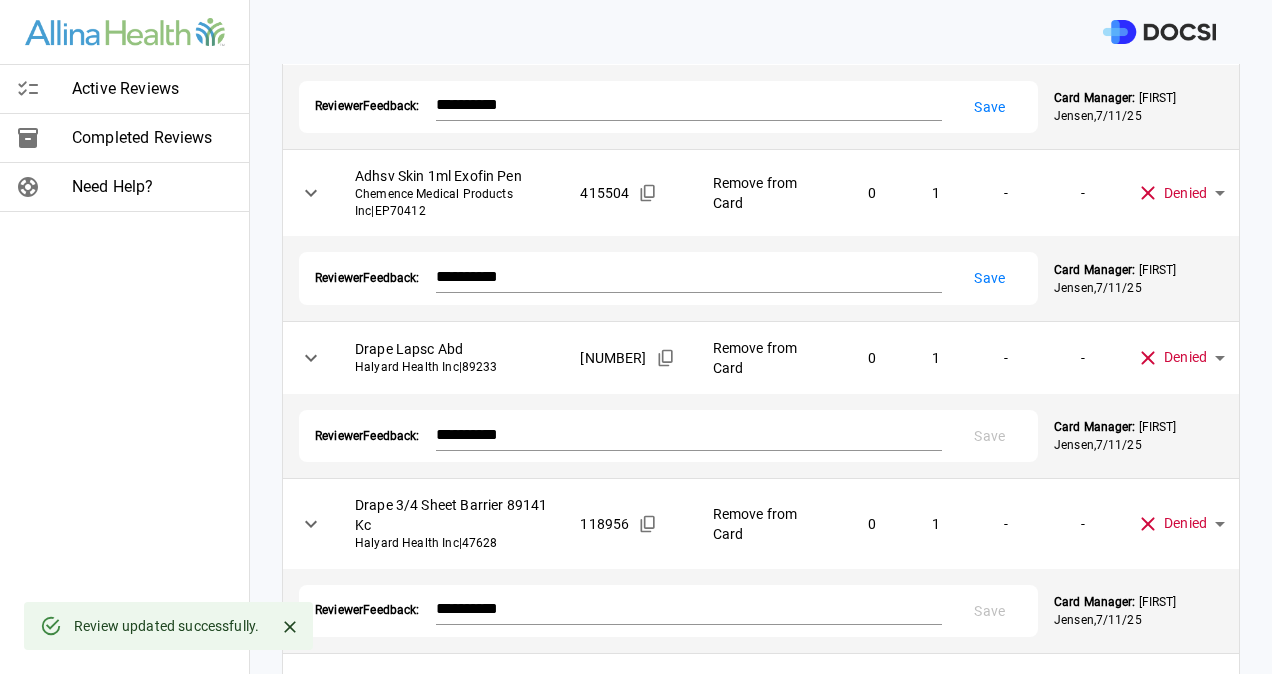 click on "Save" at bounding box center [990, 278] 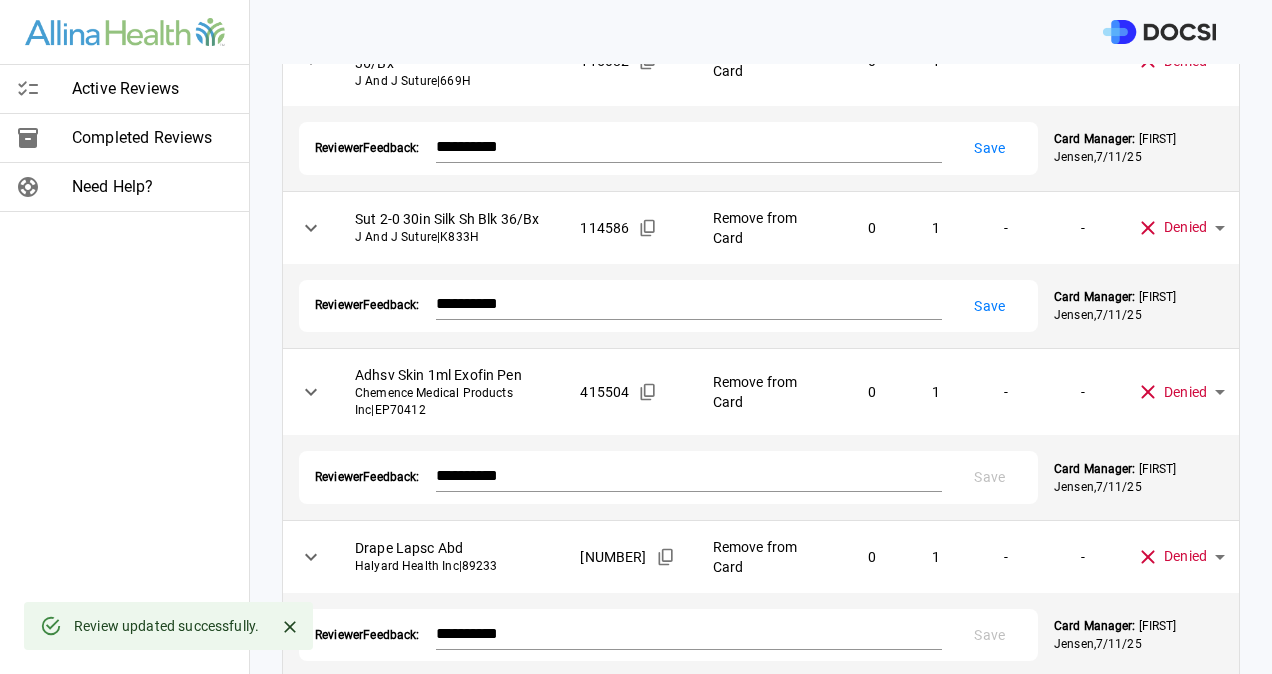 scroll, scrollTop: 1253, scrollLeft: 0, axis: vertical 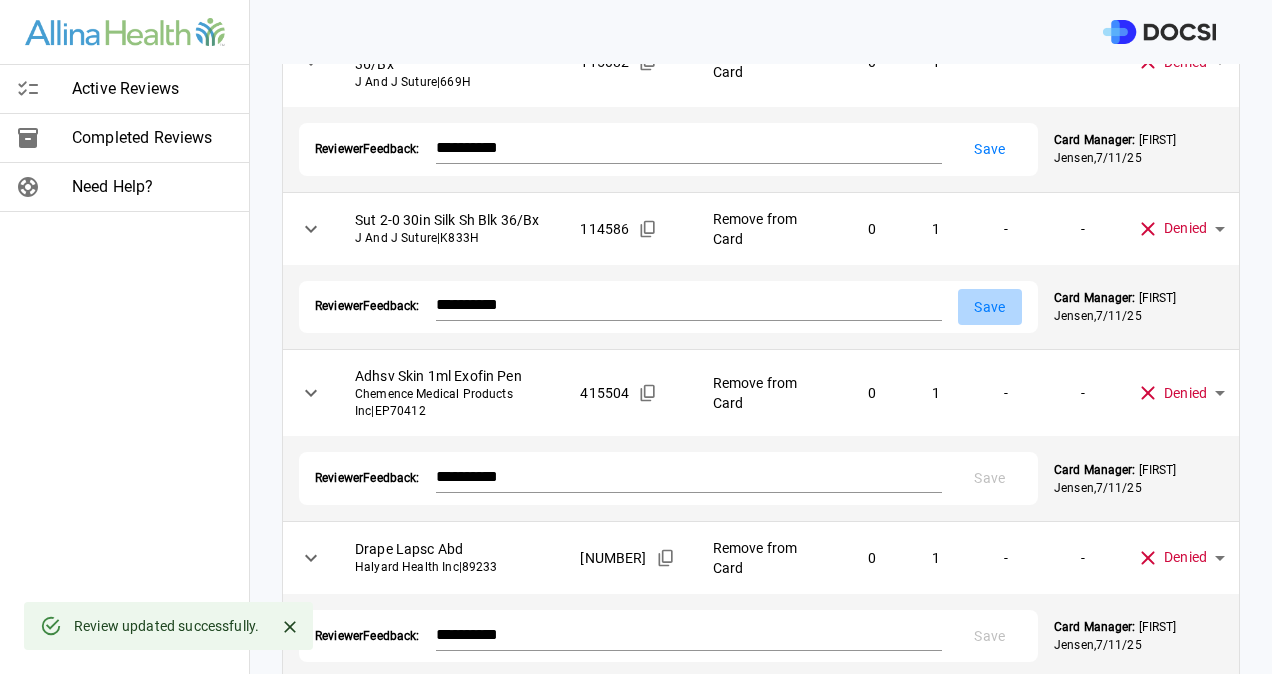 click on "Save" at bounding box center [990, 307] 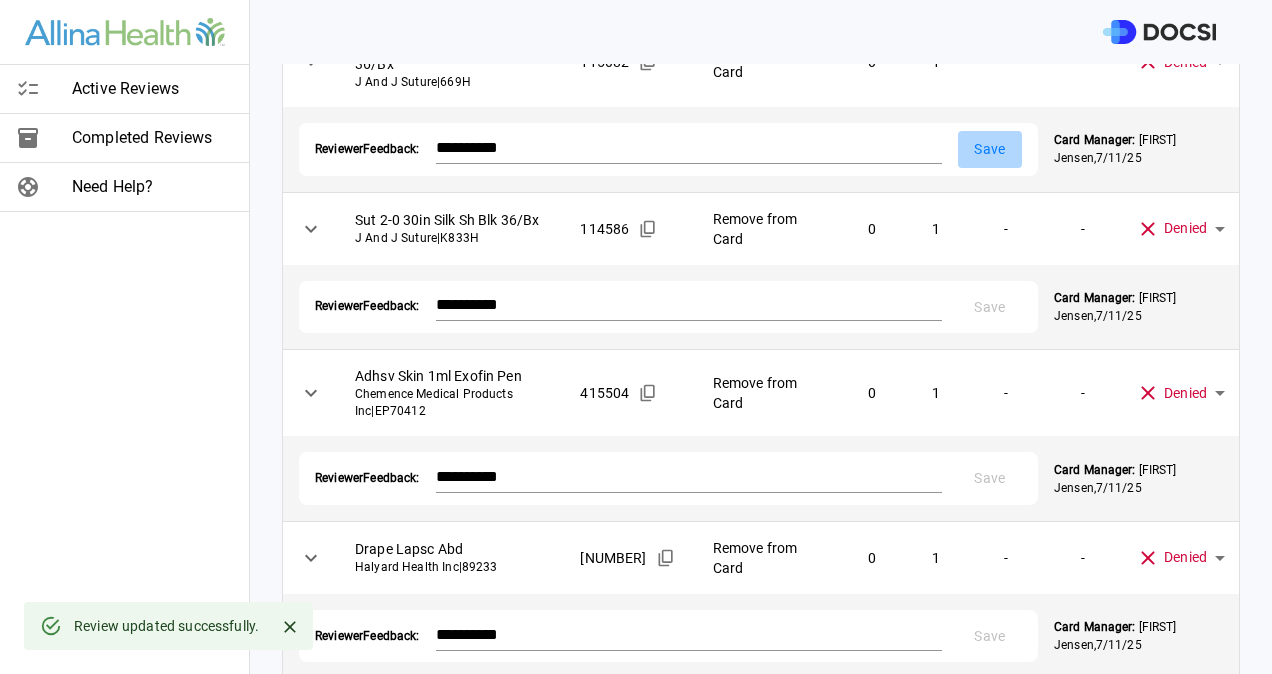 drag, startPoint x: 975, startPoint y: 149, endPoint x: 992, endPoint y: 208, distance: 61.400326 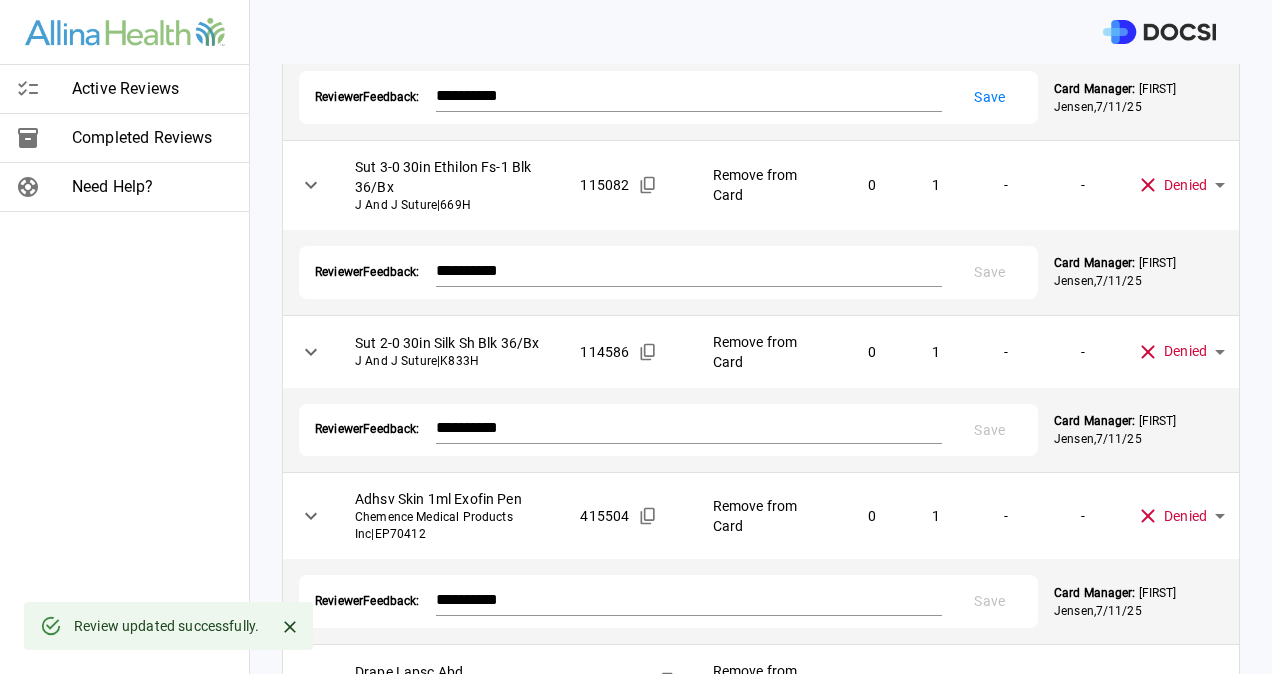 scroll, scrollTop: 1053, scrollLeft: 0, axis: vertical 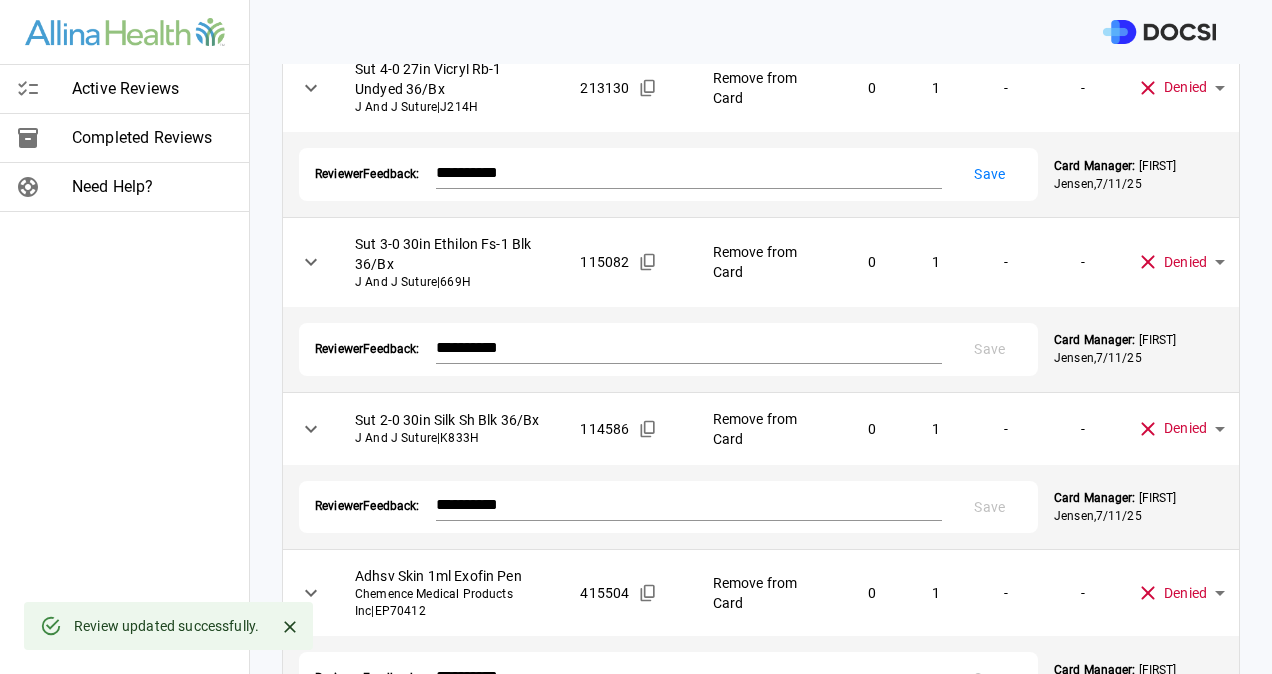drag, startPoint x: 976, startPoint y: 182, endPoint x: 976, endPoint y: 197, distance: 15 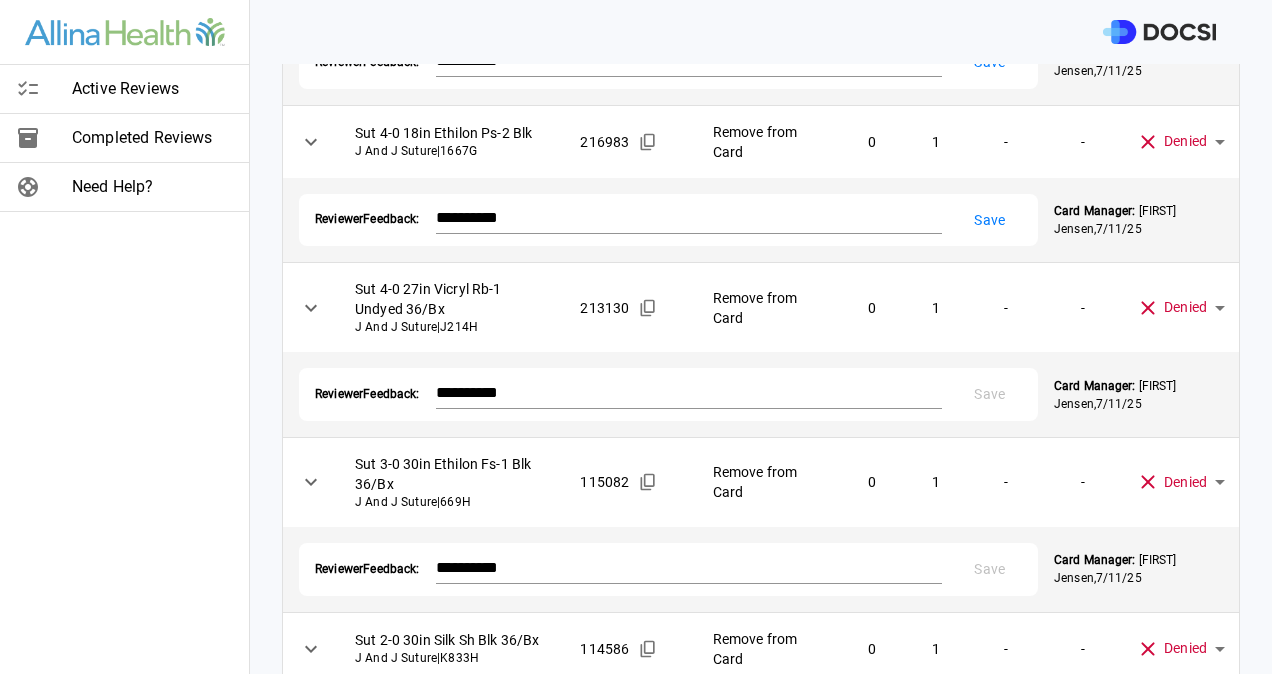 scroll, scrollTop: 753, scrollLeft: 0, axis: vertical 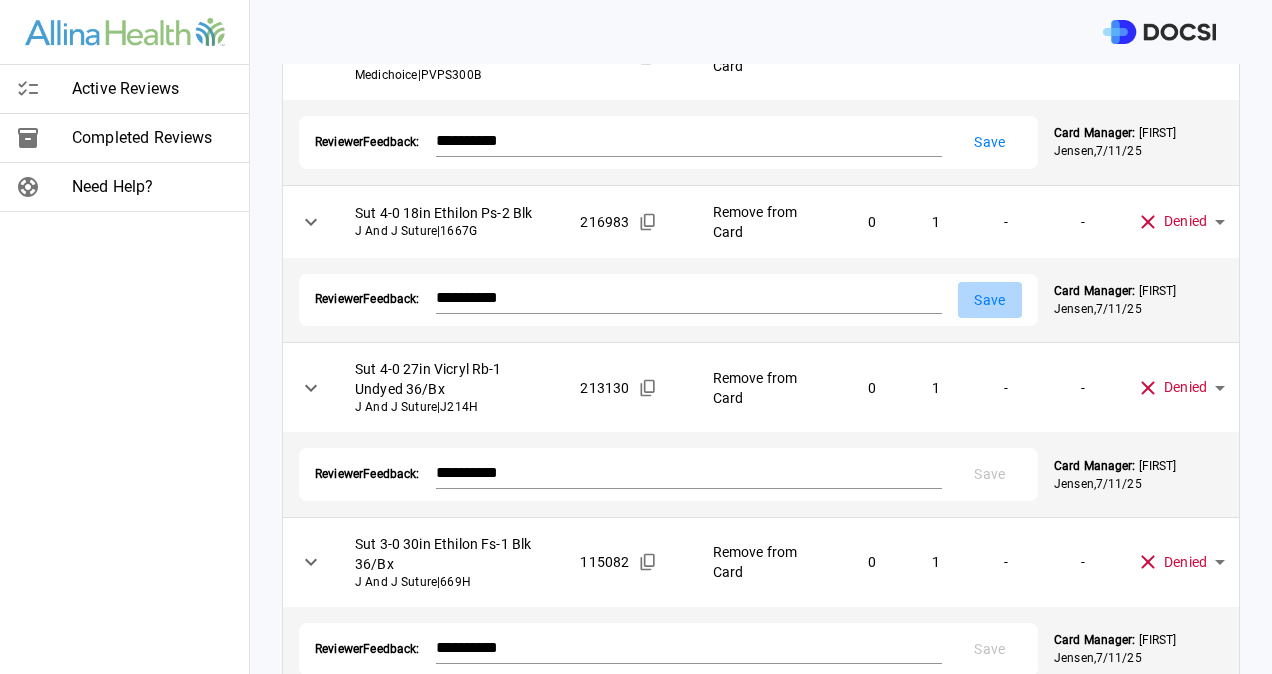 click on "Save" at bounding box center [990, 300] 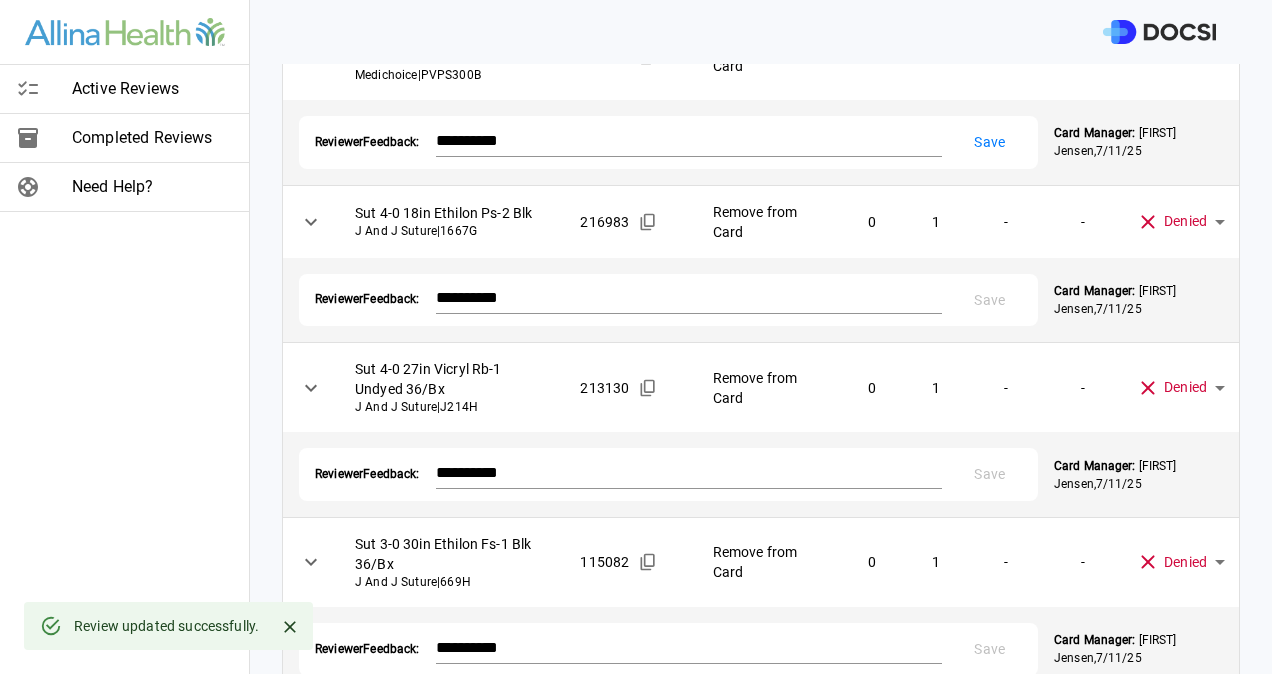 click on "Save" at bounding box center (990, 142) 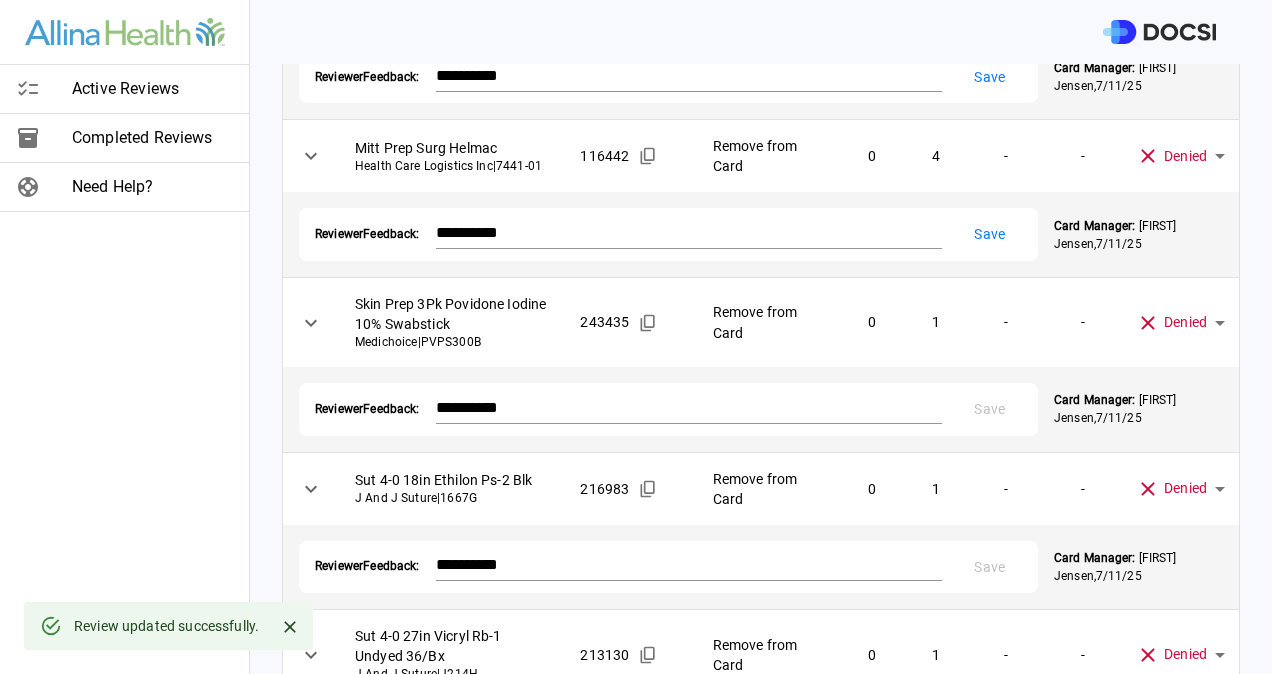 scroll, scrollTop: 453, scrollLeft: 0, axis: vertical 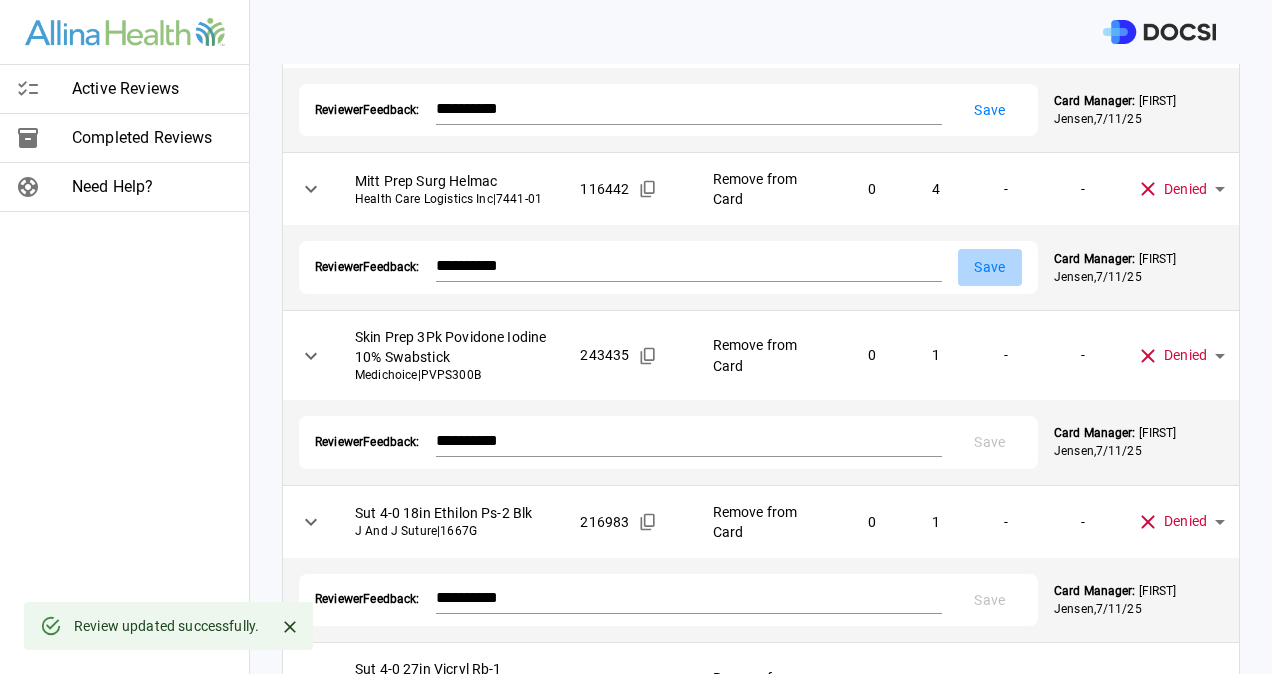 click on "Save" at bounding box center [990, 267] 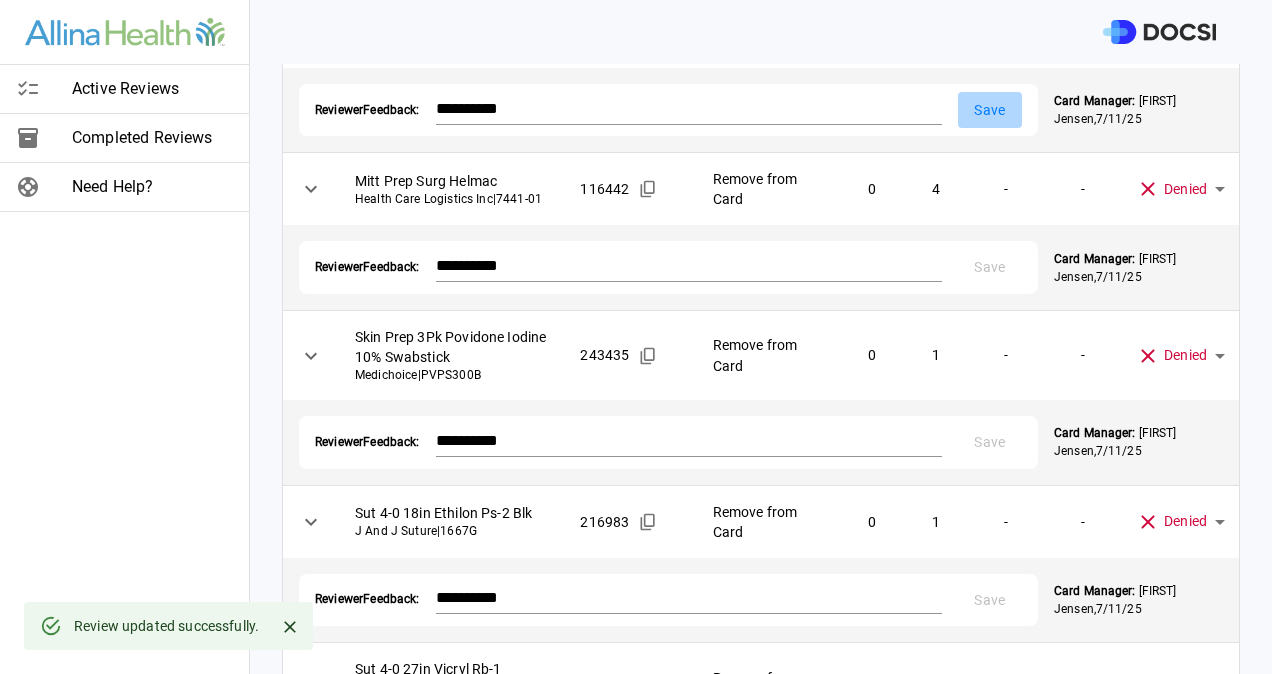 click on "Save" at bounding box center (990, 110) 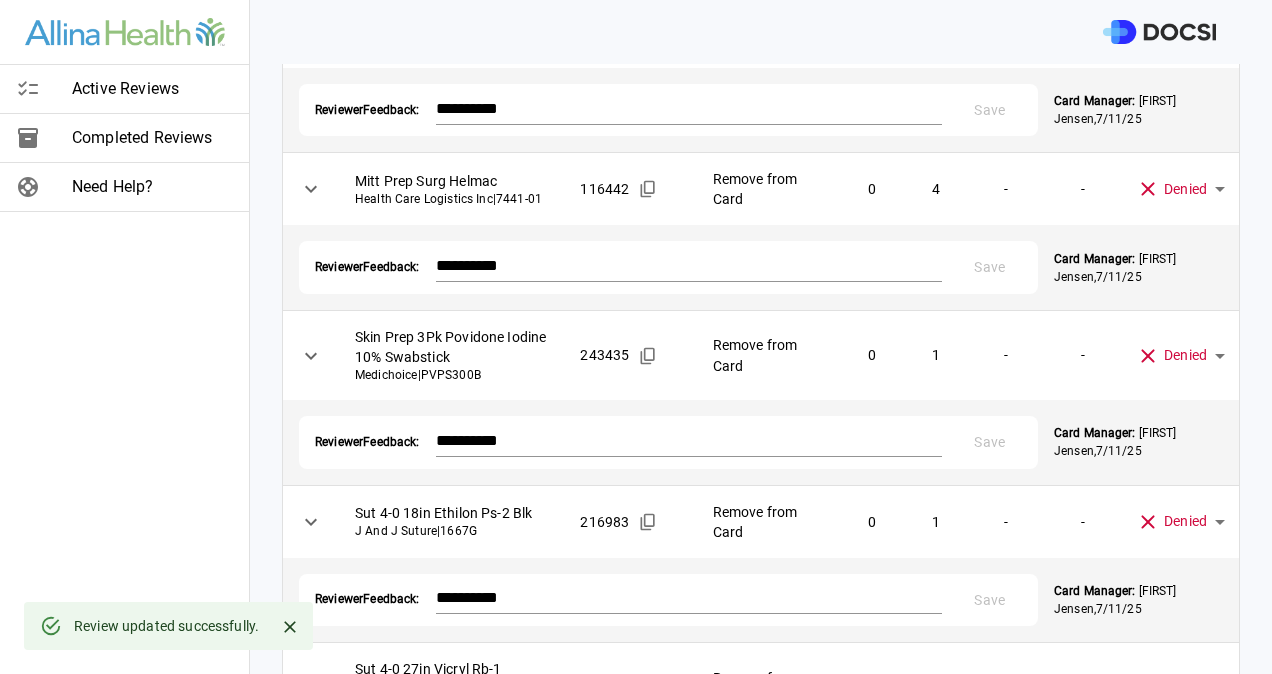 scroll, scrollTop: 253, scrollLeft: 0, axis: vertical 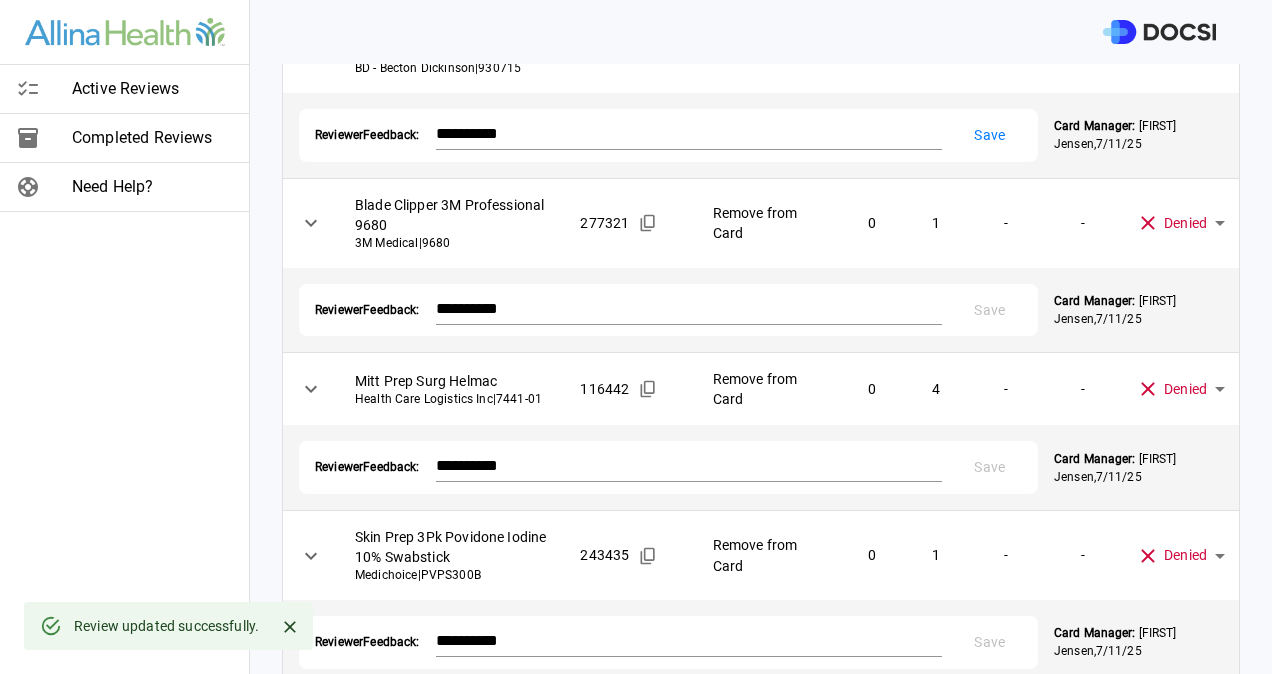 click on "Save" at bounding box center [990, 135] 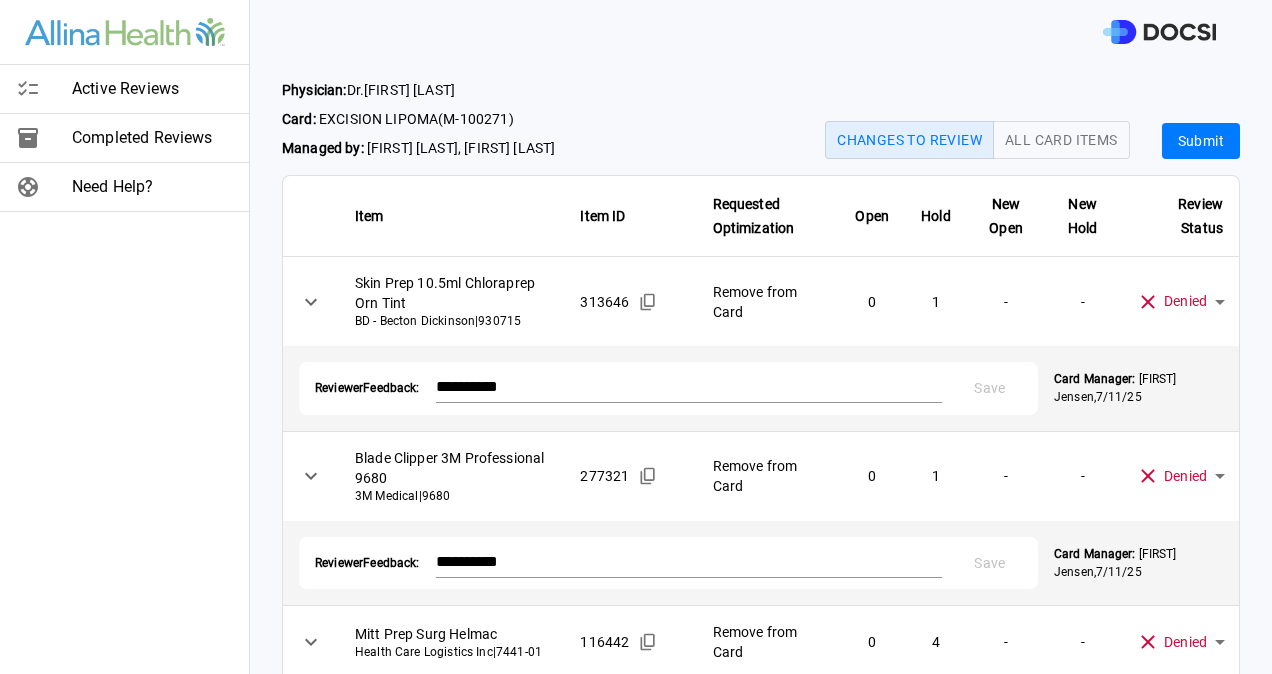 scroll, scrollTop: 0, scrollLeft: 0, axis: both 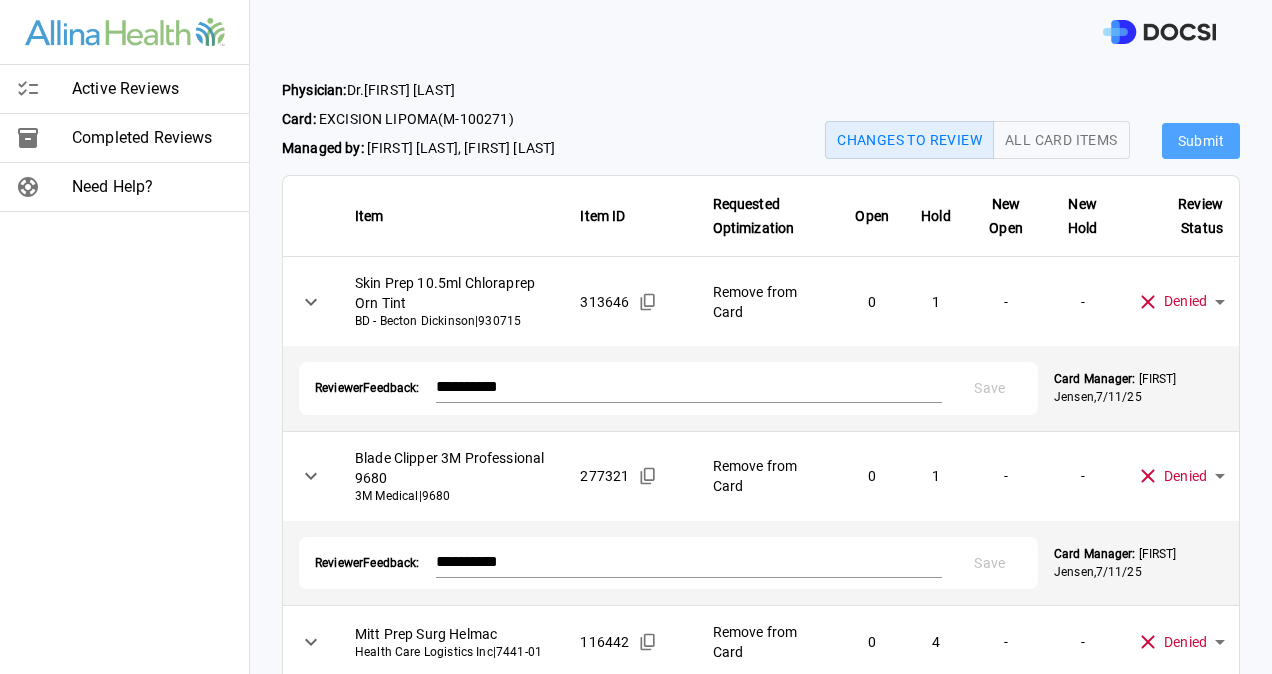 click on "Submit" at bounding box center (1201, 141) 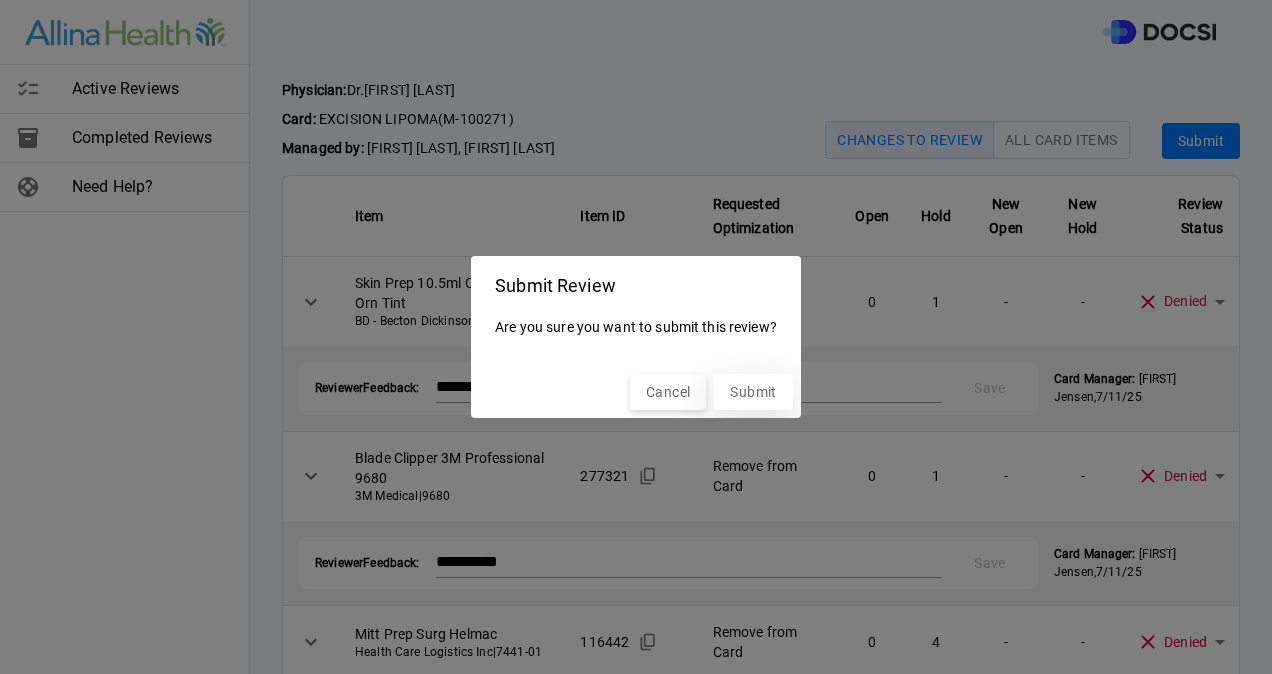 drag, startPoint x: 766, startPoint y: 392, endPoint x: 767, endPoint y: 381, distance: 11.045361 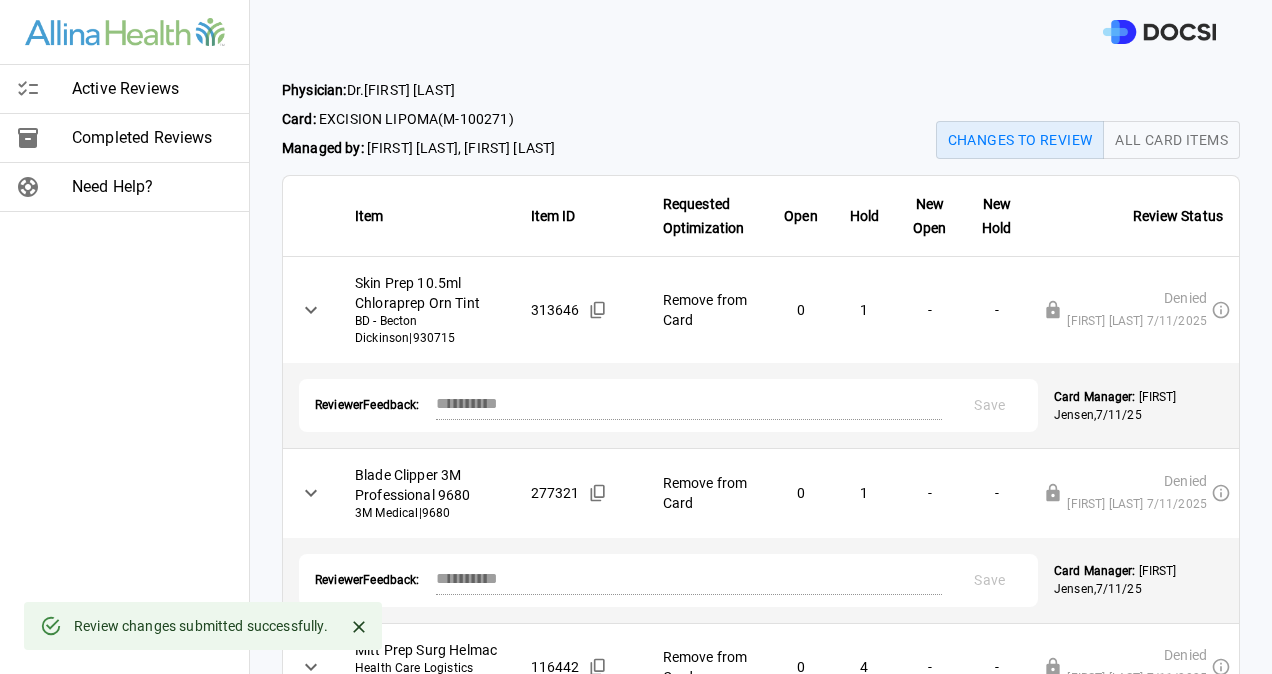 click on "Active Reviews" at bounding box center (152, 89) 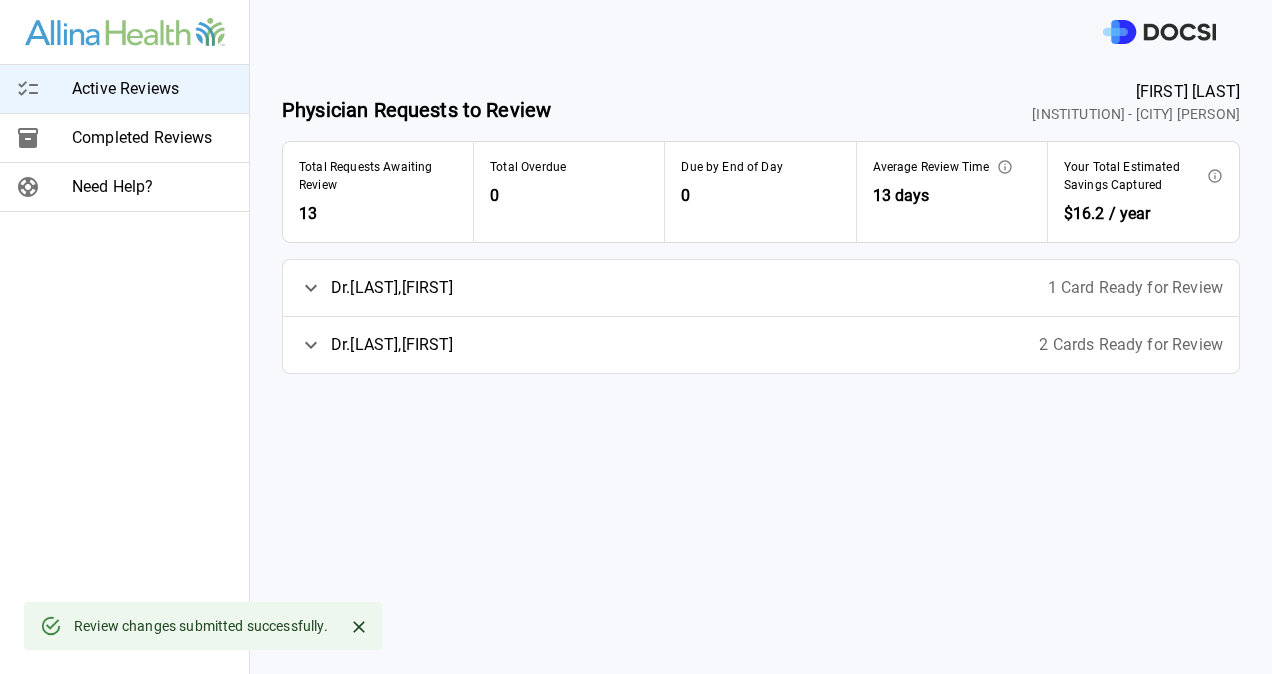 click on "1 Card Ready for Review" at bounding box center (1135, 288) 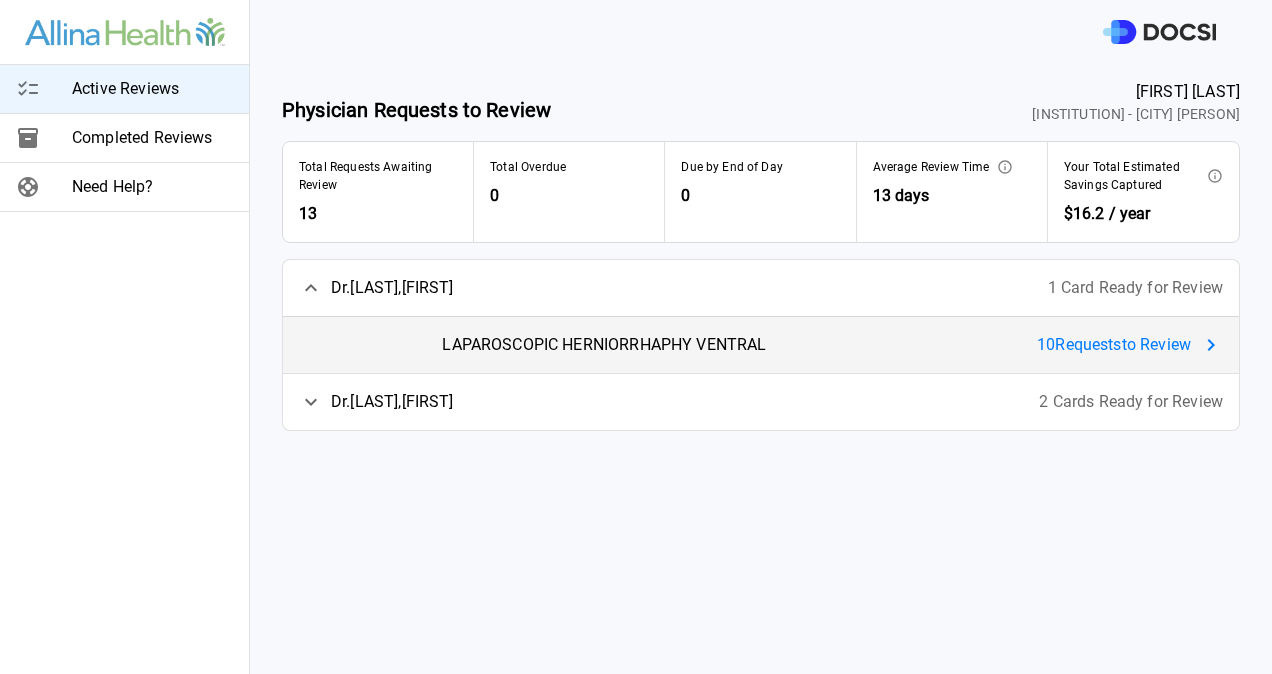 click on "10  Request s  to Review" at bounding box center (1114, 345) 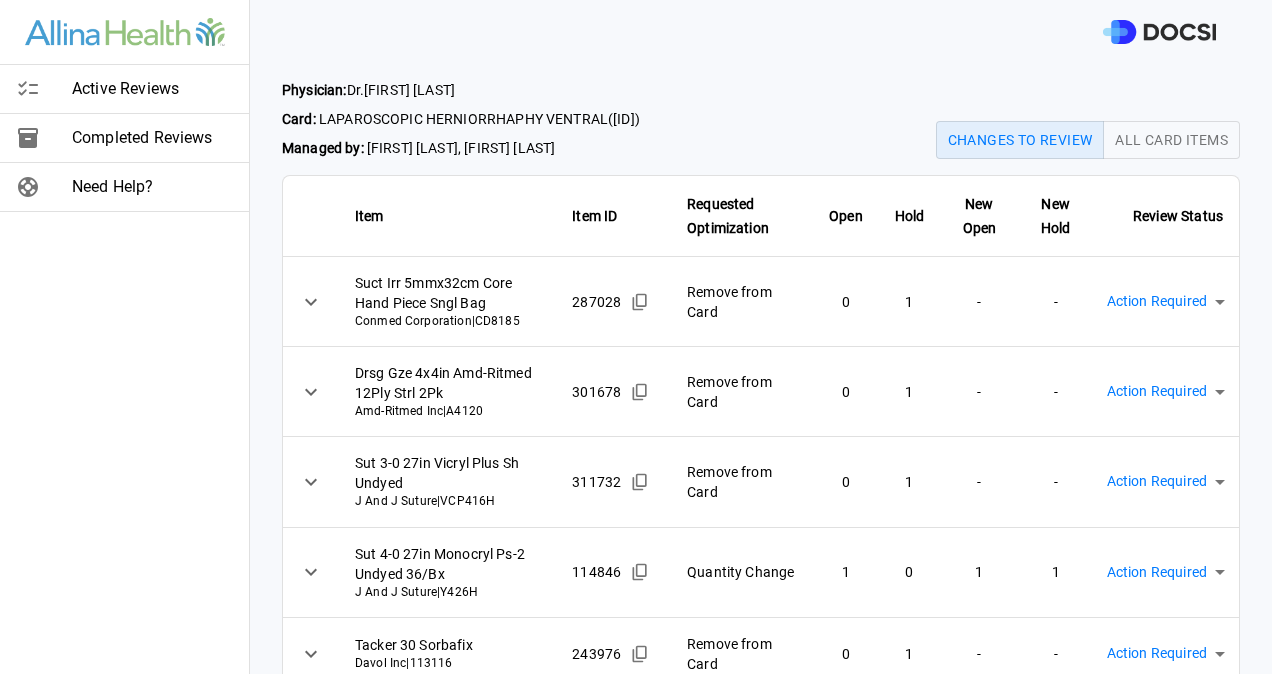 click on "Physician:   Dr.  [FIRST]   [LAST] Card:    [PROCEDURE]  ( [ID] ) Managed by:    [FIRST] [LAST], [FIRST] [LAST] Changes to Review All Card Items Item Item ID Requested Optimization Open Hold New Open New Hold Review Status Suct Irr 5mmx32cm Core Hand Piece Sngl Bag Conmed Corporation  |  CD8185 287028 Remove from Card 0 1 - - Action Required **** ​ Drsg Gze 4x4in Amd-Ritmed 12Ply Strl 2Pk Amd-Ritmed Inc  |  A4120 301678 Remove from Card 0 1 - - Action Required **** ​ Sut 3-0 27in Vicryl Plus Sh Undyed J And J Suture  |  VCP416H 311732 Remove from Card 0 1 - - Action Required **** ​ Sut 4-0 27in Monocryl Ps-2 Undyed 36/Bx J And J Suture  |  Y426H 114846 Quantity Change 1 0 1 1 Action Required **** ​ Tacker 30 Sorbafix Davol Inc  |  113116 243976 Remove from Card 0 1 - - Action Required **** ​ Ndl Insufflation 120mm Surgineedle Verres Medtronic  |  172015 100531 Remove from Card 0 1 - - Action Required **** ​  |  0" at bounding box center (636, 337) 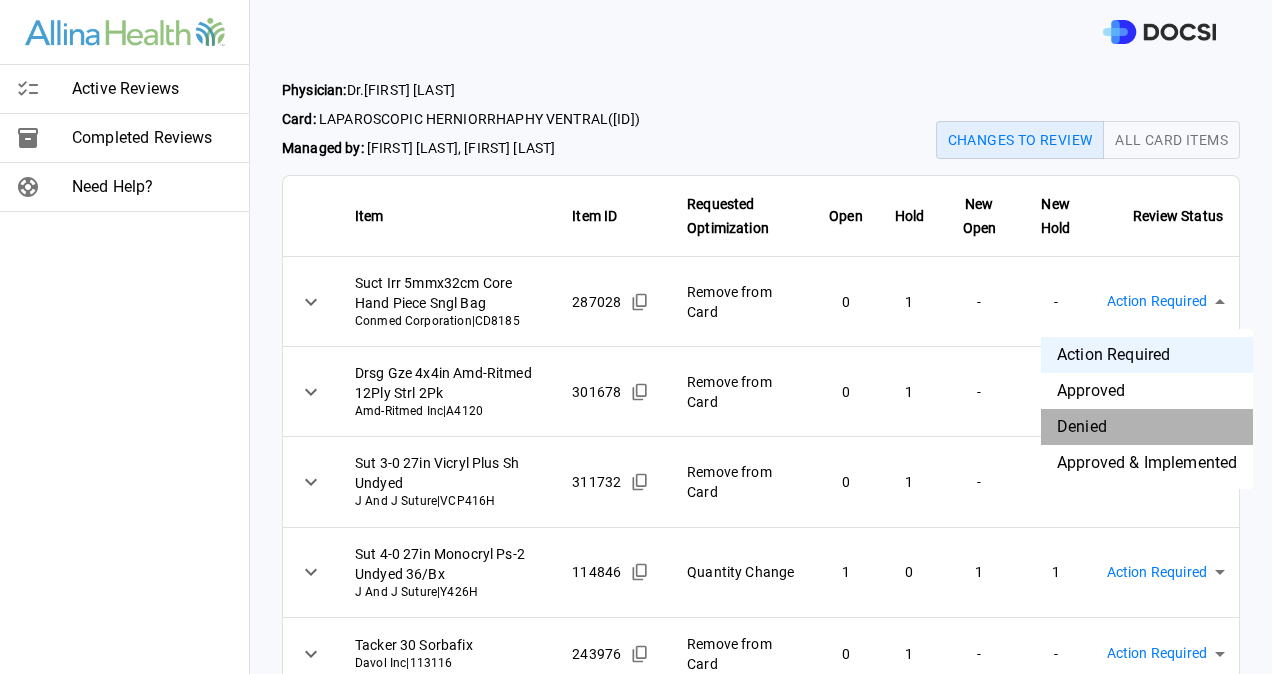 click on "Denied" at bounding box center (1147, 427) 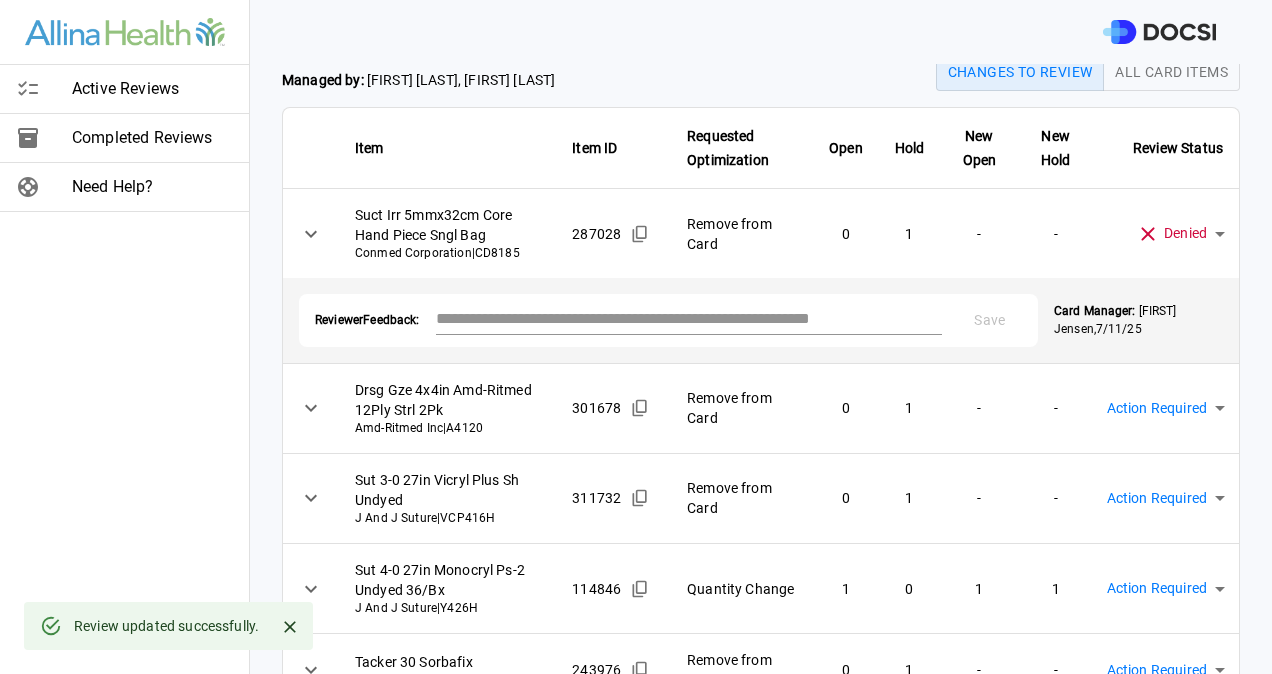 scroll, scrollTop: 100, scrollLeft: 0, axis: vertical 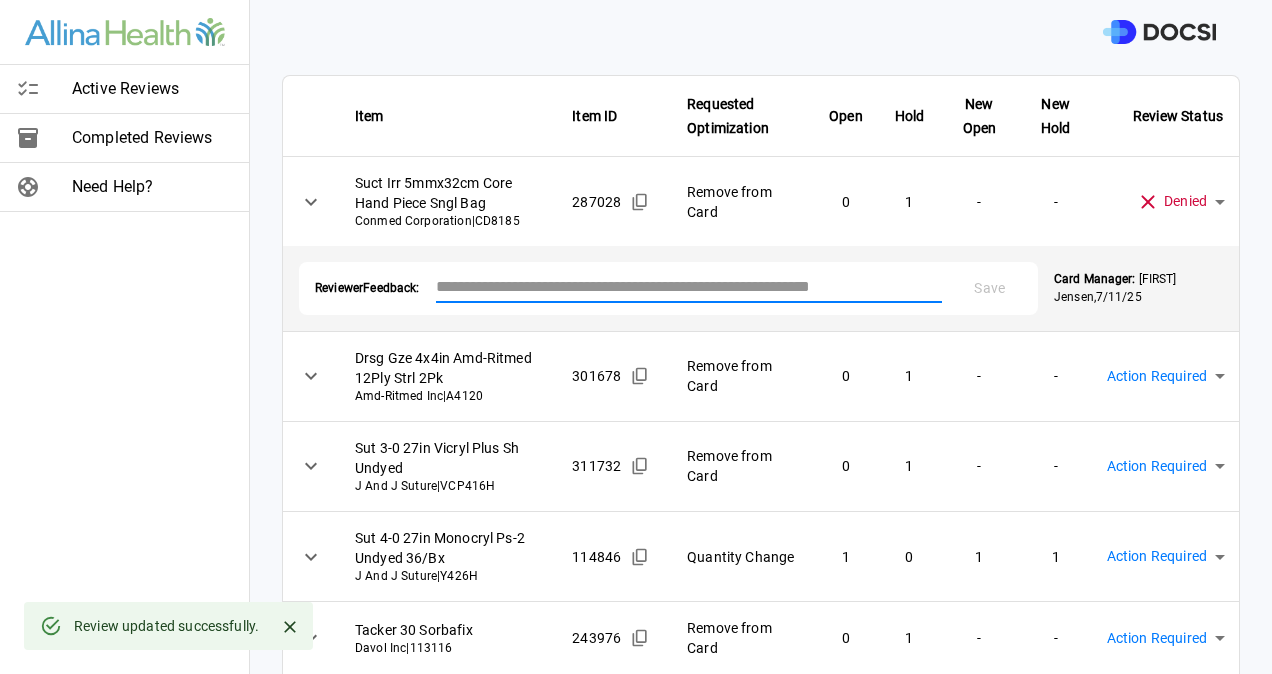 paste on "**********" 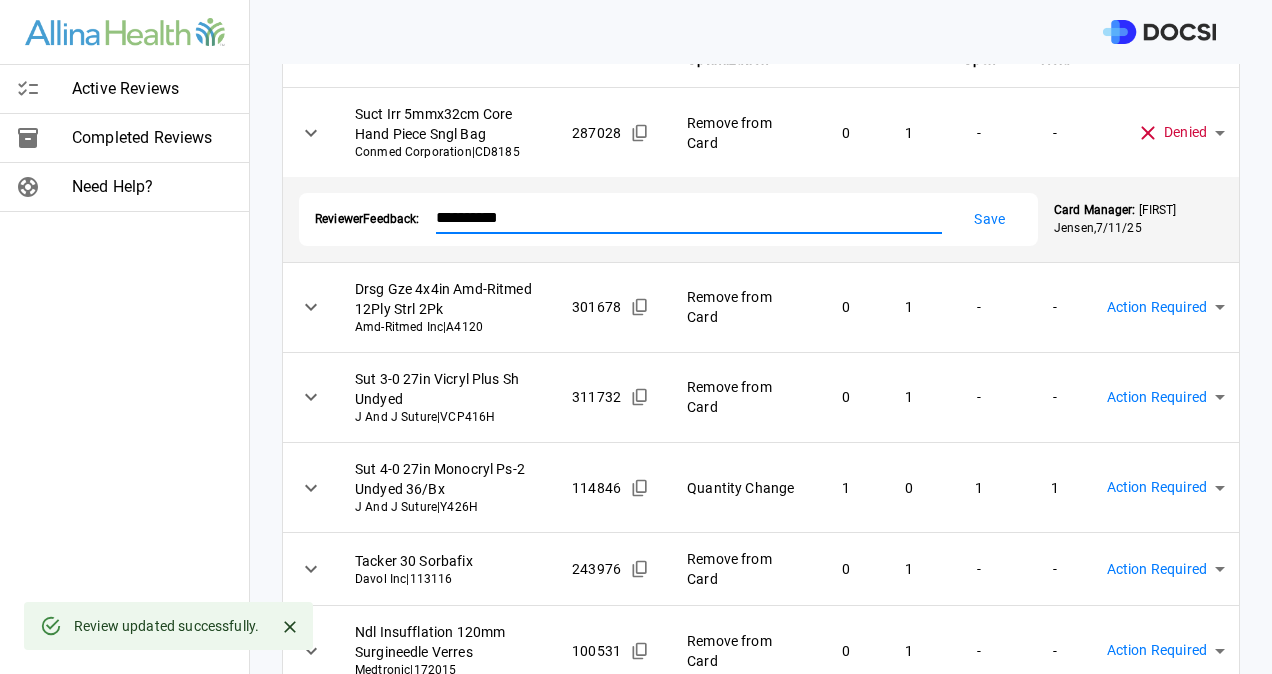 scroll, scrollTop: 200, scrollLeft: 0, axis: vertical 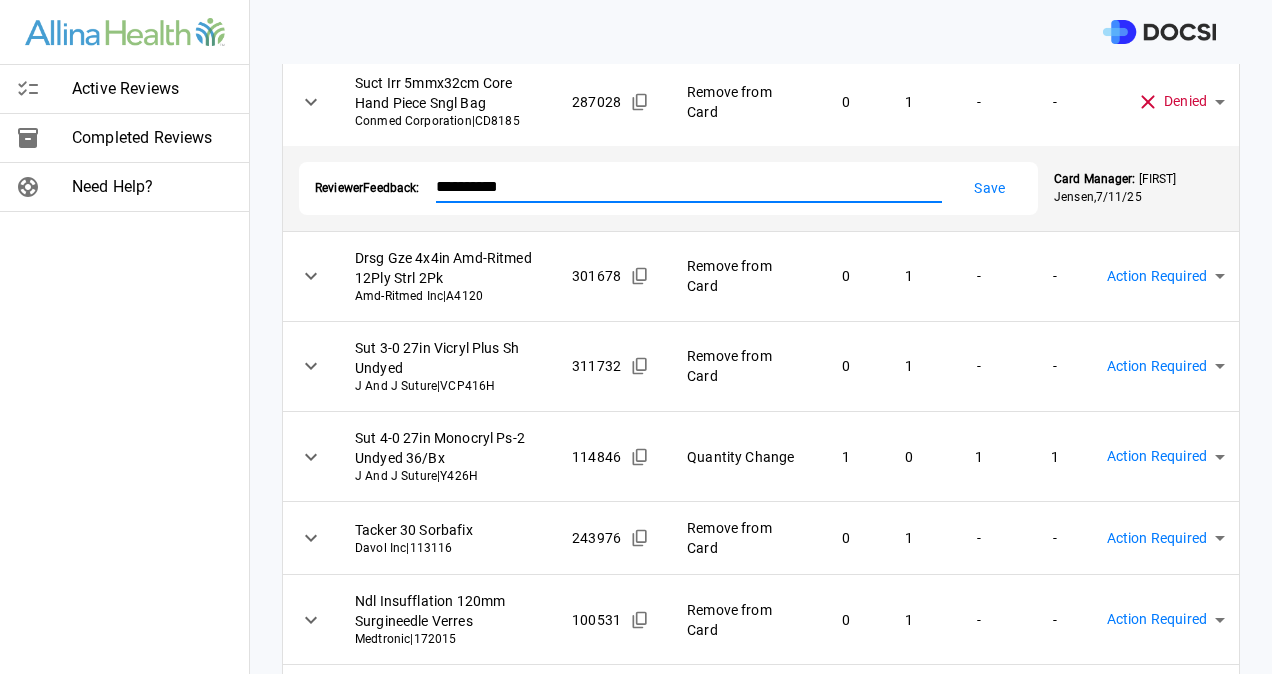 type on "**********" 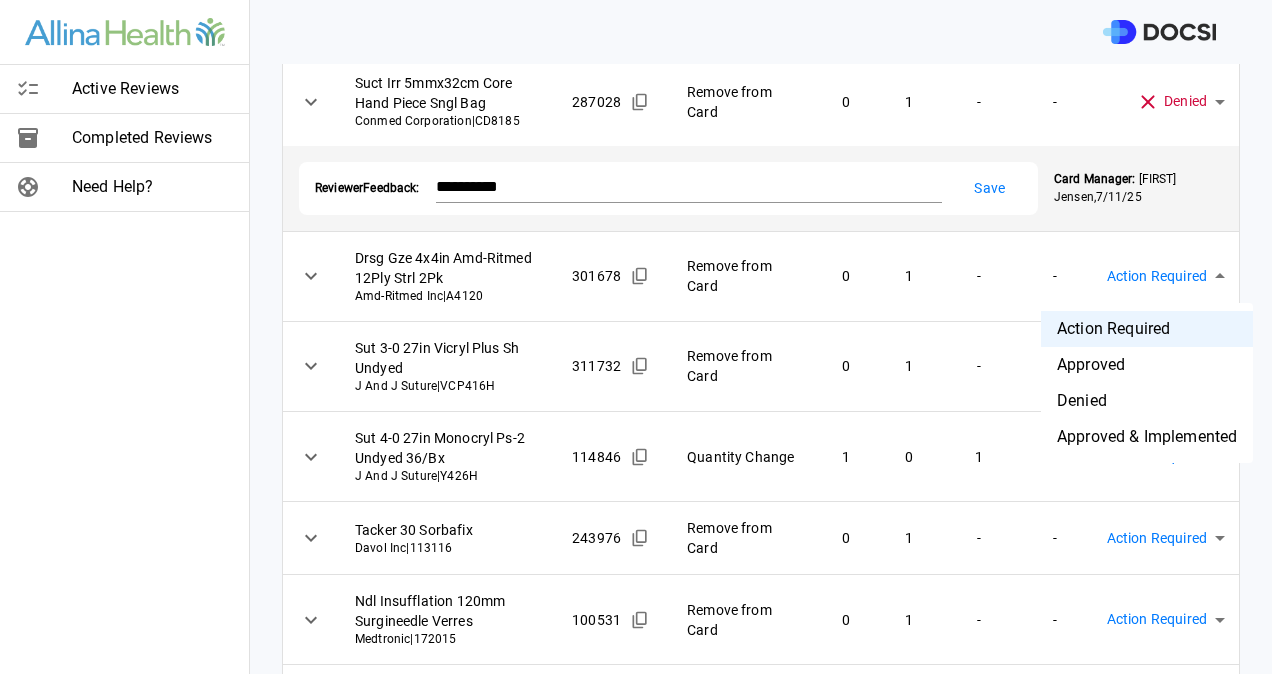click on "Denied" at bounding box center [1147, 401] 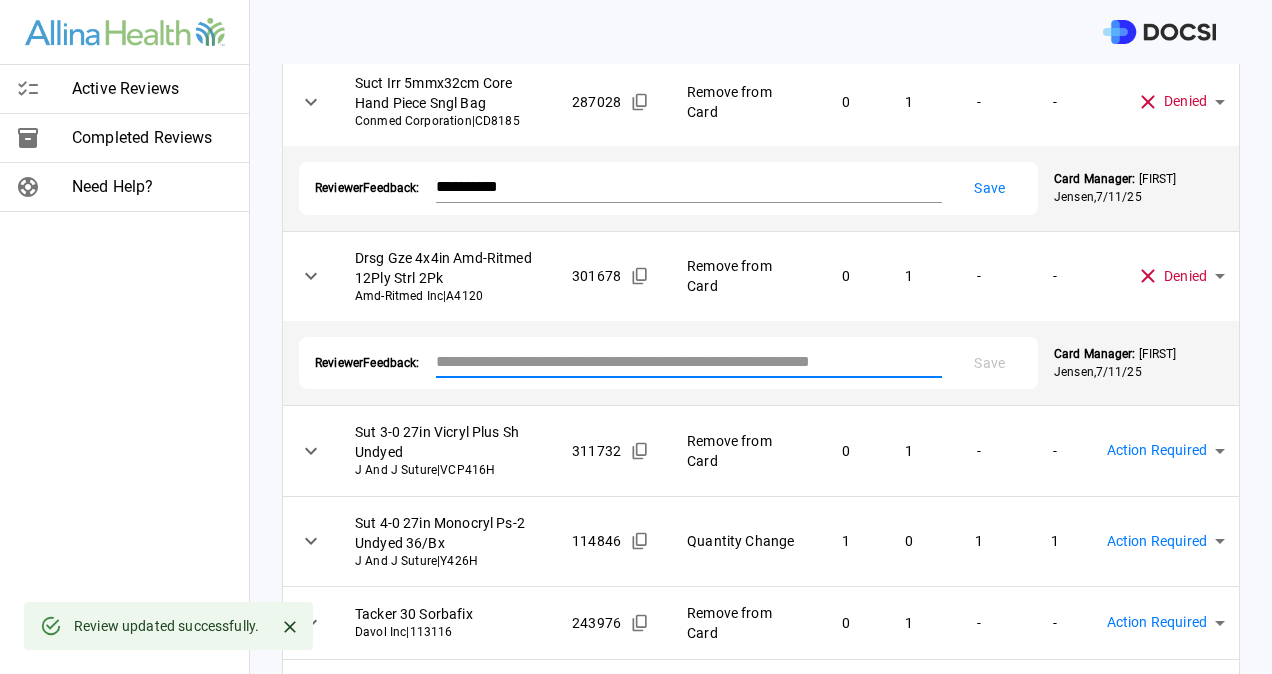 paste on "**********" 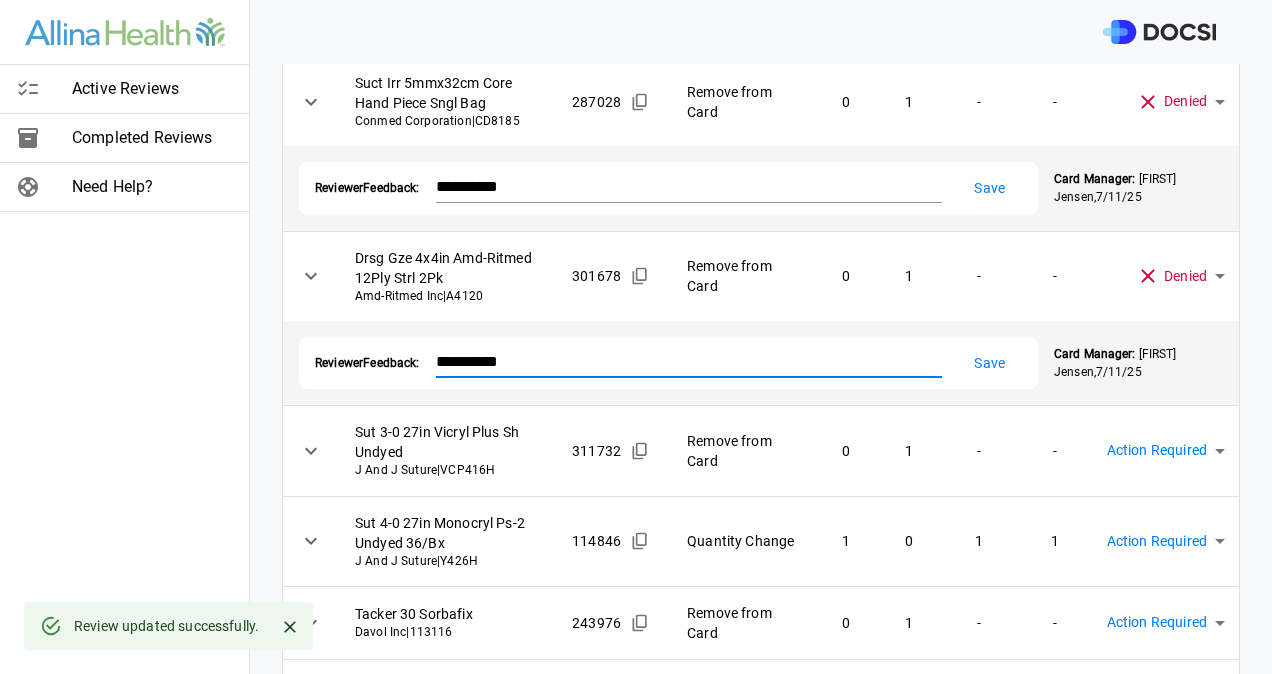type on "**********" 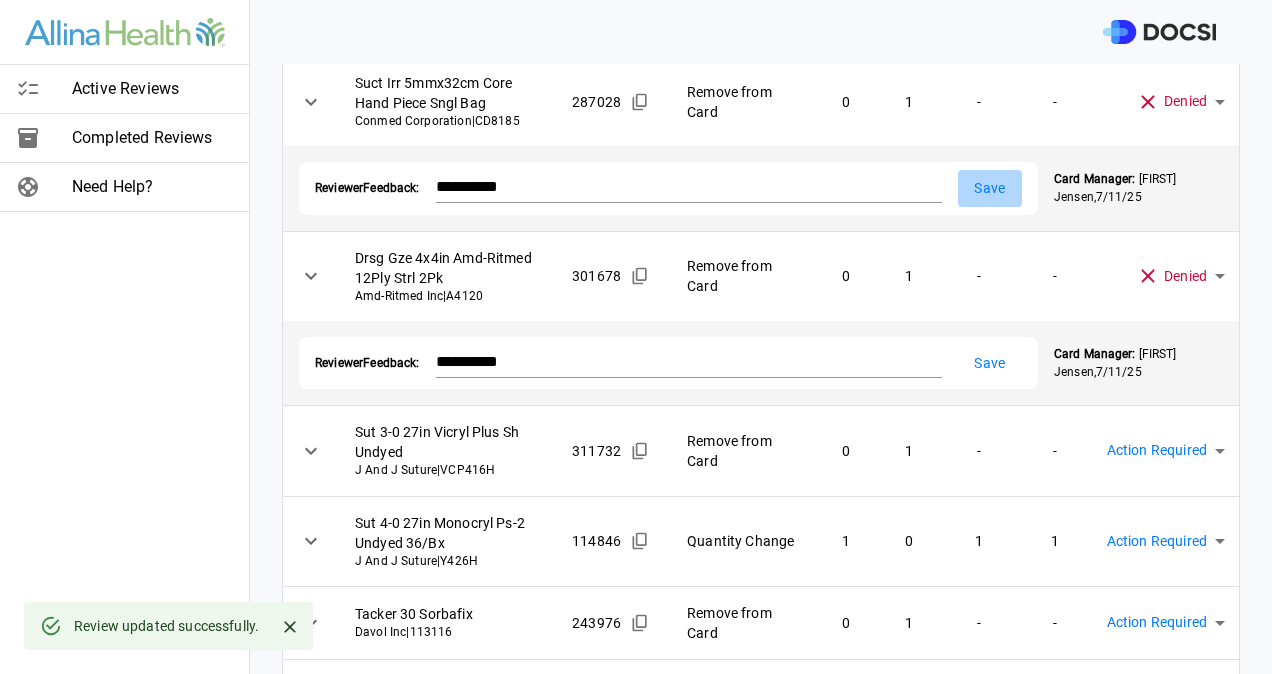 click on "Save" at bounding box center [990, 188] 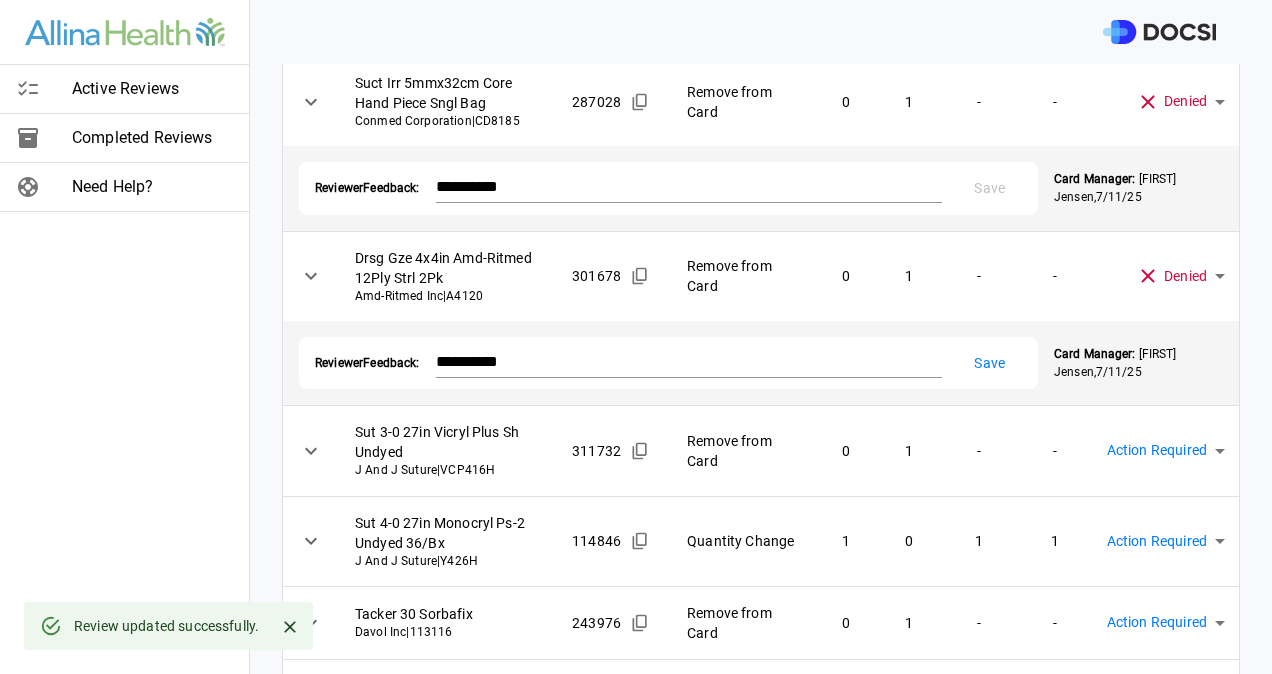 click on "Save" at bounding box center (990, 363) 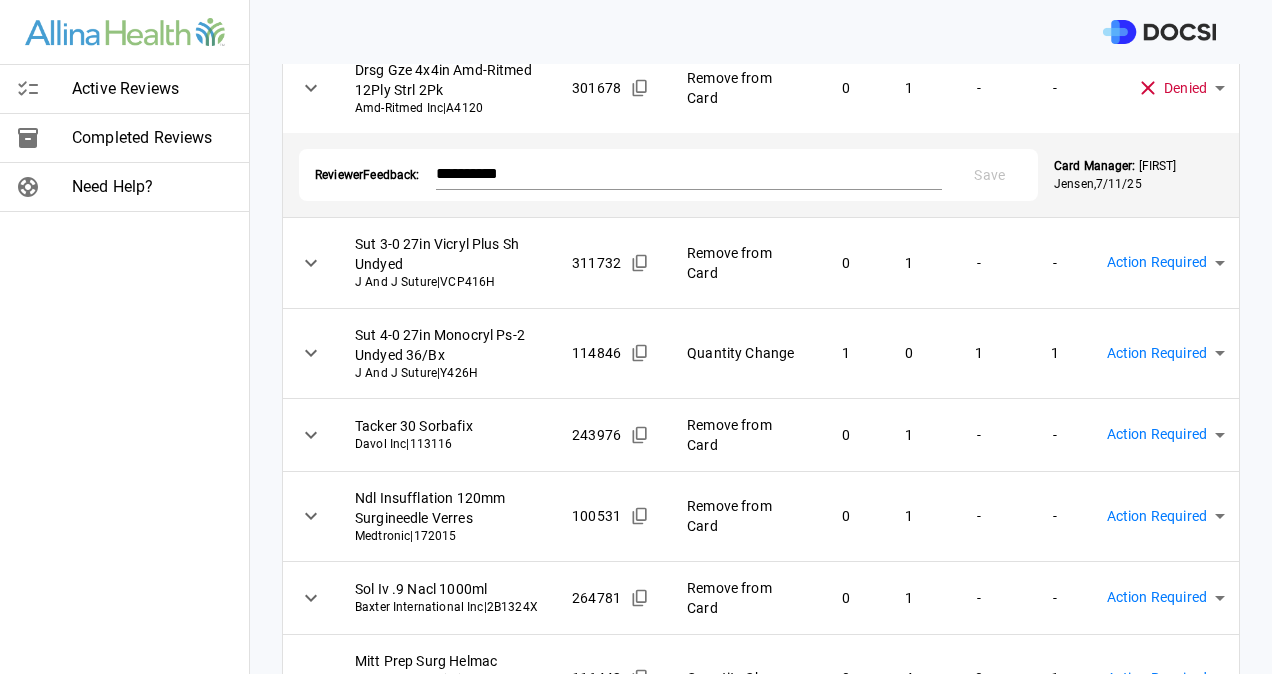 scroll, scrollTop: 400, scrollLeft: 0, axis: vertical 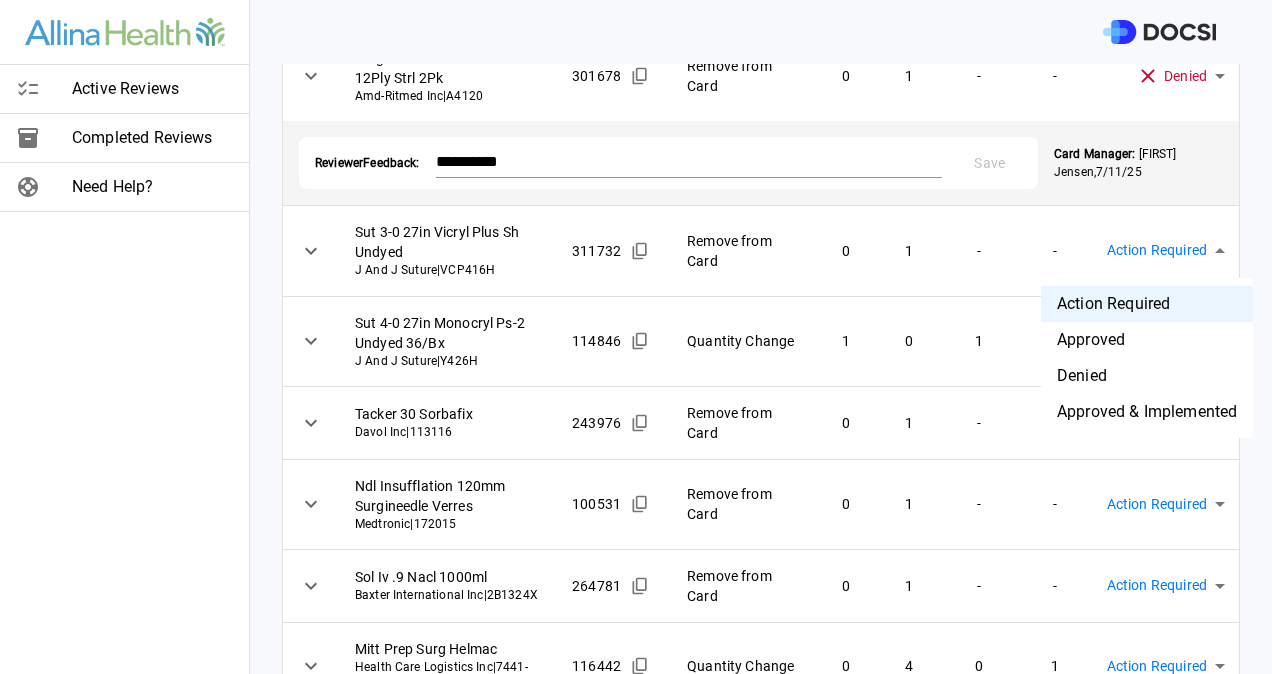 click on "**********" at bounding box center (636, 337) 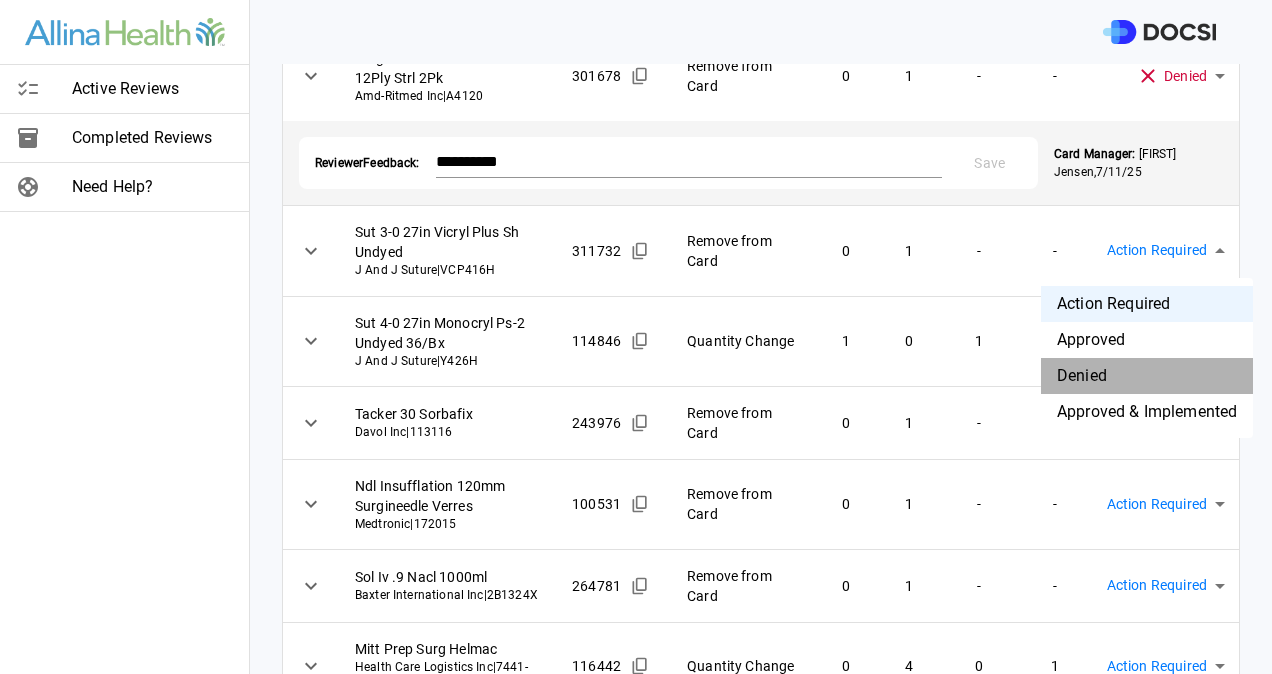 click on "Denied" at bounding box center (1147, 376) 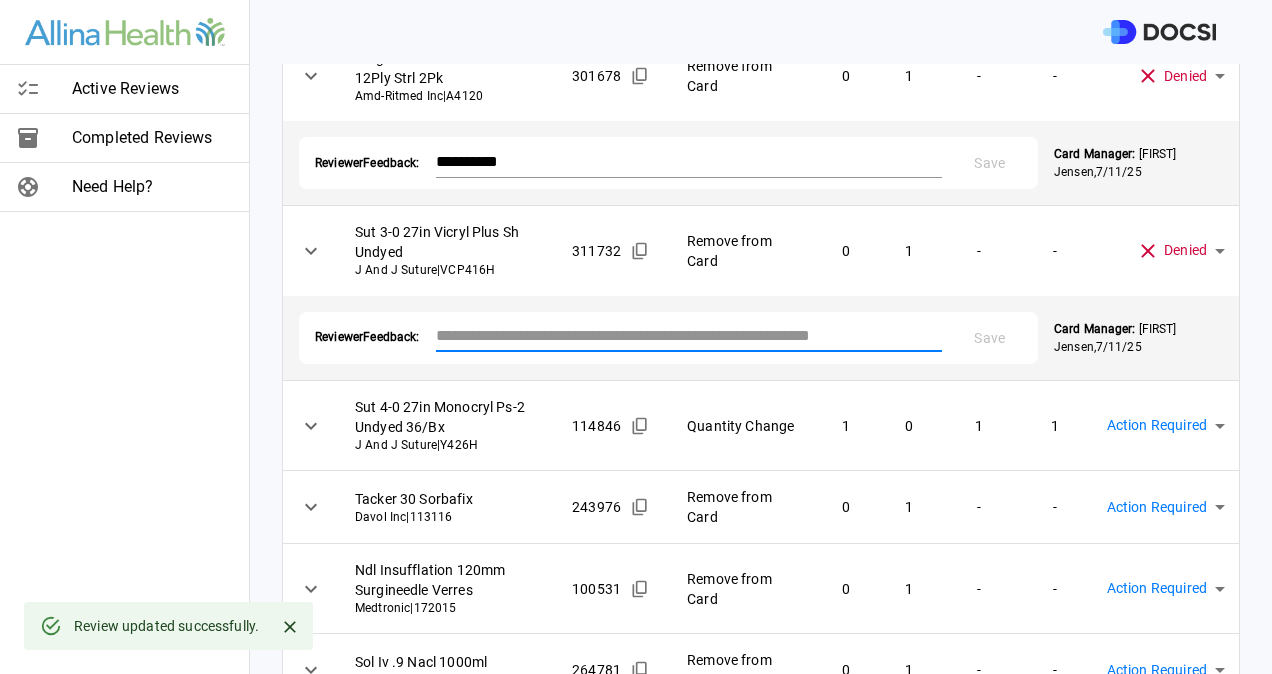 paste on "**********" 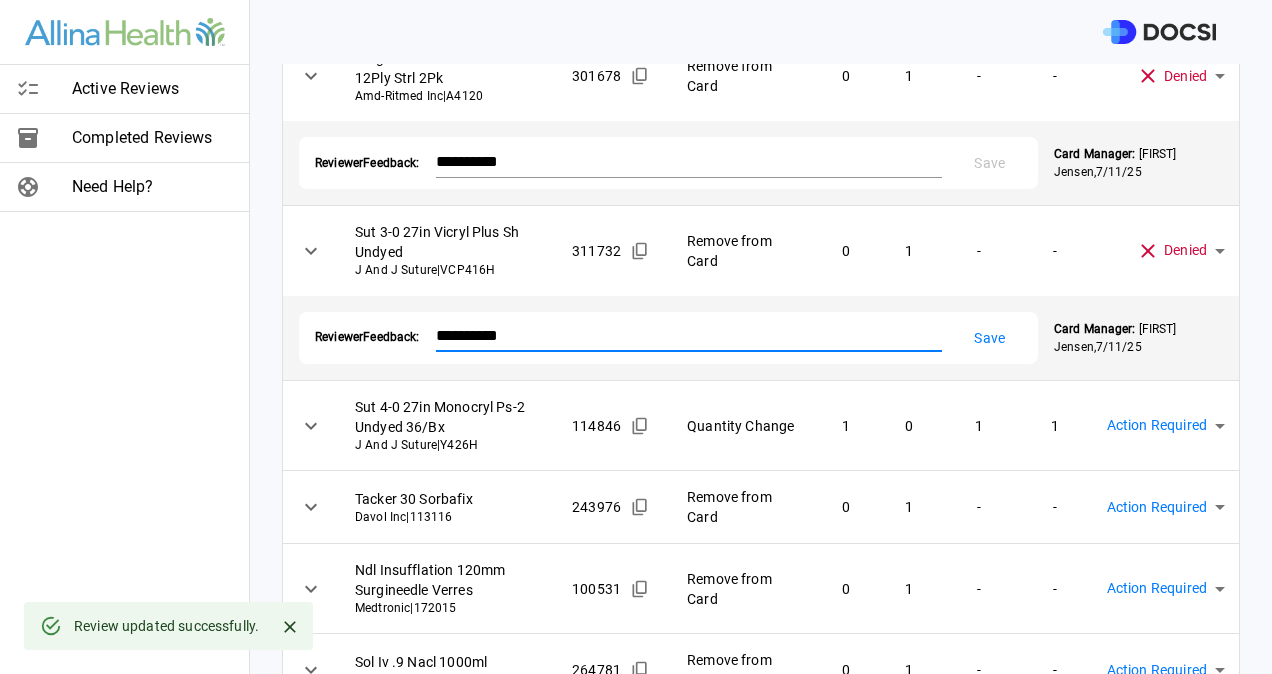 type on "**********" 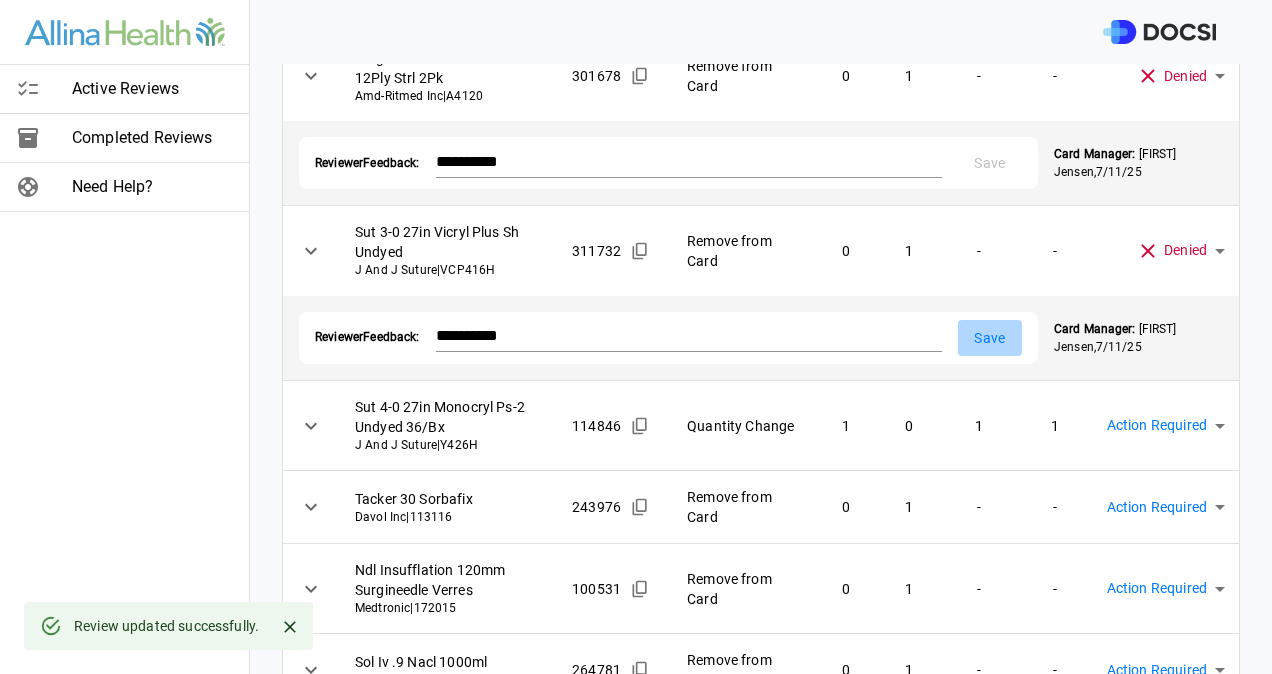 click on "Save" at bounding box center [990, 338] 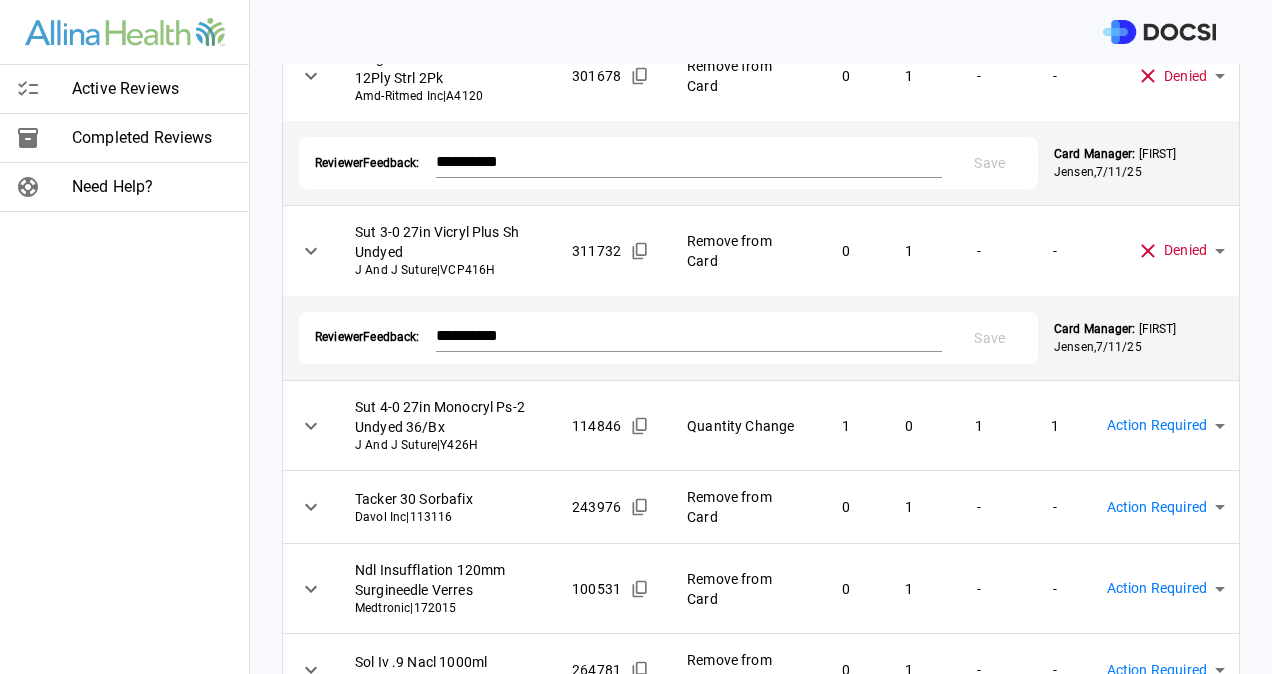 scroll, scrollTop: 500, scrollLeft: 0, axis: vertical 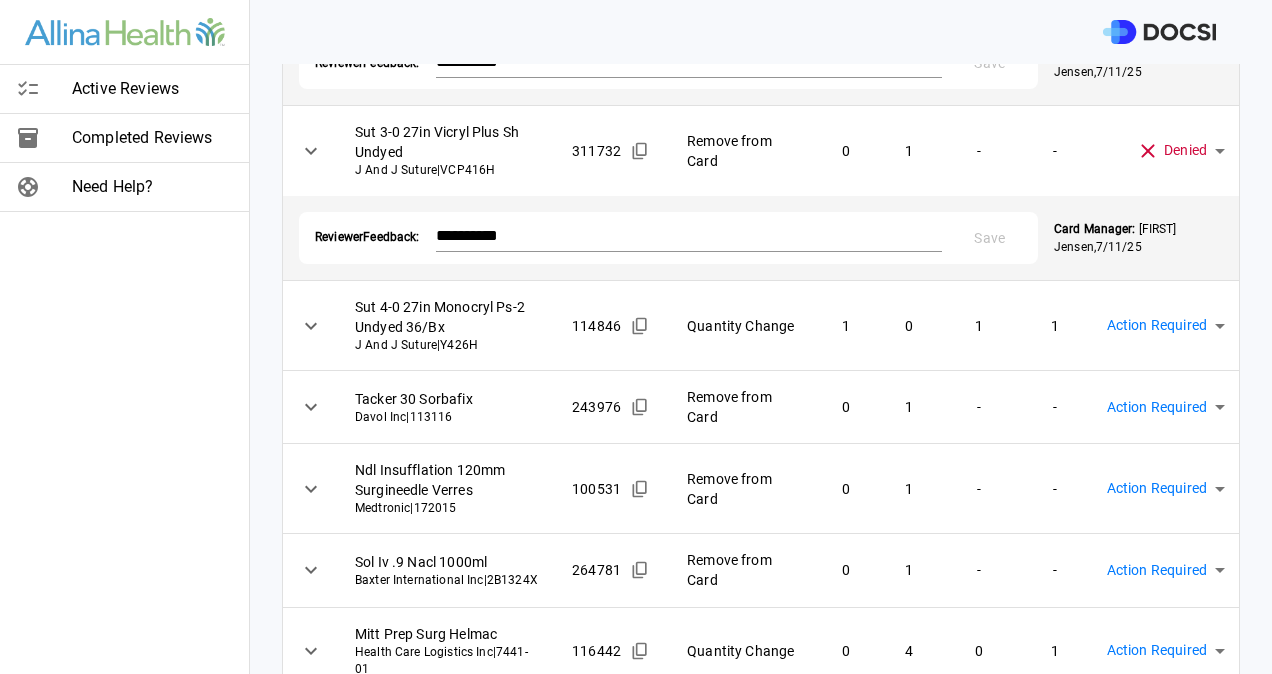 click on "**********" at bounding box center (636, 337) 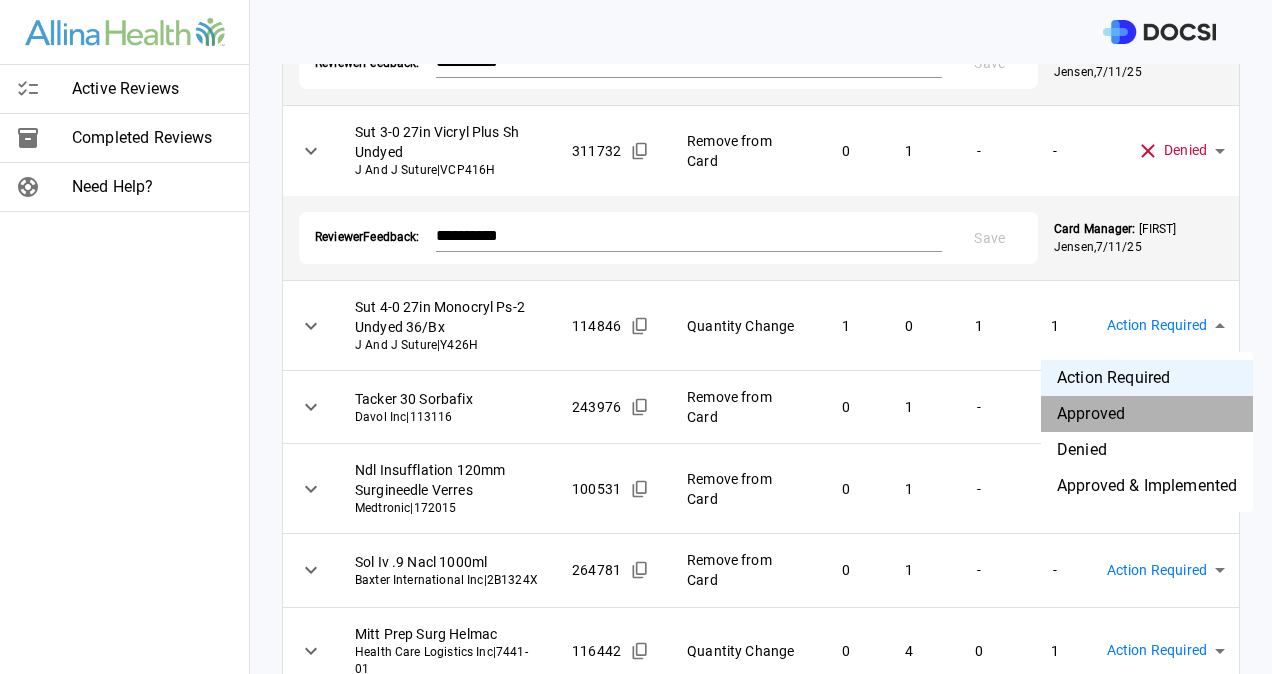 click on "Approved" at bounding box center (1147, 414) 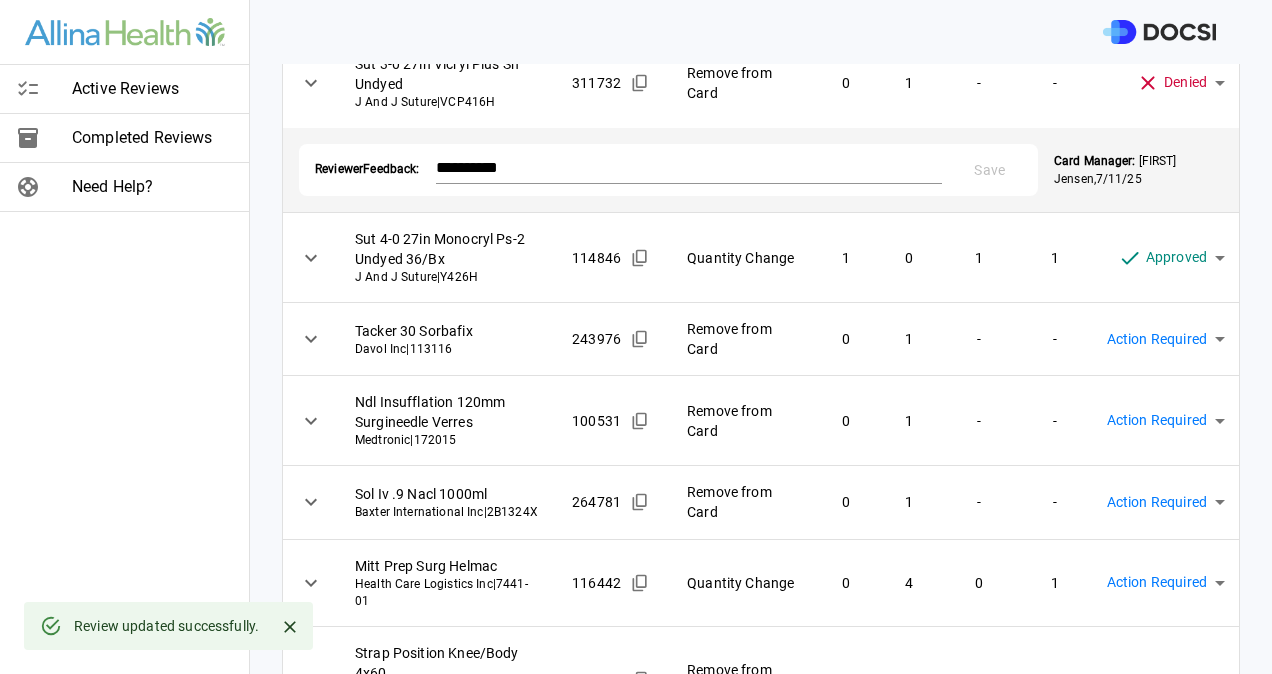 scroll, scrollTop: 600, scrollLeft: 0, axis: vertical 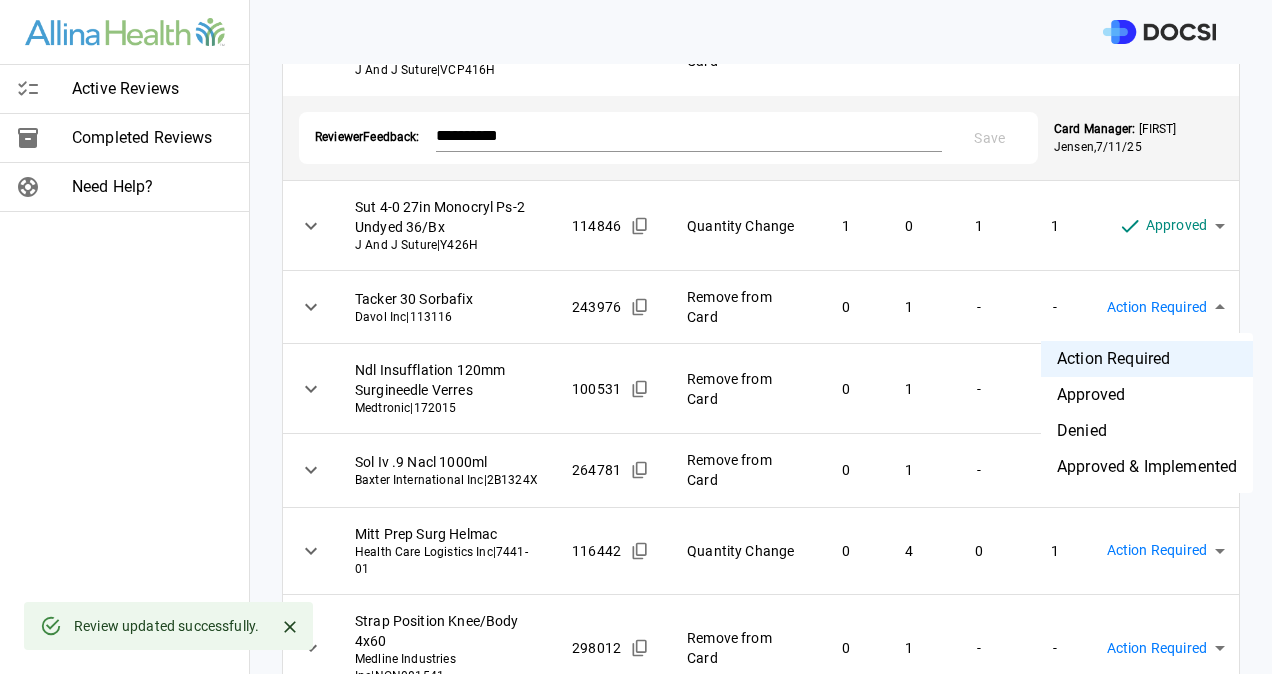 click on "**********" at bounding box center [636, 337] 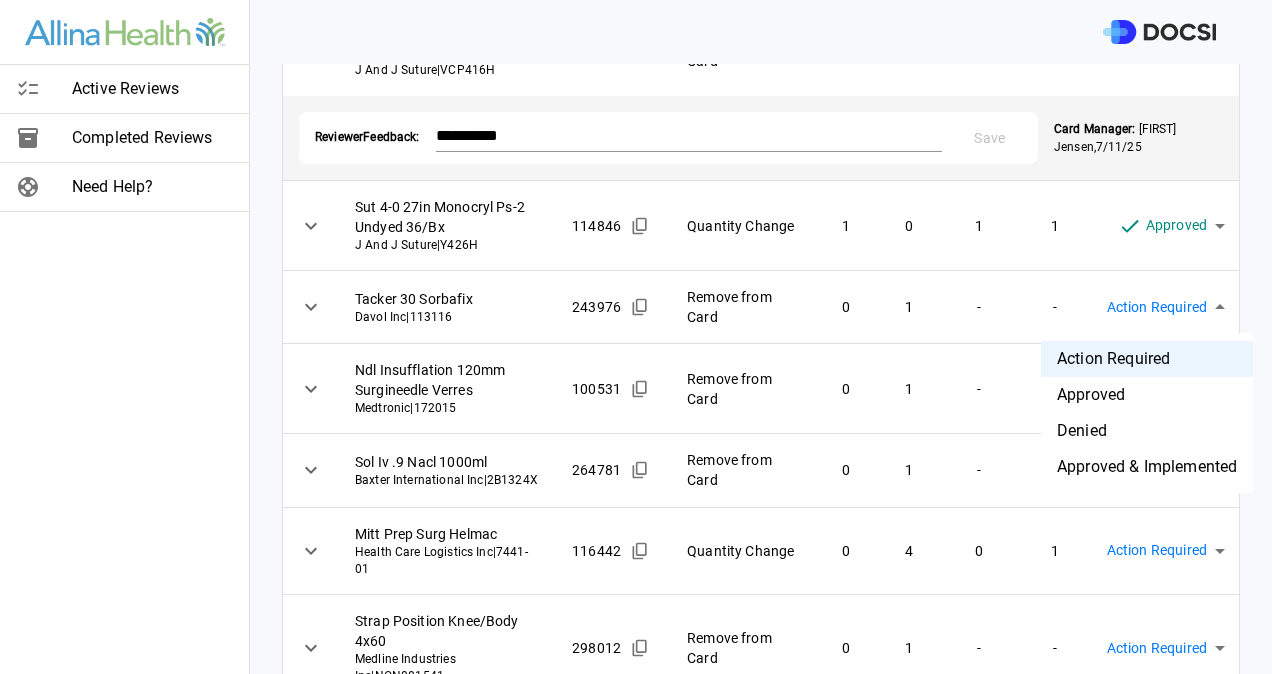 click on "Denied" at bounding box center [1147, 431] 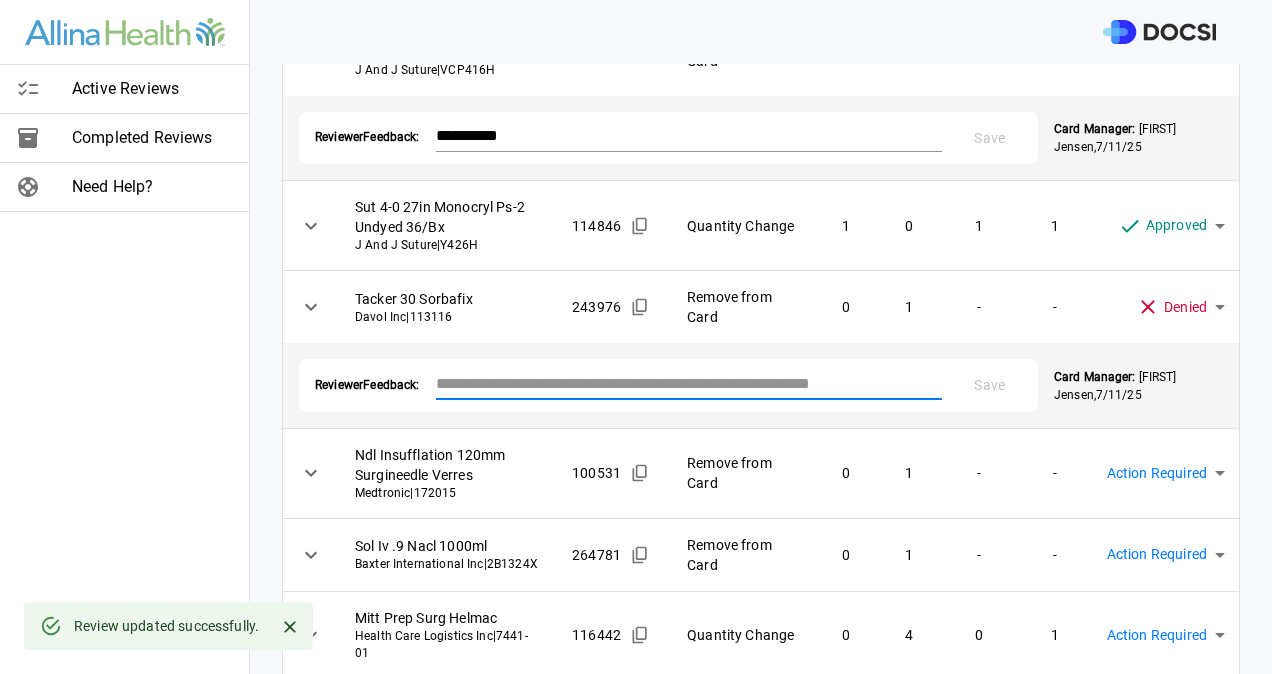 paste on "**********" 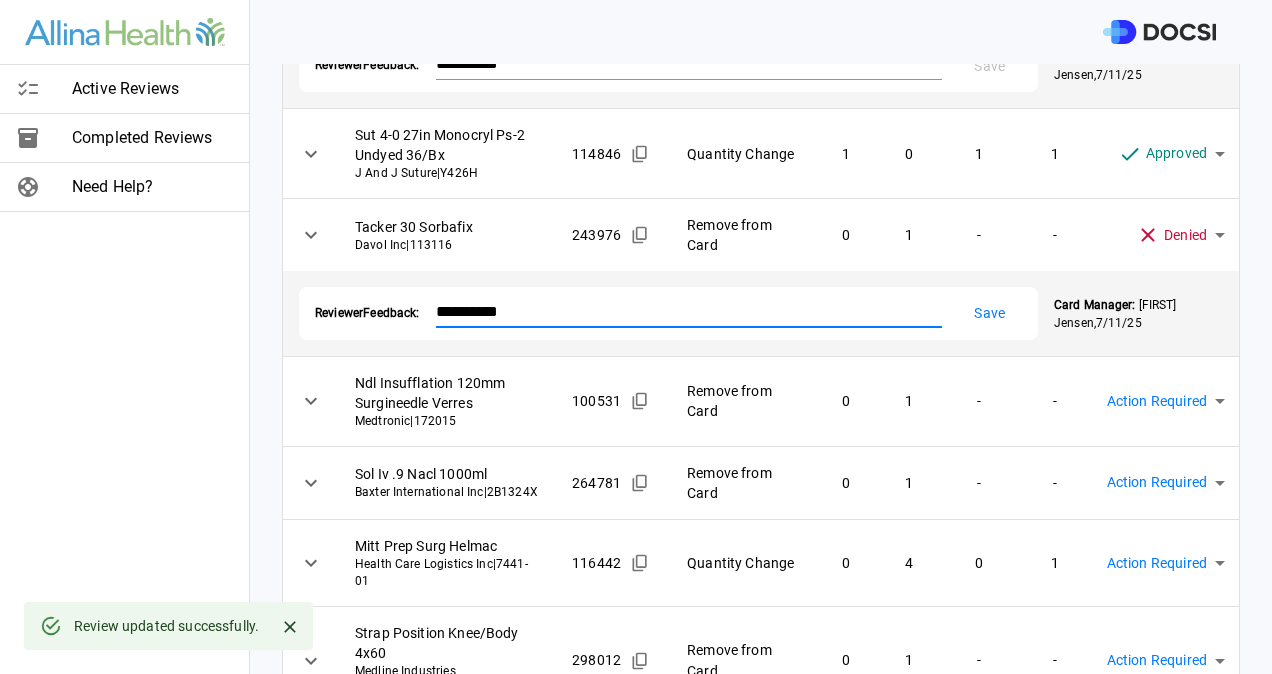 scroll, scrollTop: 700, scrollLeft: 0, axis: vertical 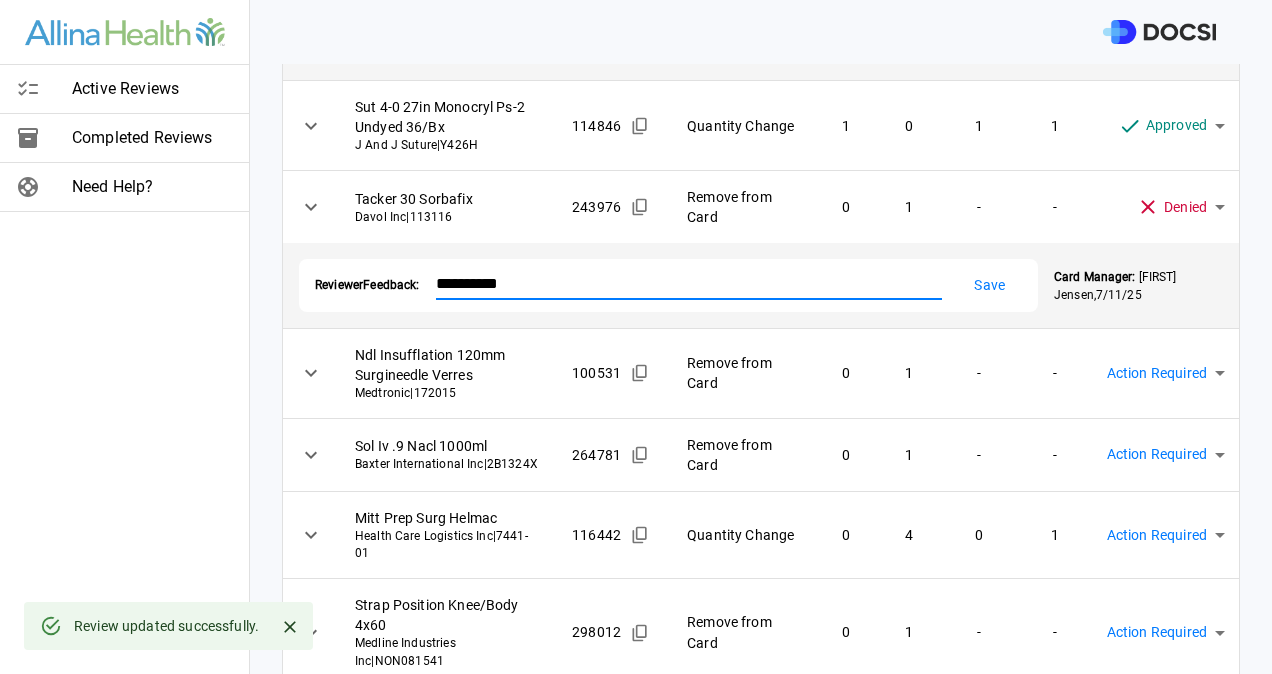 type on "**********" 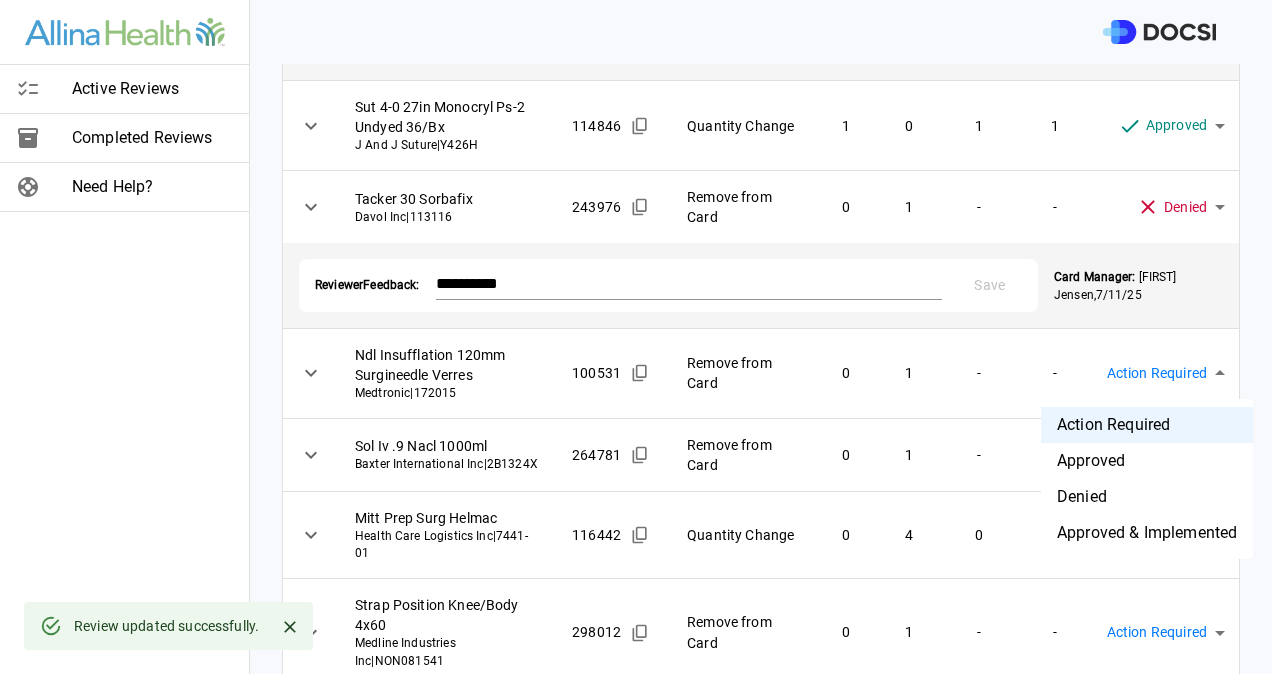 click on "**********" at bounding box center (636, 337) 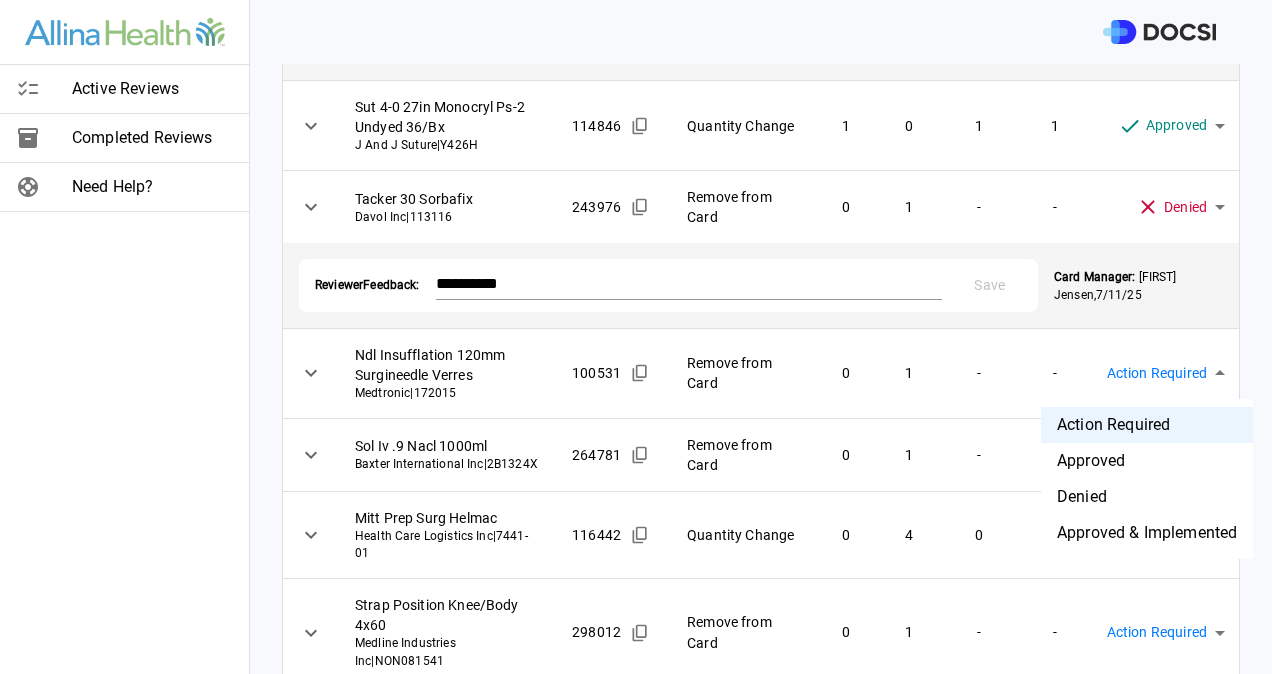 click on "Denied" at bounding box center [1147, 497] 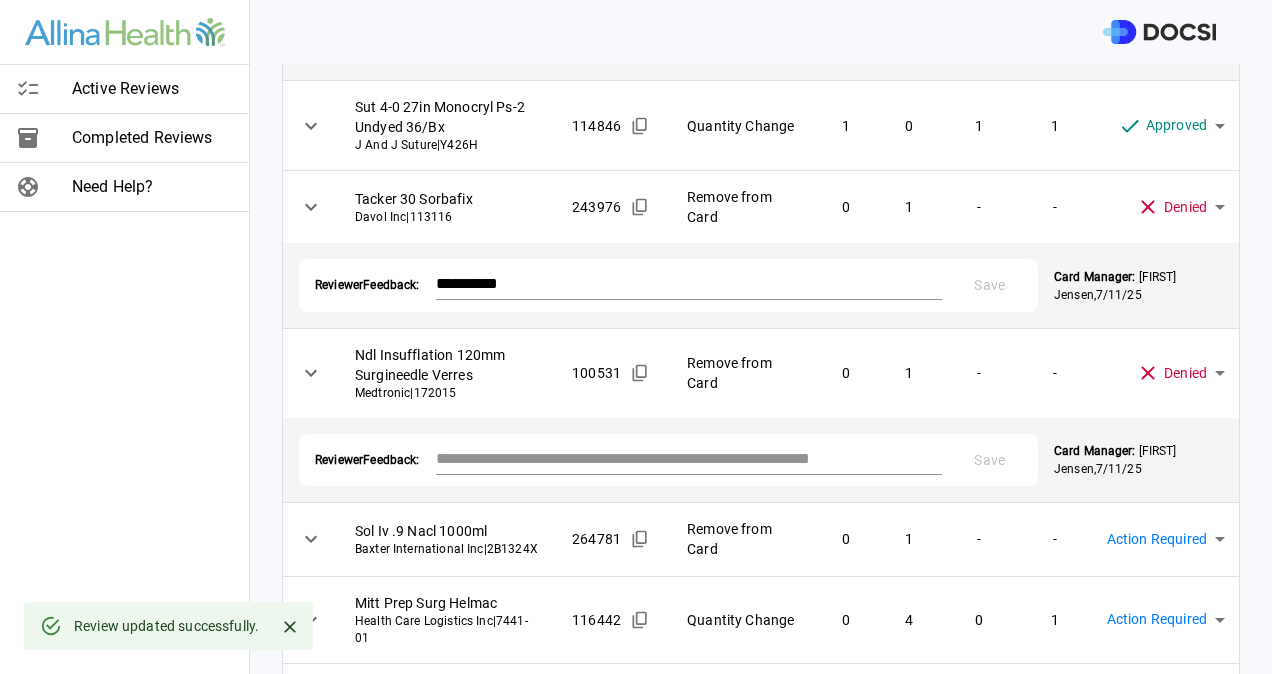 click at bounding box center [689, 458] 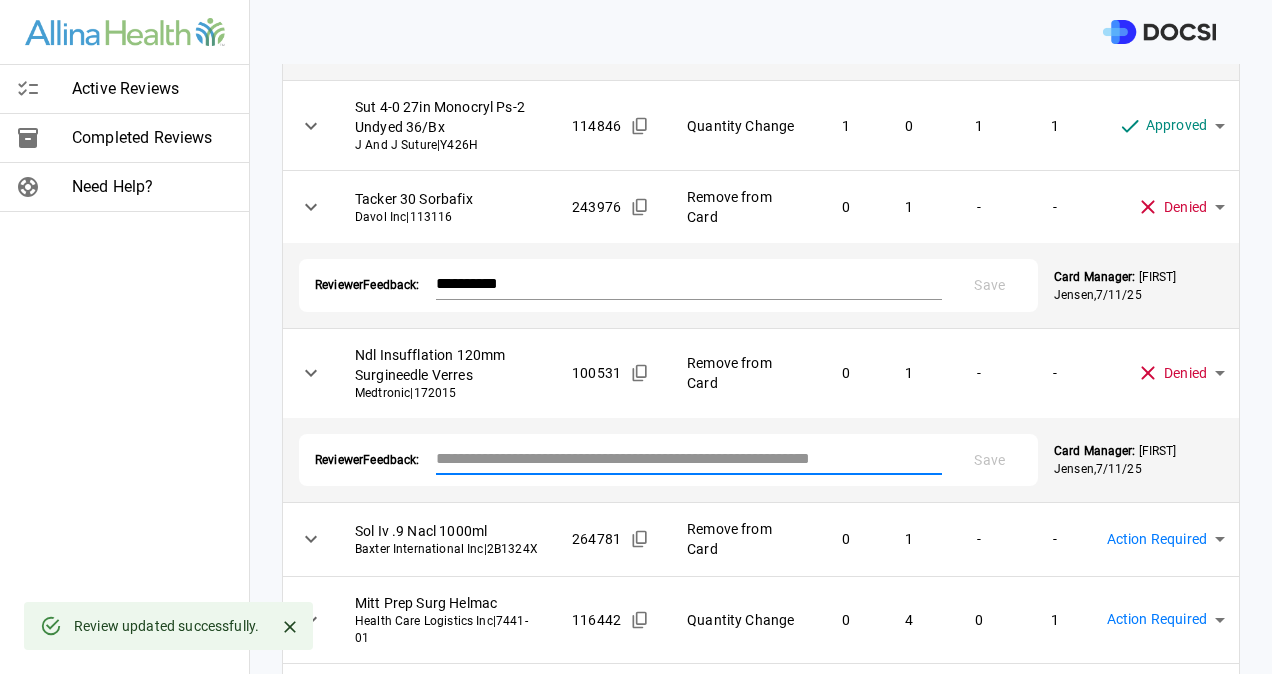 paste on "**********" 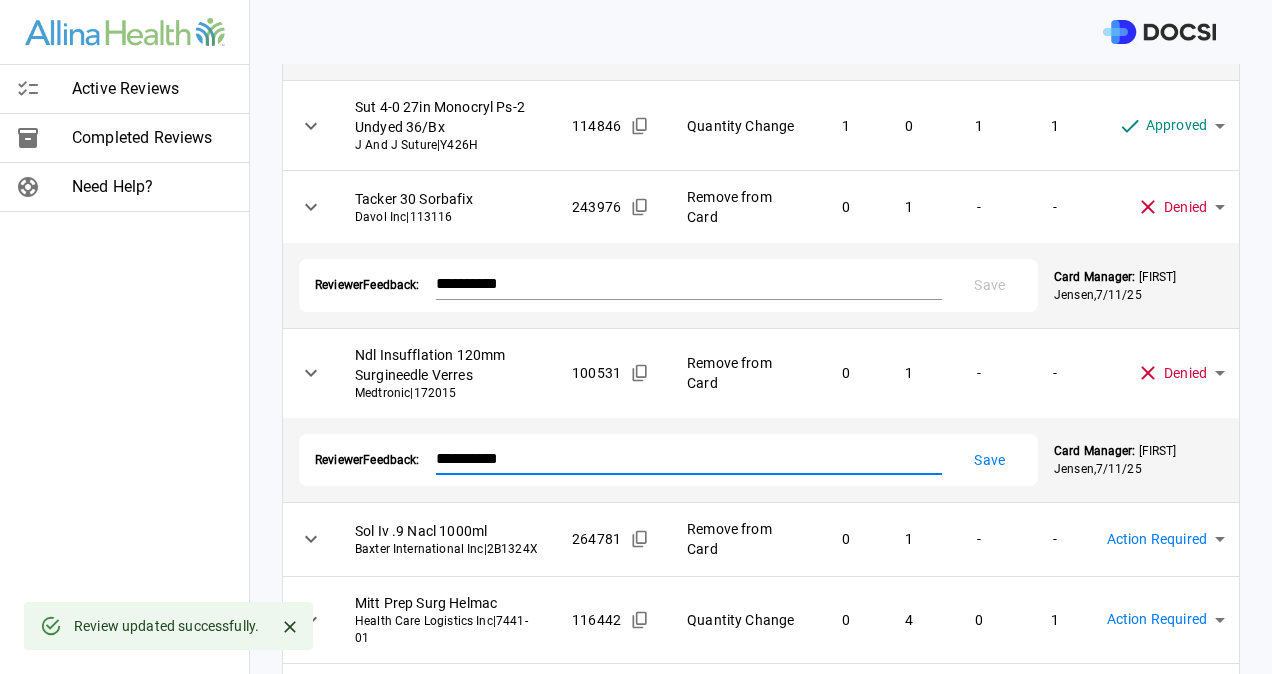 type on "**********" 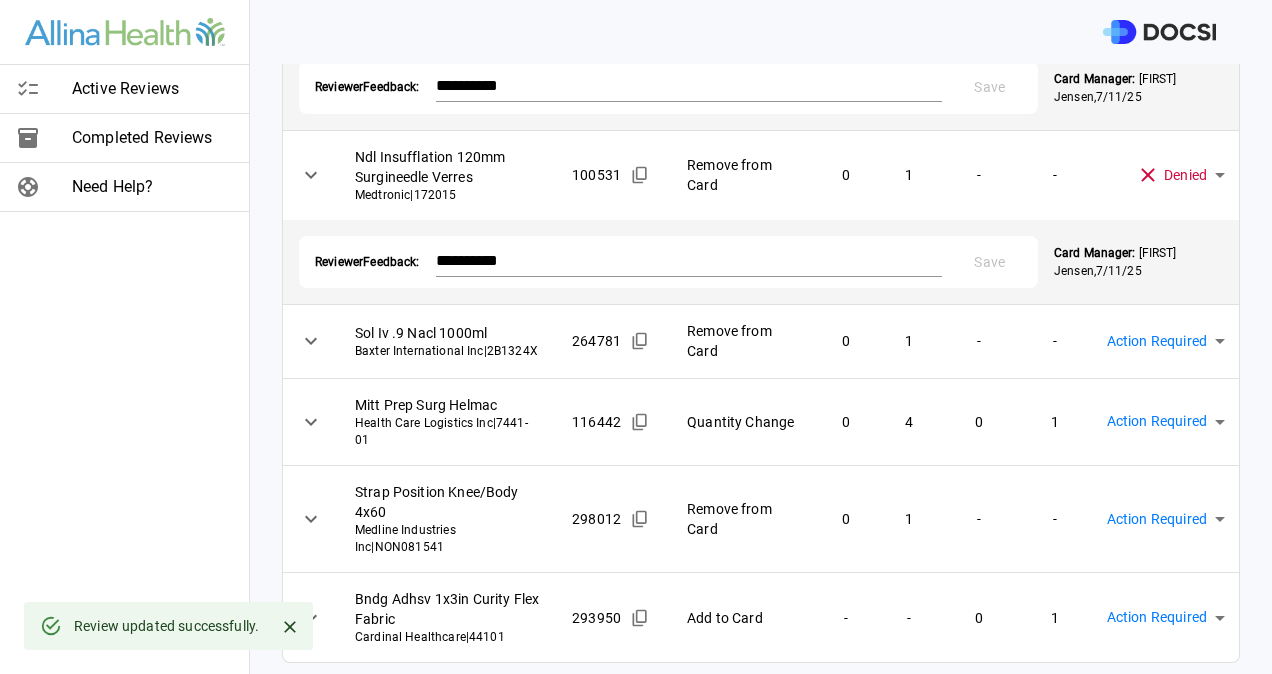 scroll, scrollTop: 900, scrollLeft: 0, axis: vertical 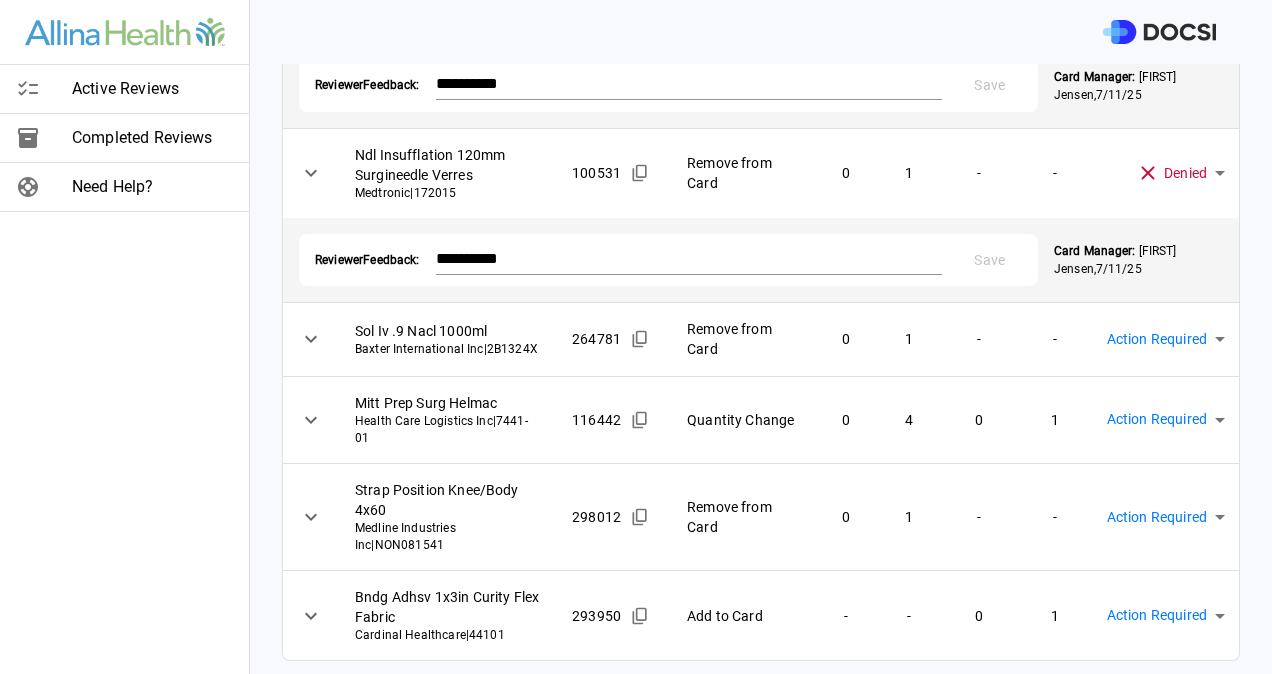 click on "**********" at bounding box center [636, 337] 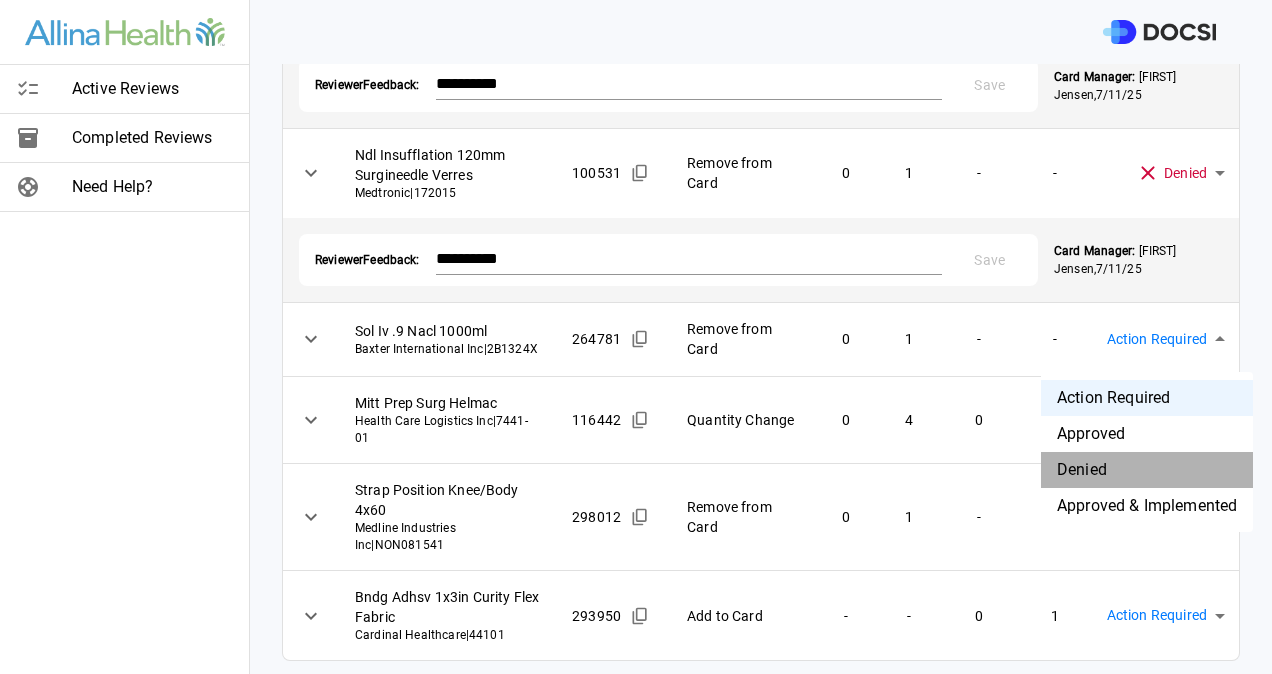 click on "Denied" at bounding box center [1147, 470] 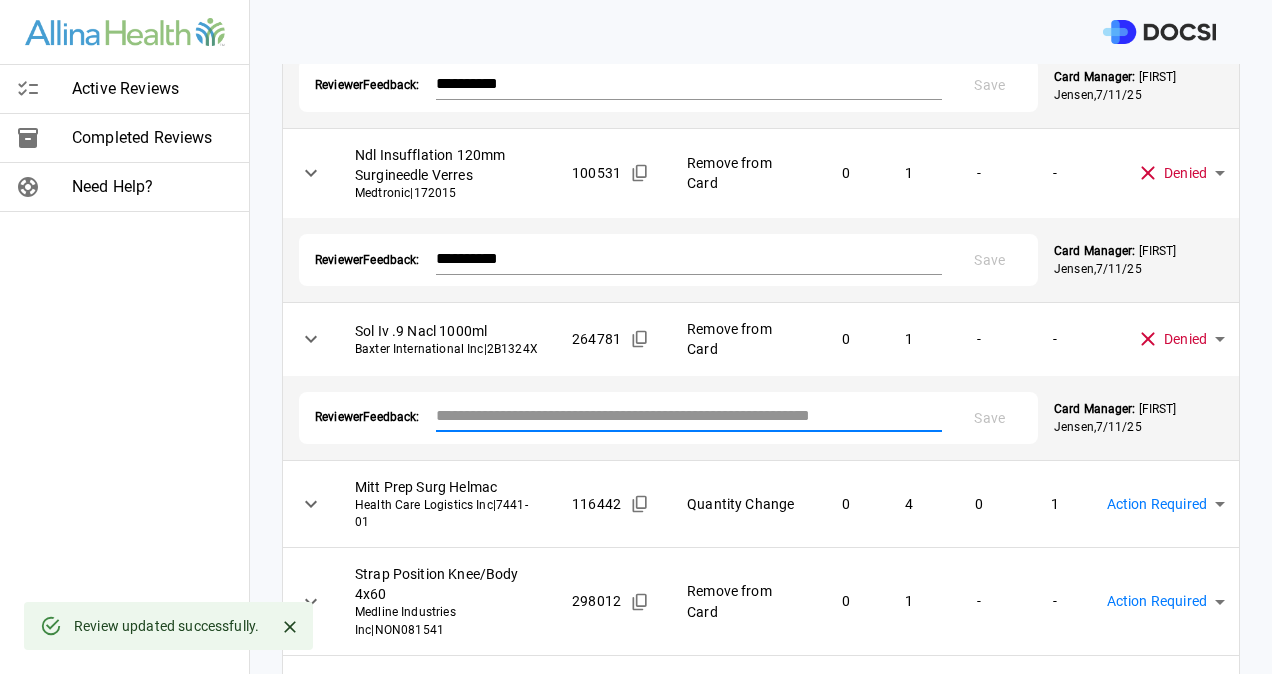 paste on "**********" 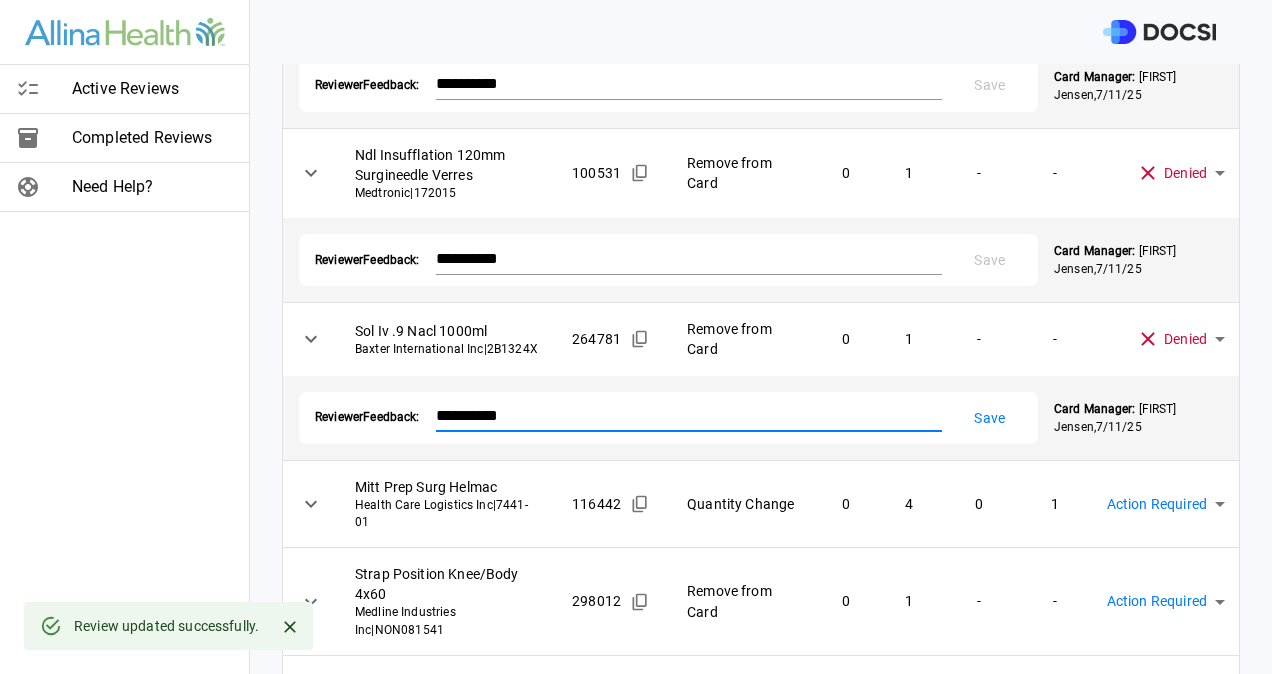 type on "**********" 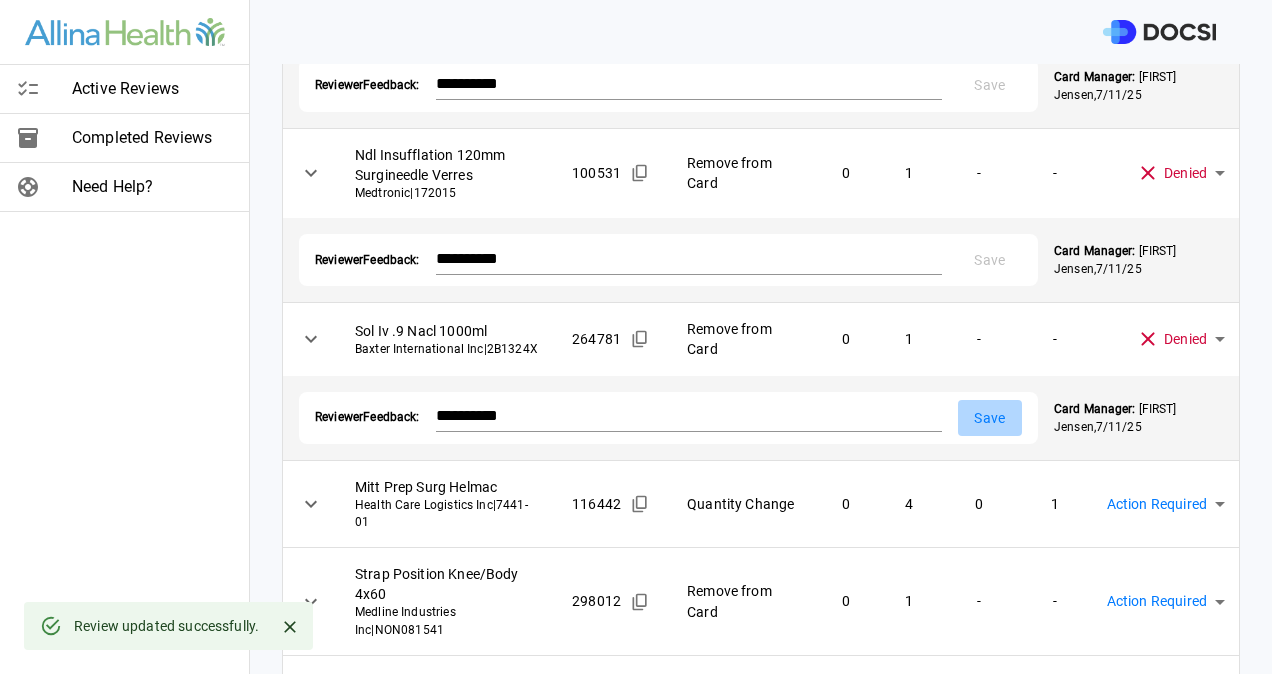 click on "Save" at bounding box center [990, 418] 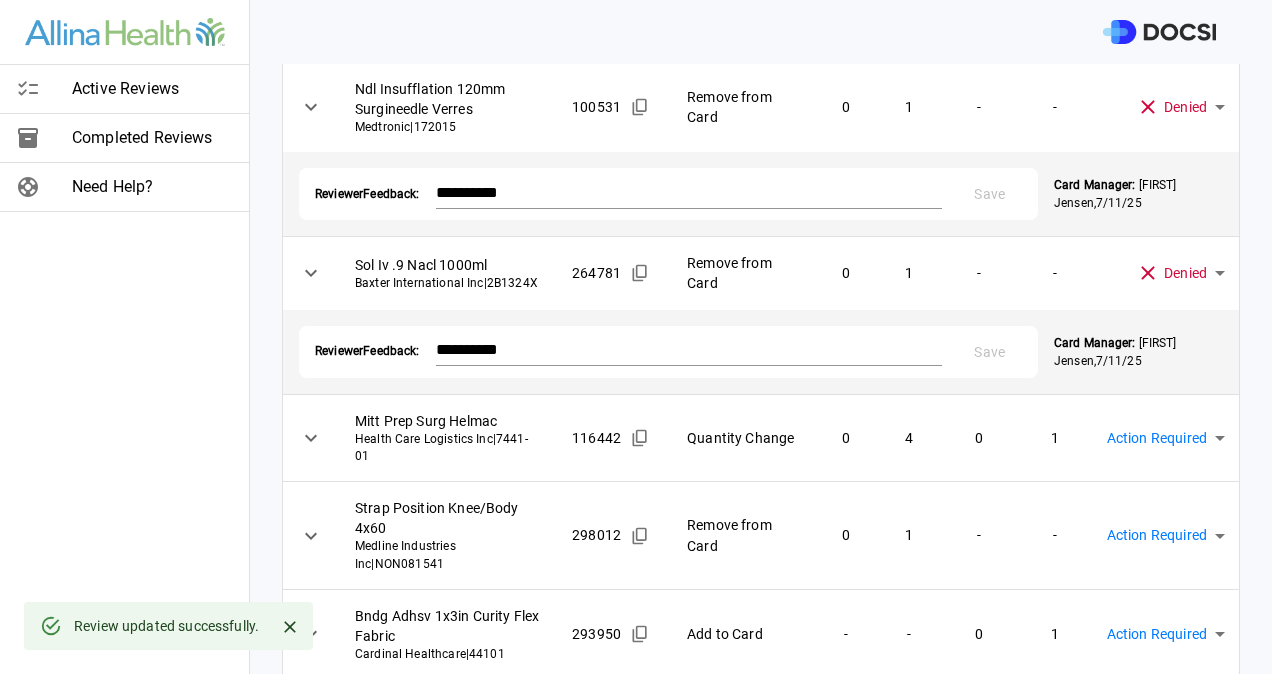 scroll, scrollTop: 998, scrollLeft: 0, axis: vertical 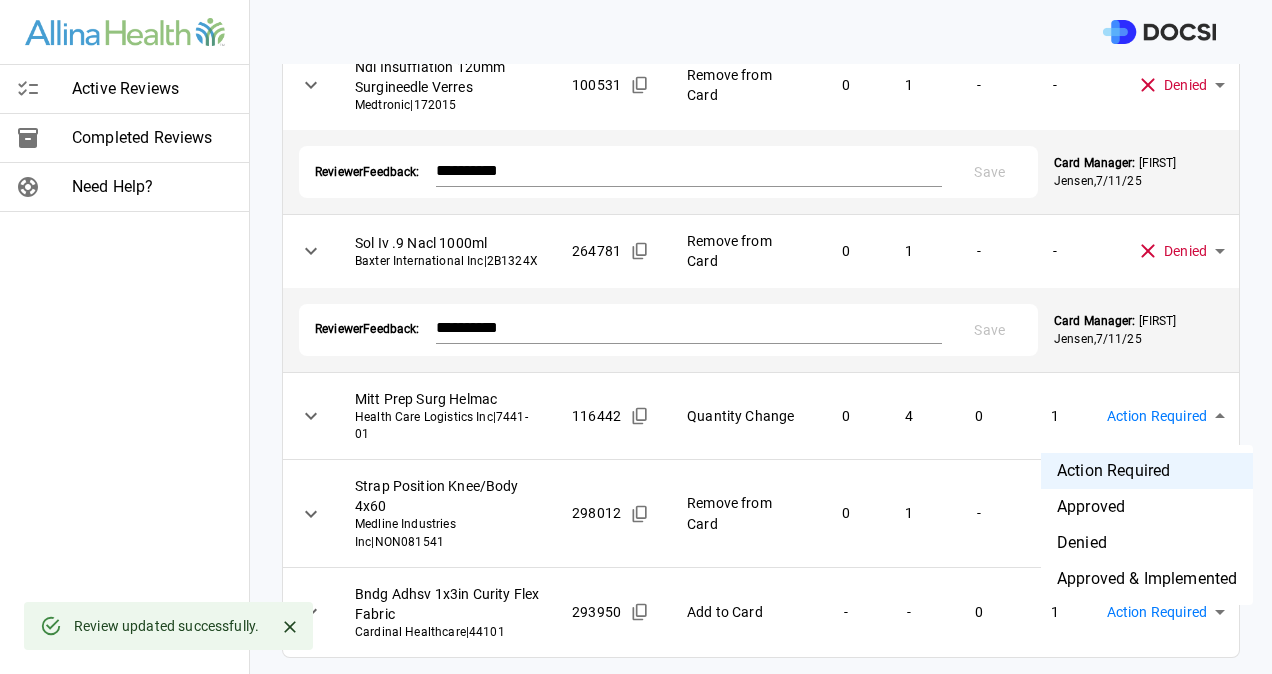 drag, startPoint x: 1150, startPoint y: 422, endPoint x: 1072, endPoint y: 408, distance: 79.24645 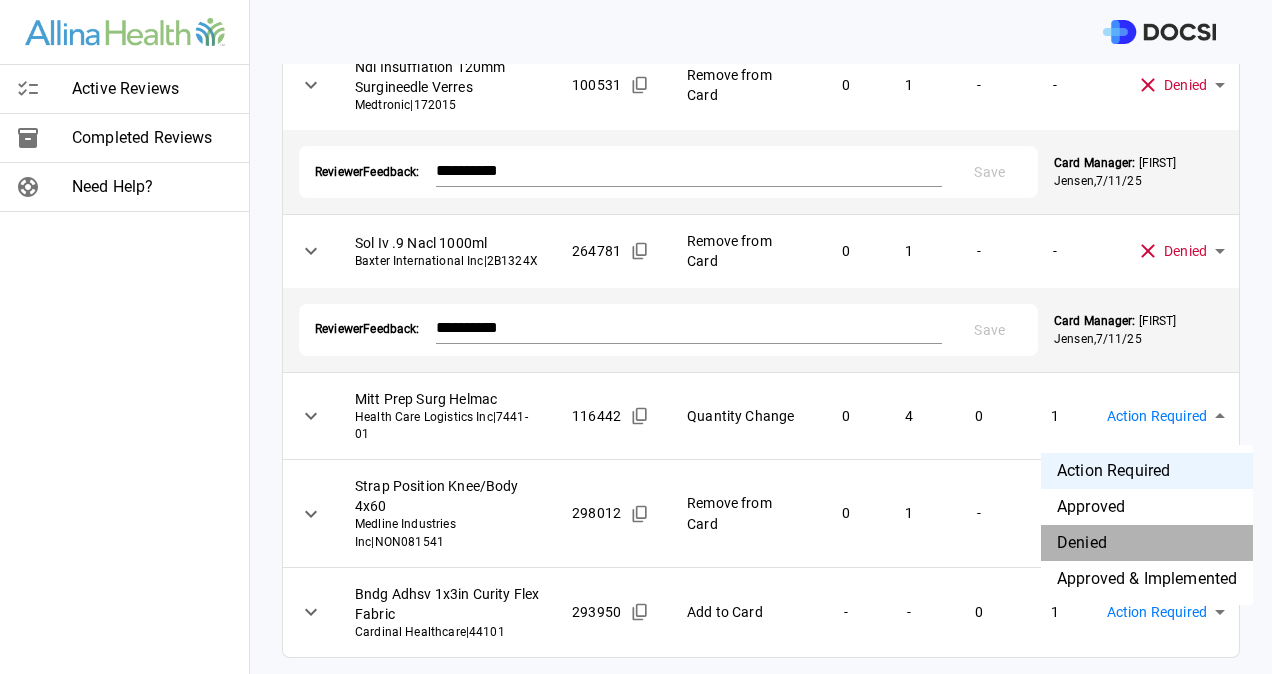 drag, startPoint x: 1088, startPoint y: 540, endPoint x: 906, endPoint y: 492, distance: 188.22327 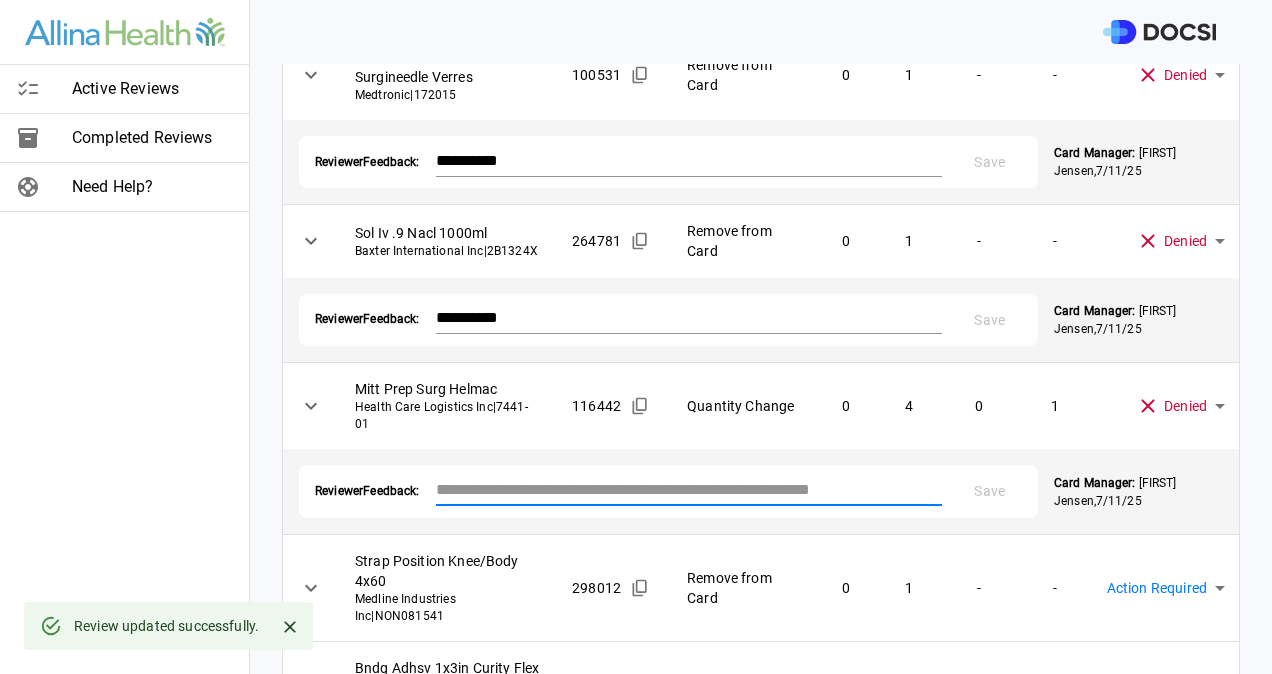 paste on "**********" 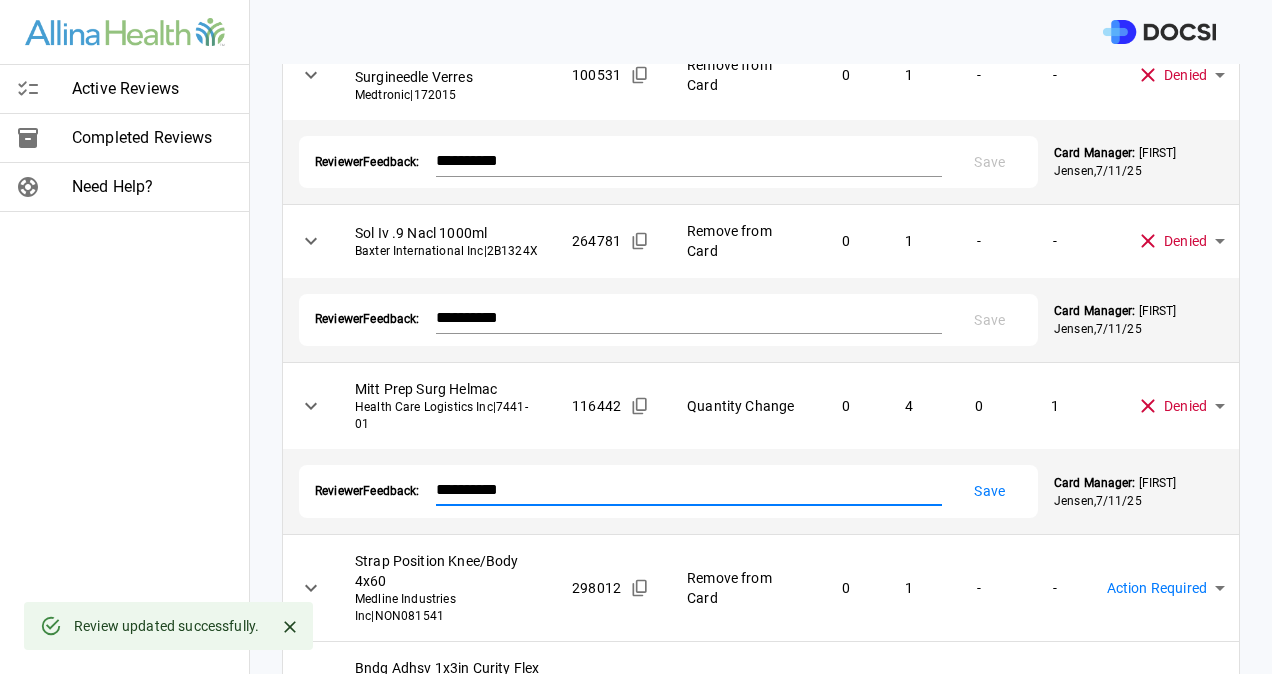 scroll, scrollTop: 1082, scrollLeft: 0, axis: vertical 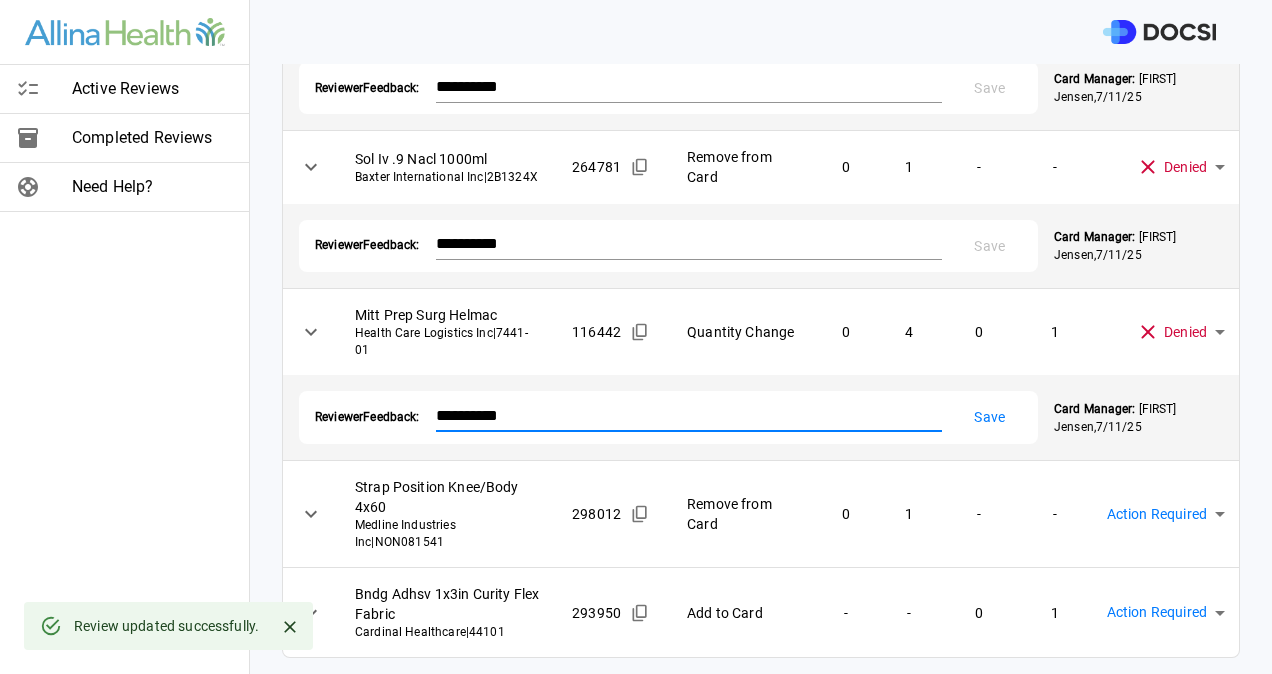 type on "**********" 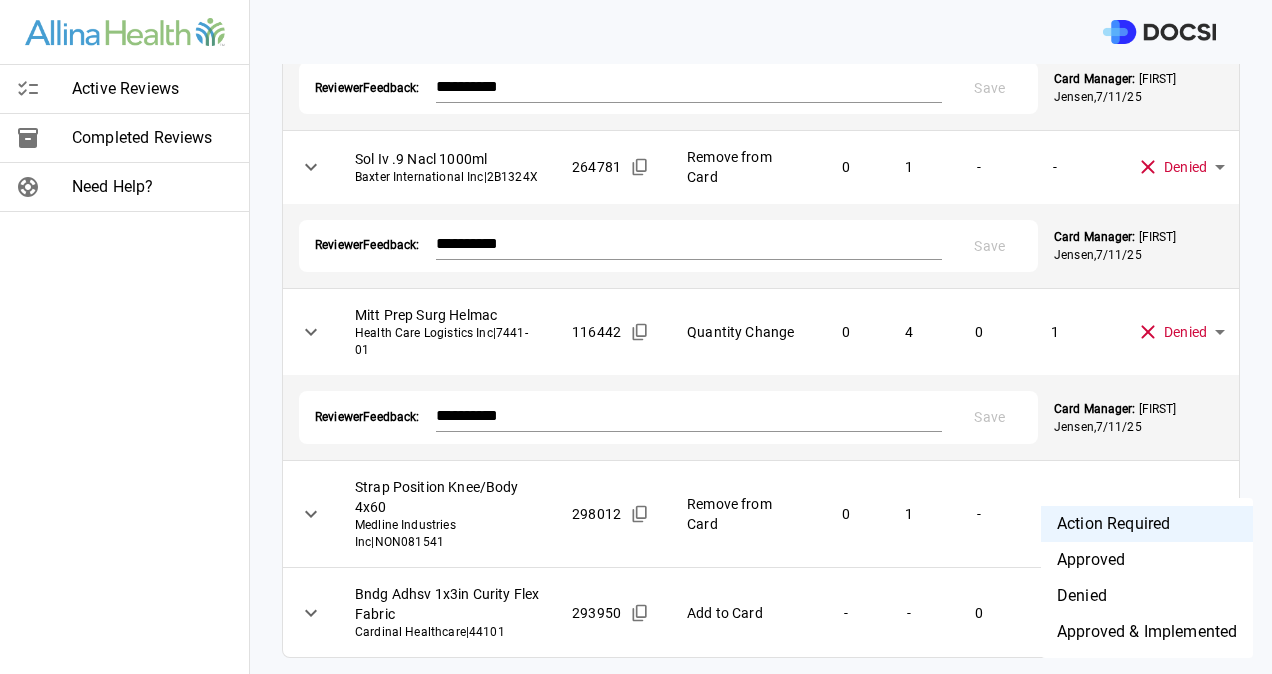 click on "**********" at bounding box center (636, 337) 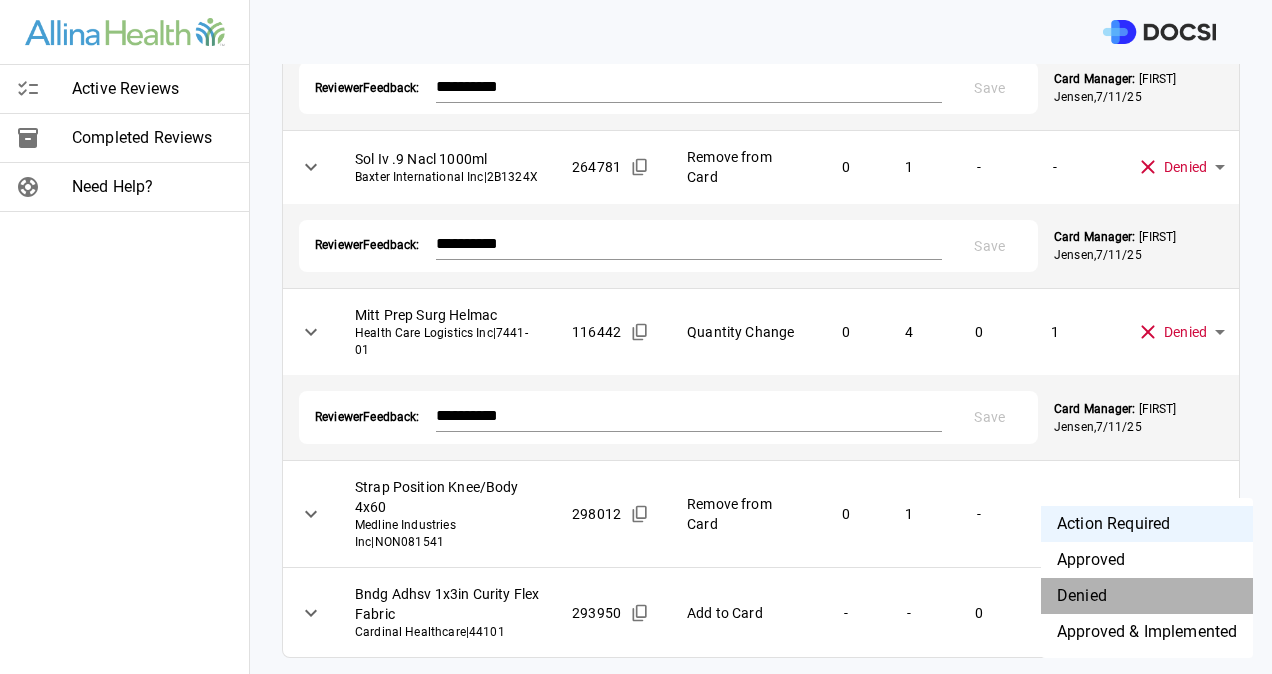 click on "Denied" at bounding box center [1147, 596] 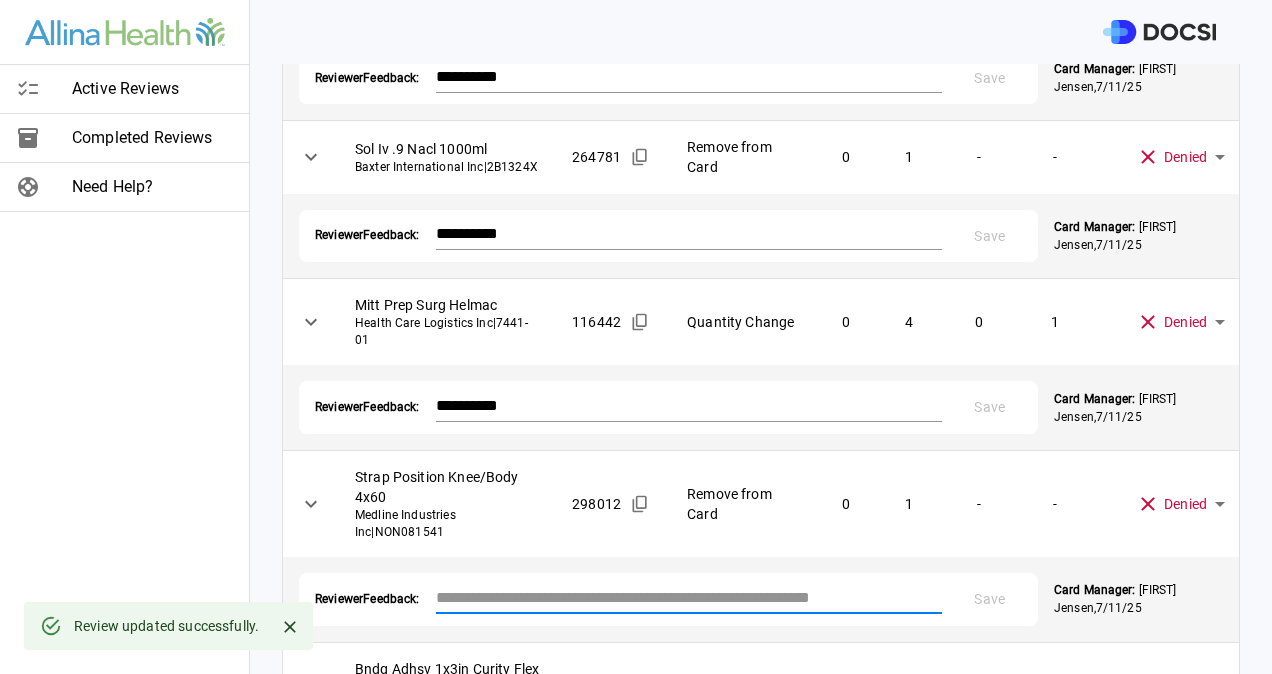 paste on "**********" 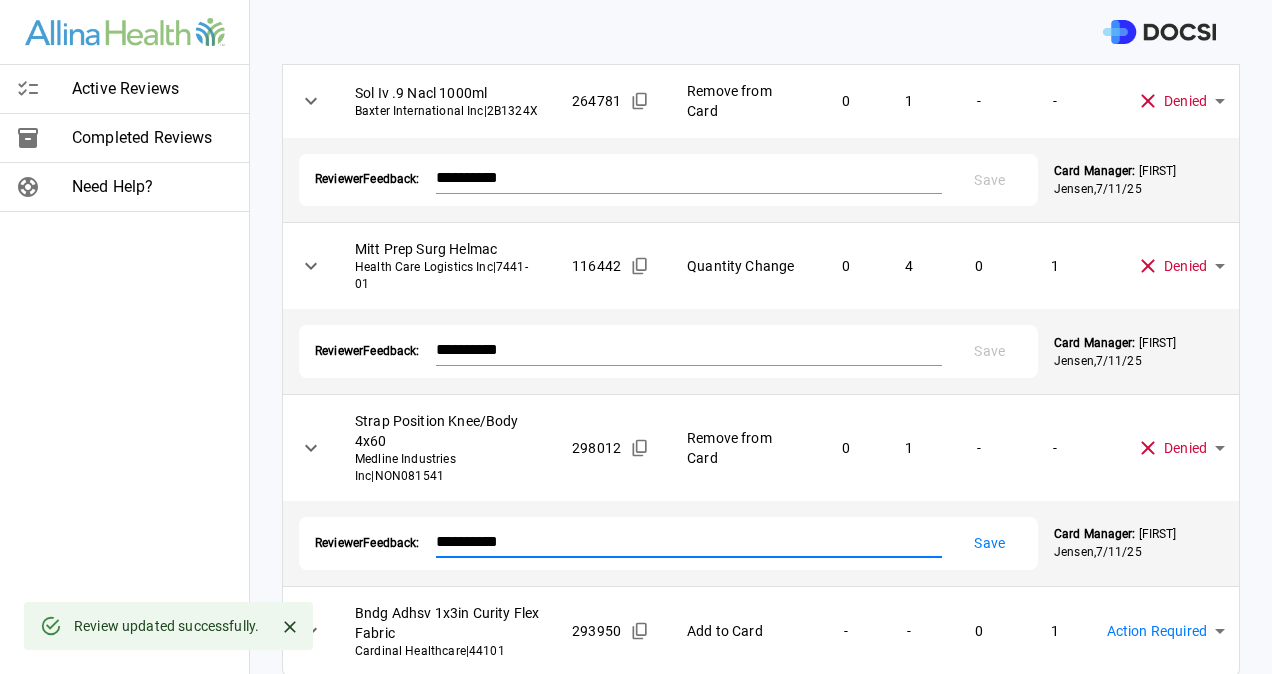 scroll, scrollTop: 1167, scrollLeft: 0, axis: vertical 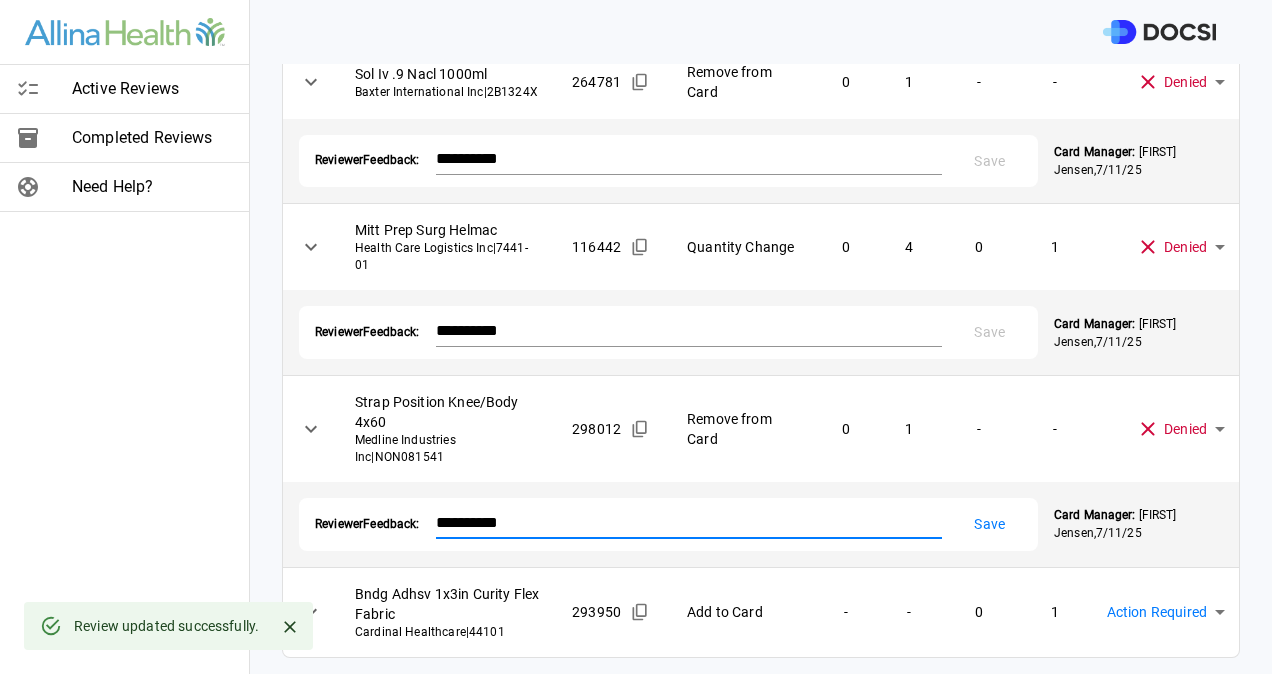 type on "**********" 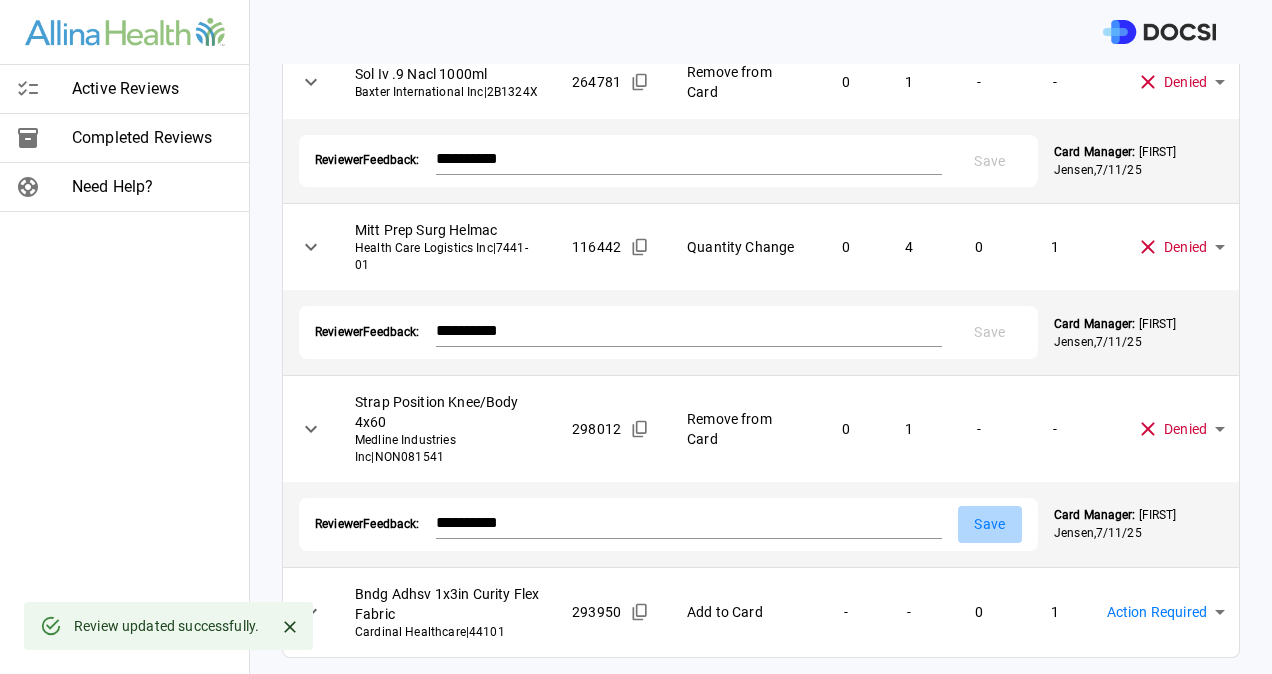click on "Save" at bounding box center [990, 524] 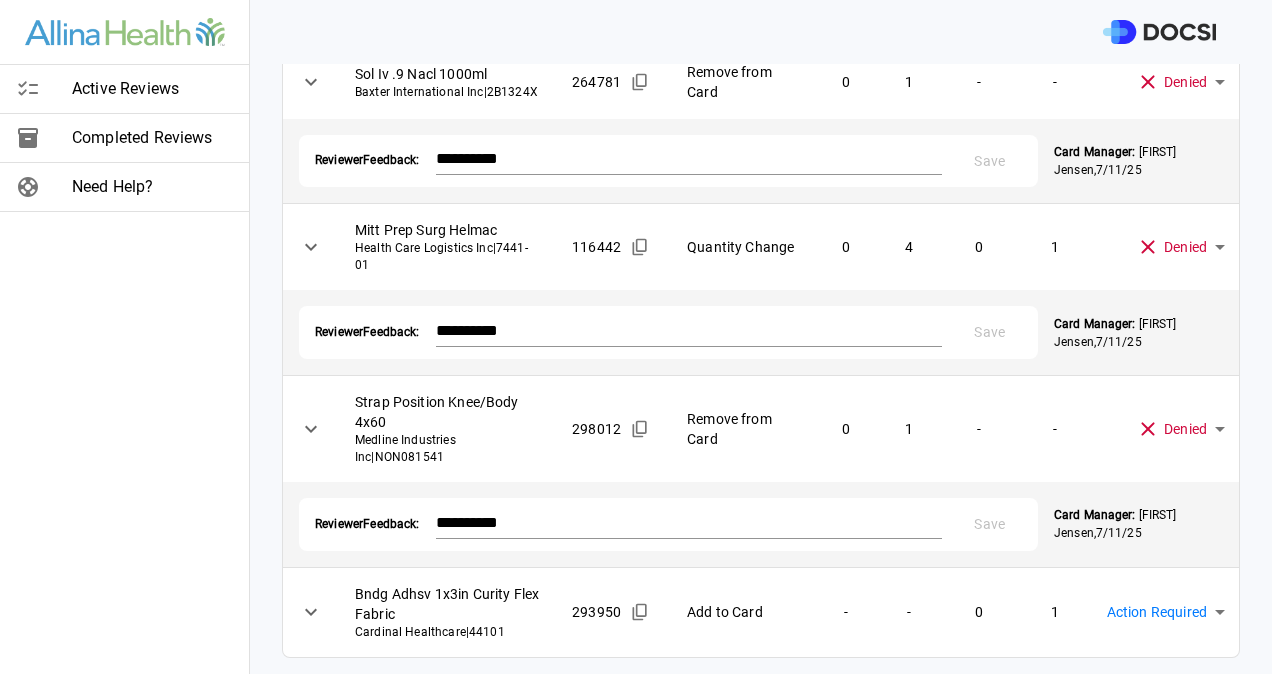 click on "**********" at bounding box center (636, 337) 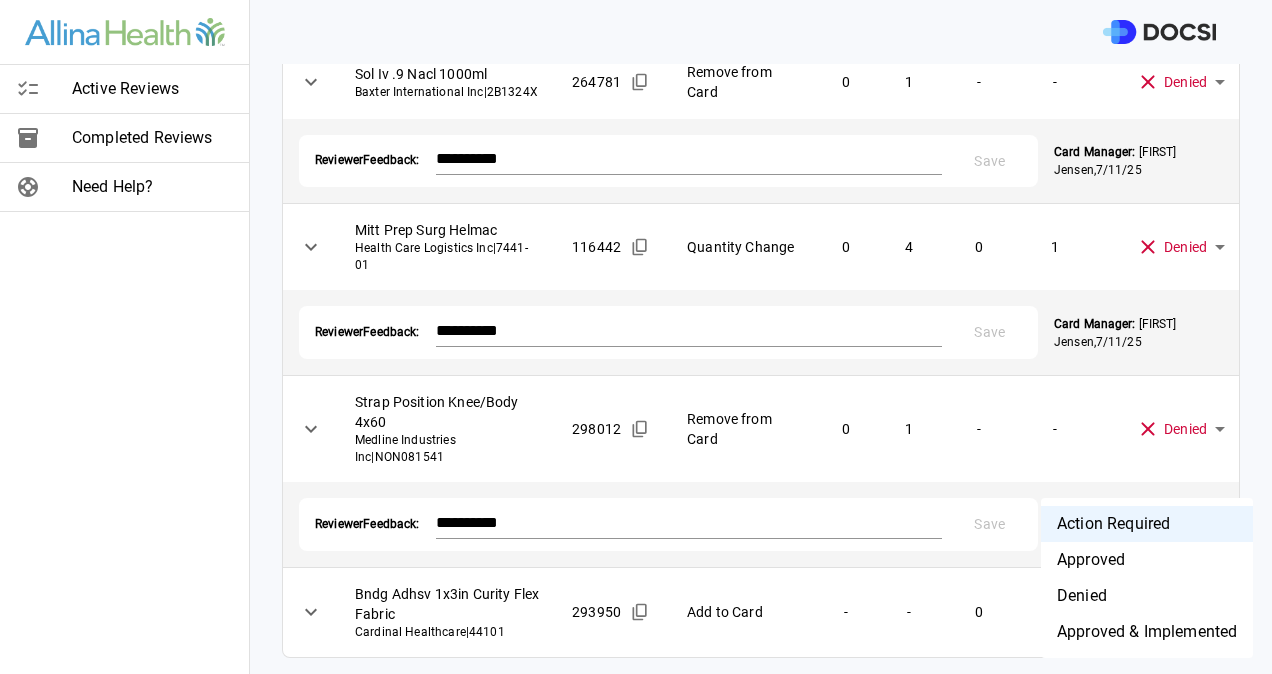 drag, startPoint x: 1105, startPoint y: 594, endPoint x: 1105, endPoint y: 550, distance: 44 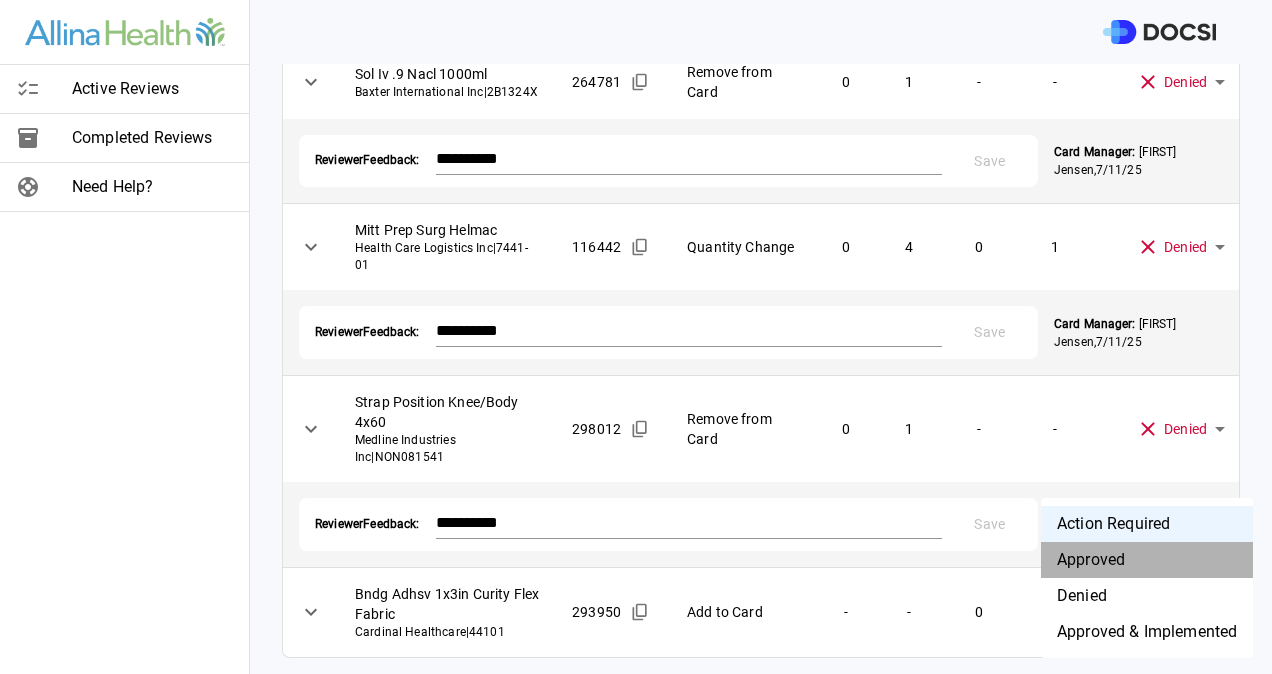 click on "Approved" at bounding box center [1147, 560] 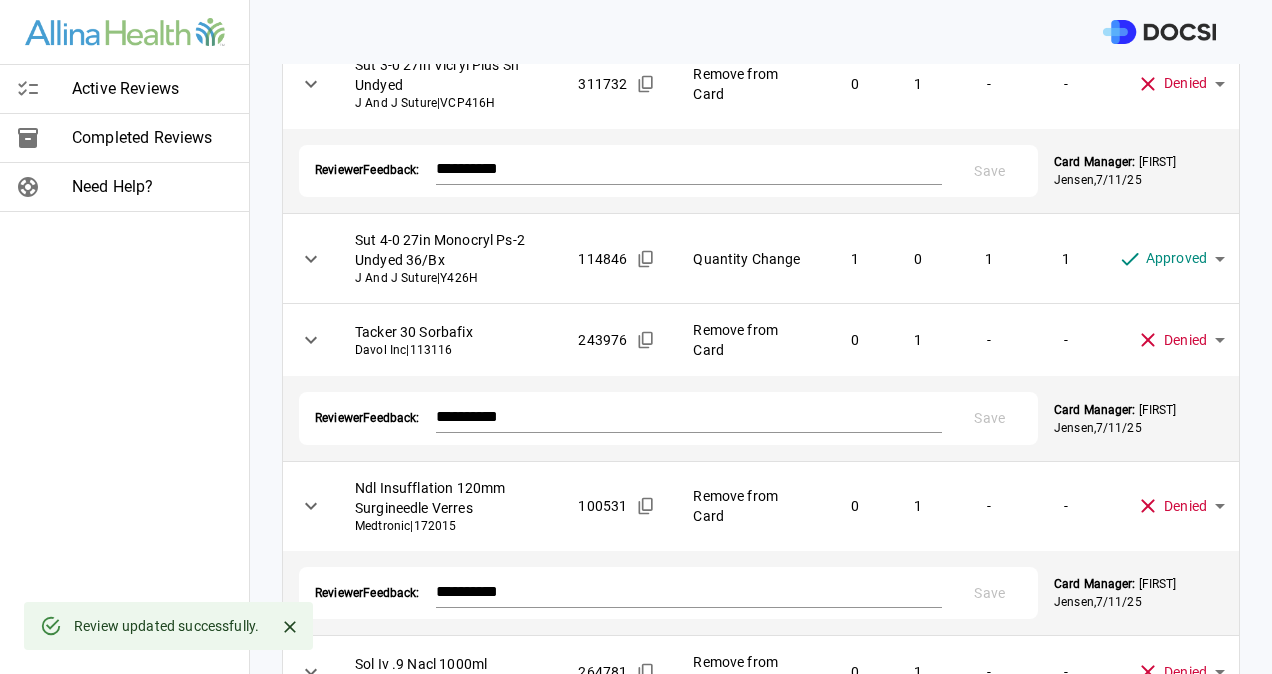 scroll, scrollTop: 0, scrollLeft: 0, axis: both 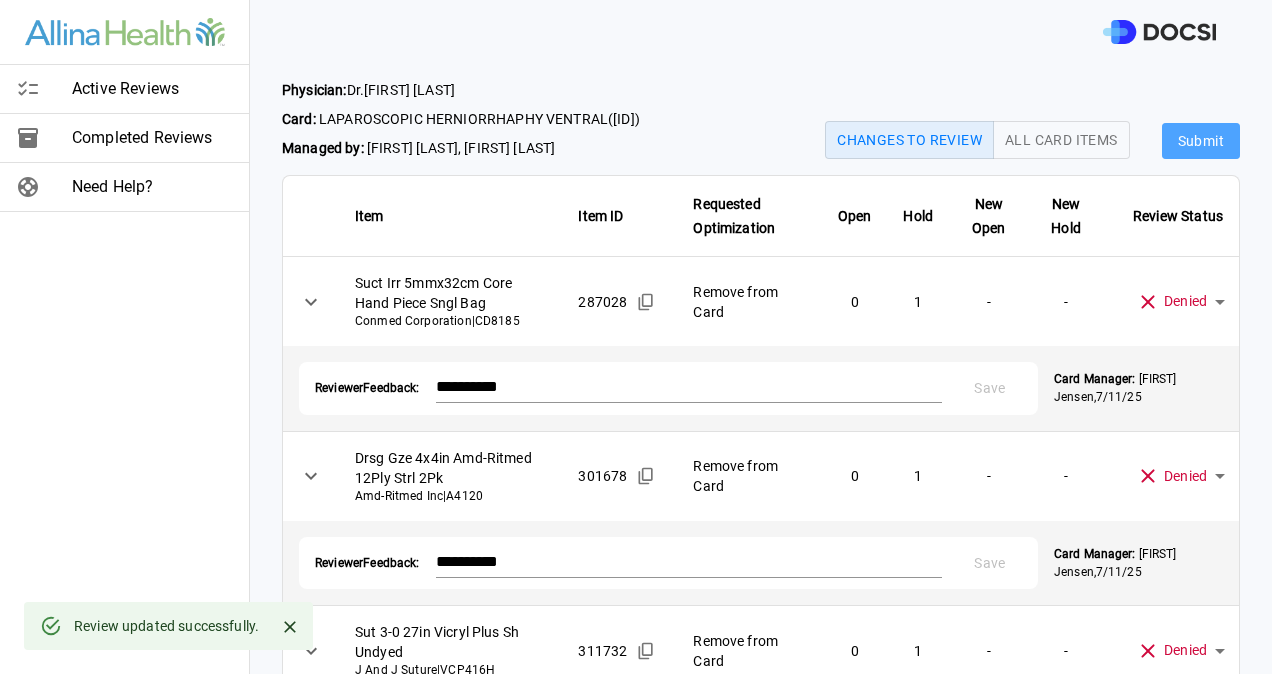 click on "Submit" at bounding box center [1201, 141] 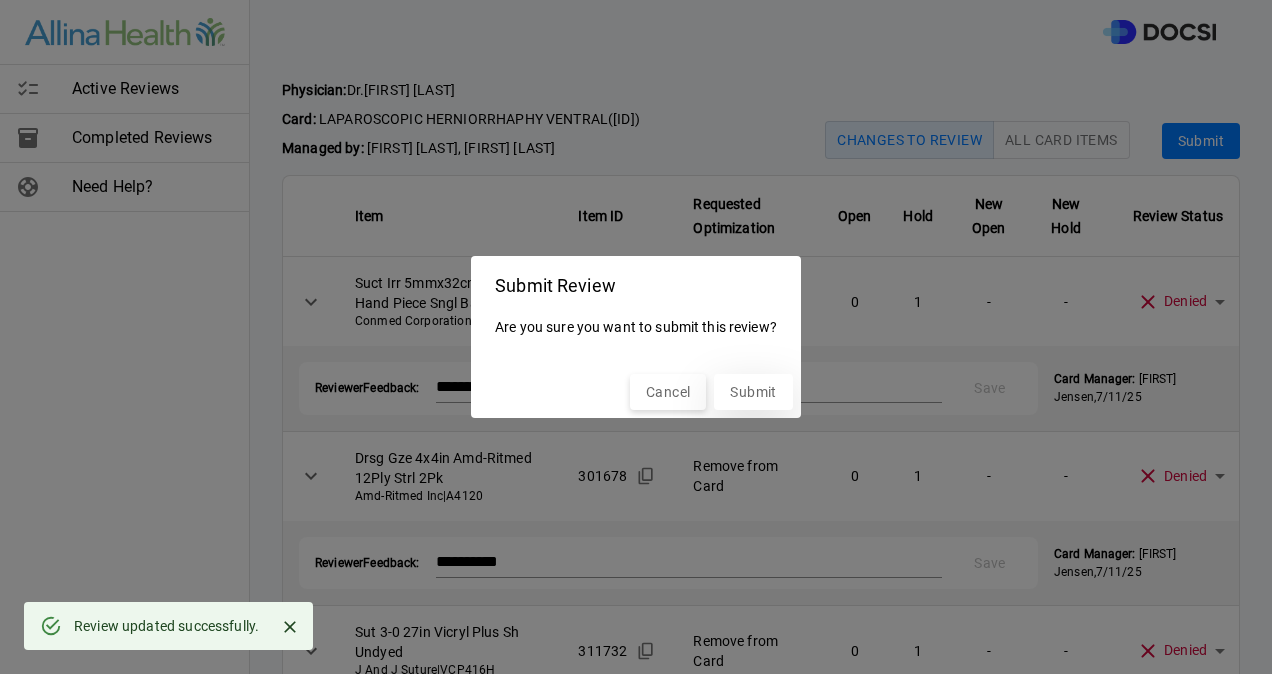 click on "Submit" at bounding box center (753, 392) 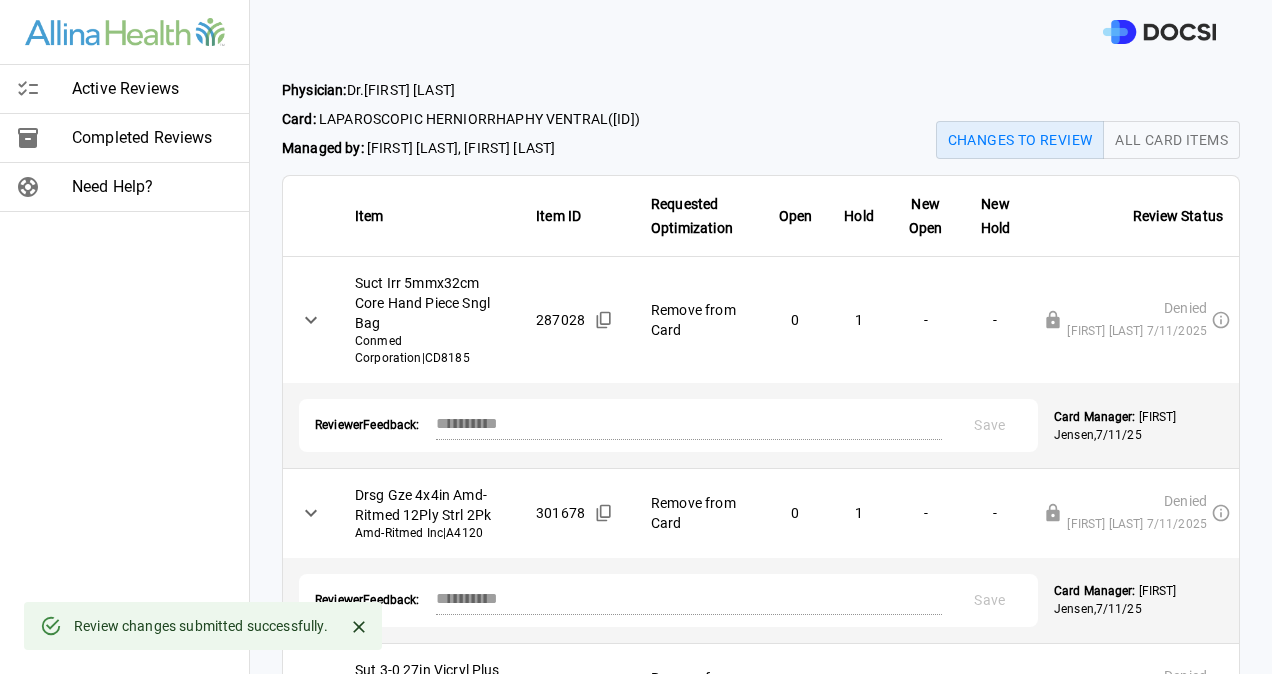 click on "Active Reviews" at bounding box center [152, 89] 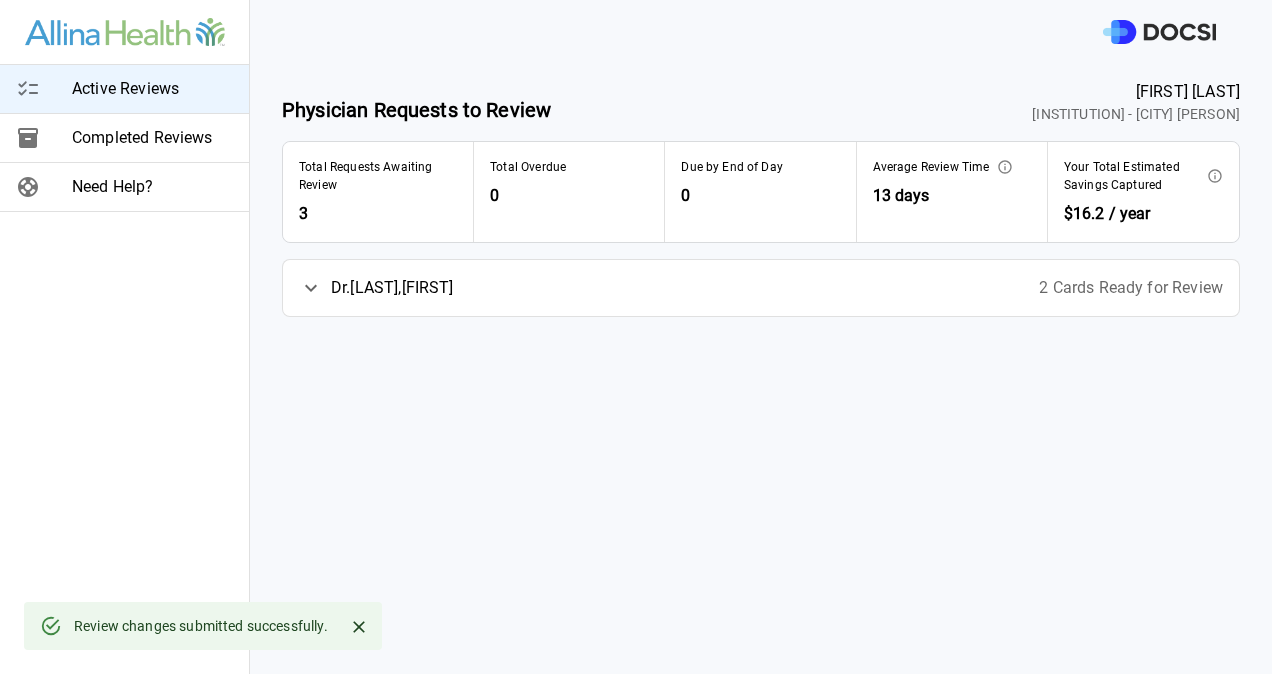 click on "Physician:   Dr.  [LAST] ,  [FIRST] 2 Cards Ready for Review" at bounding box center [761, 288] 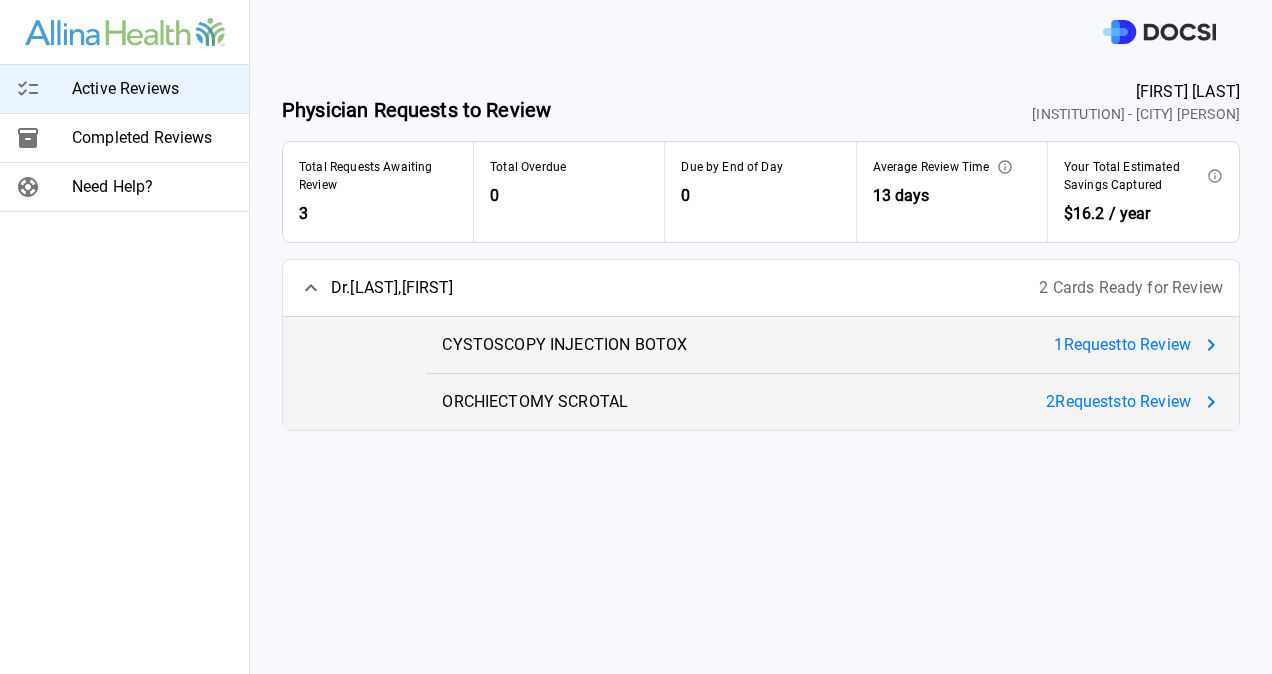 click on "CYSTOSCOPY INJECTION BOTOX" at bounding box center (564, 345) 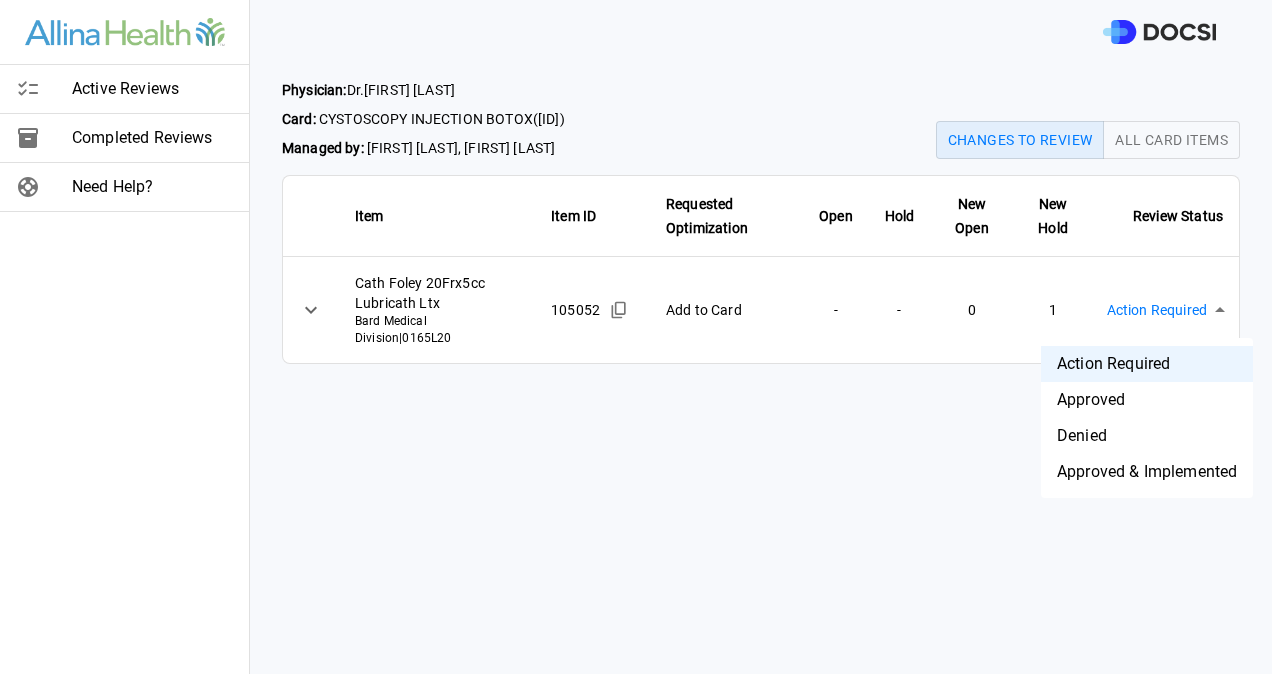 click on "Physician:   Dr.  [LAST] ,  [FIRST] Card:    CYSTOSCOPY INJECTION BOTOX  ( M-127684 ) Managed by:    [FIRST] [LAST] , [FIRST] [LAST] Changes to Review All Card Items Item Item ID Requested Optimization Open Hold New Open New Hold Review Status Cath Foley 20Frx5cc Lubricath Ltx Bard Medical Division  |  0165L20 105052 Add to Card - - 0 1 Action Required **** ​
Active Reviews Completed Reviews Need Help? Action Required Approved Denied Approved & Implemented" at bounding box center [636, 337] 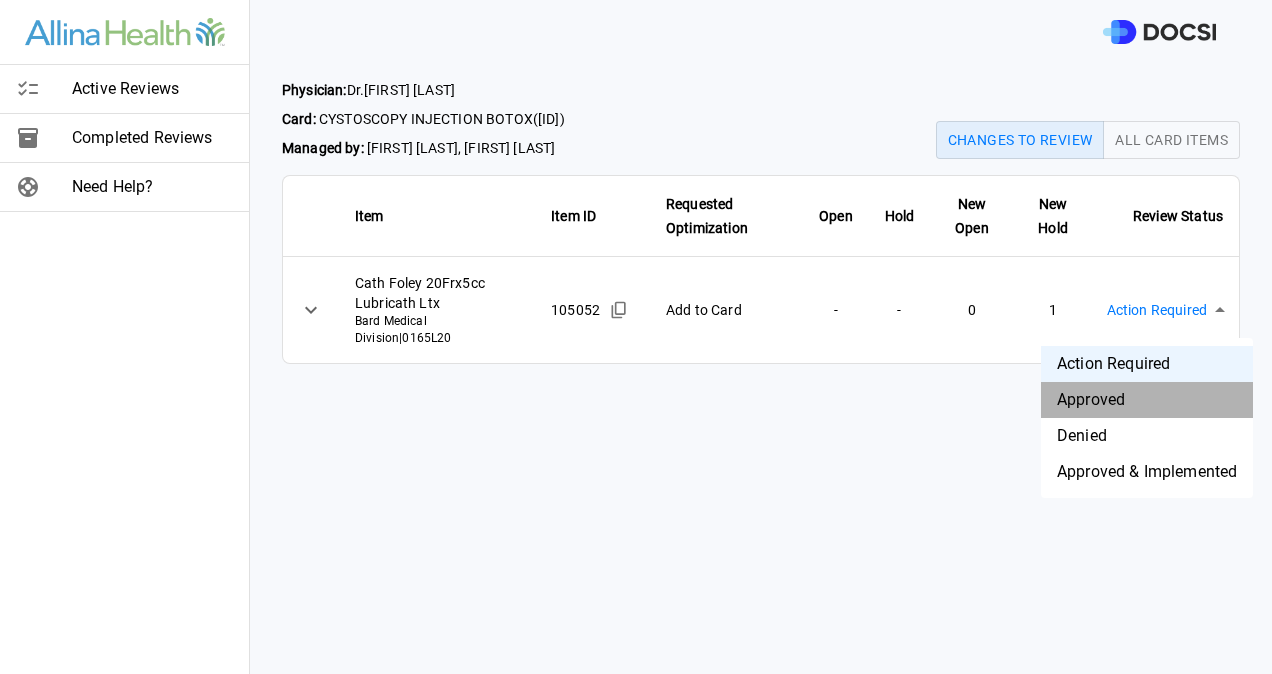 click on "Approved" at bounding box center (1147, 400) 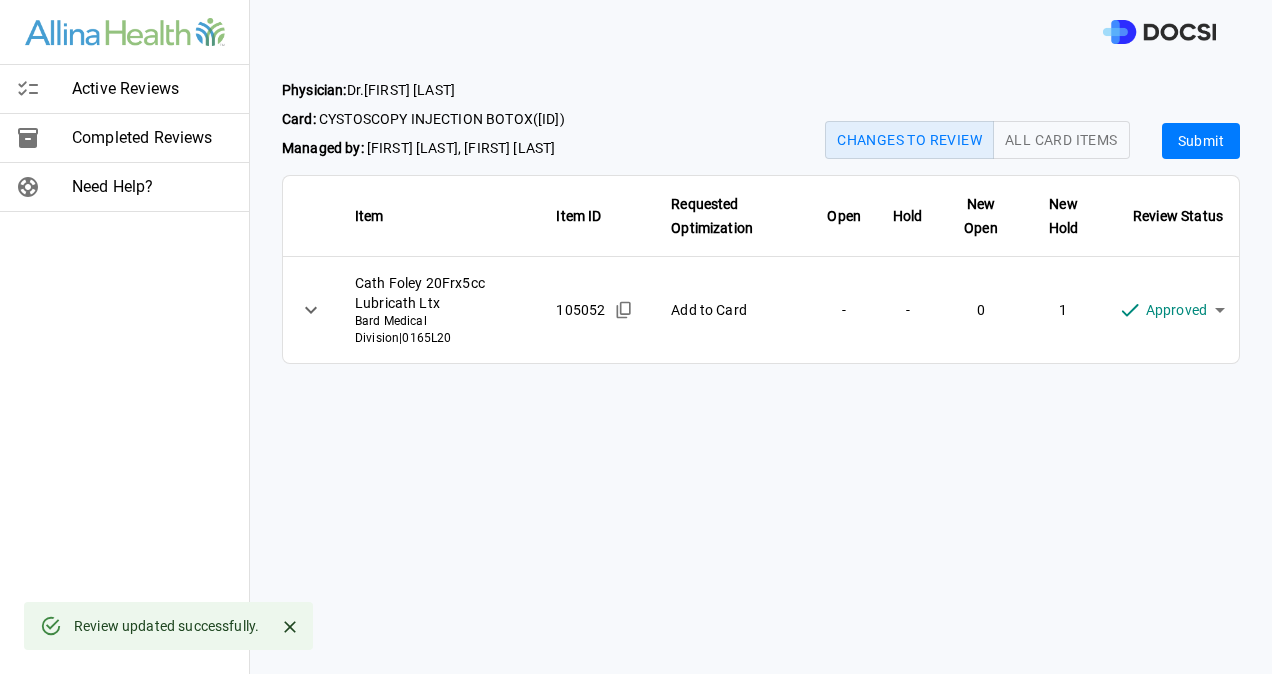click on "Submit" at bounding box center [1201, 141] 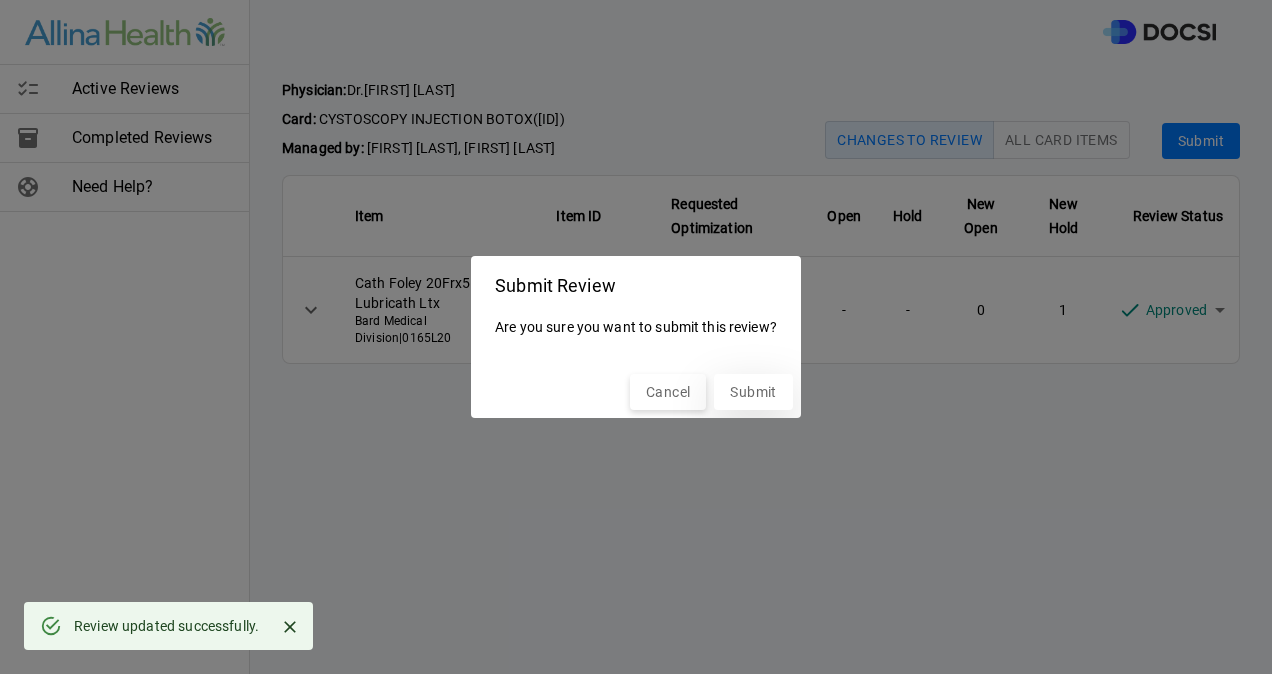 click on "Submit" at bounding box center (753, 392) 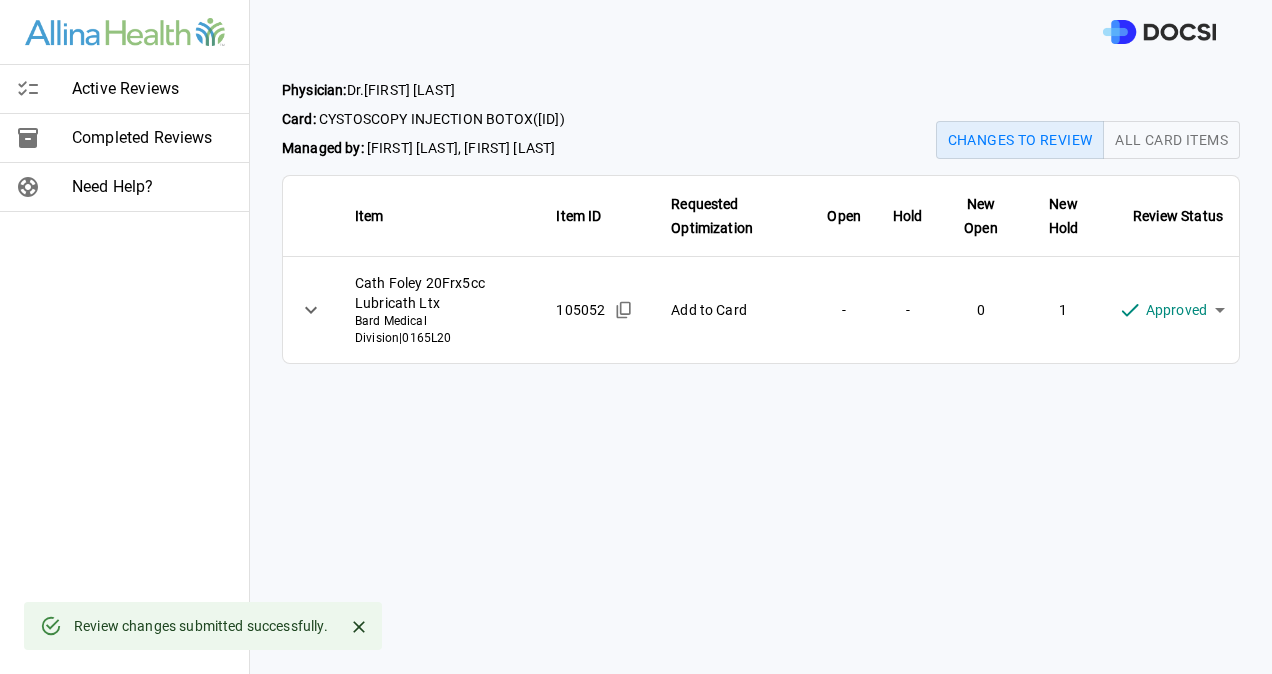 click on "Active Reviews" at bounding box center (152, 89) 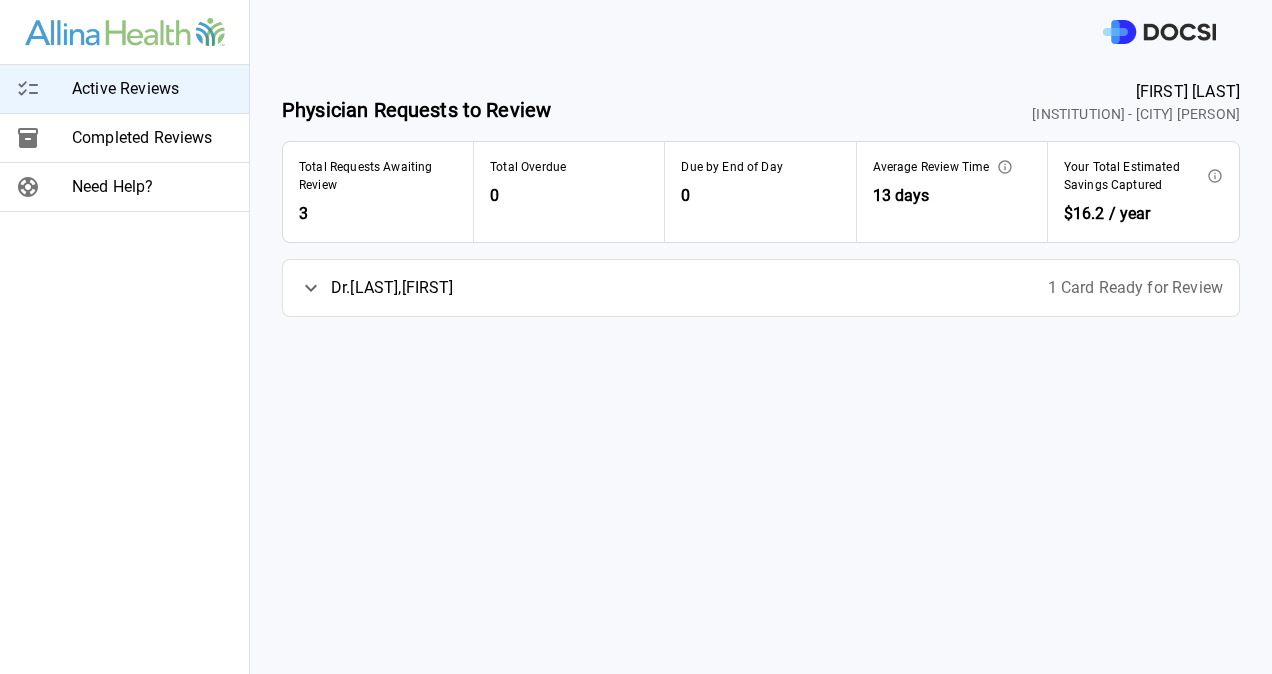 click on "Dr.  [LAST] ,  [FIRST]" at bounding box center [392, 288] 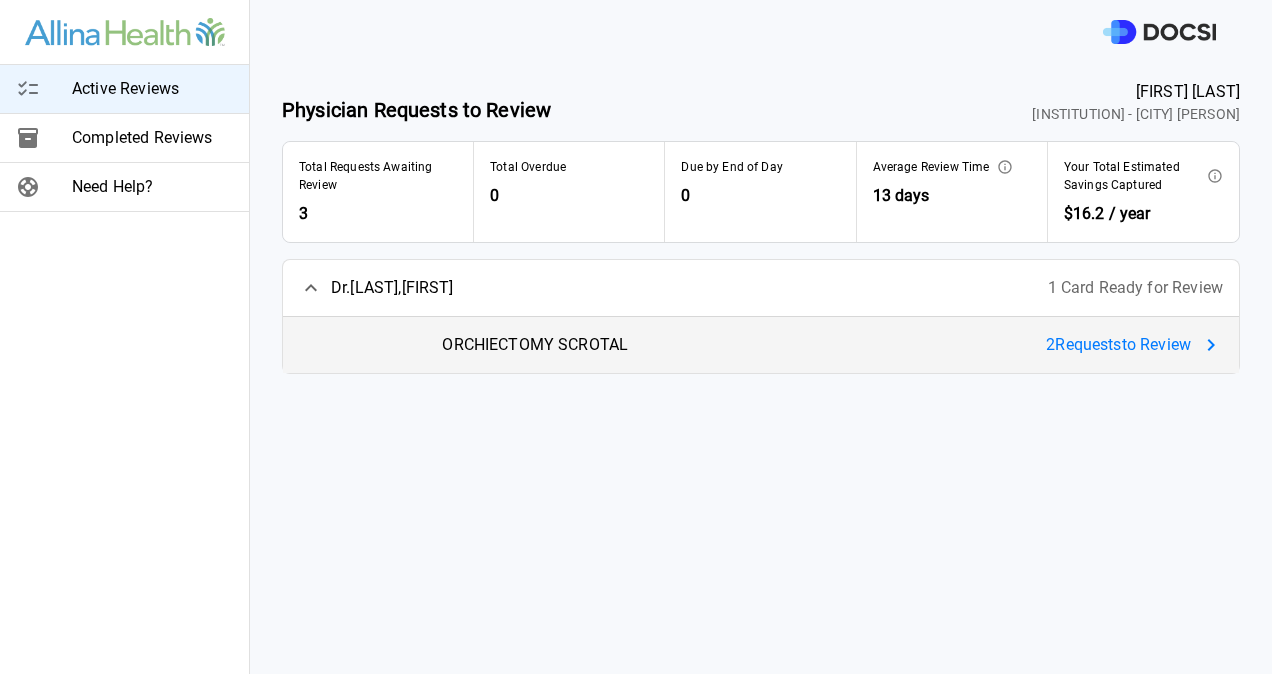 click on "2  Request s  to Review" at bounding box center (1118, 345) 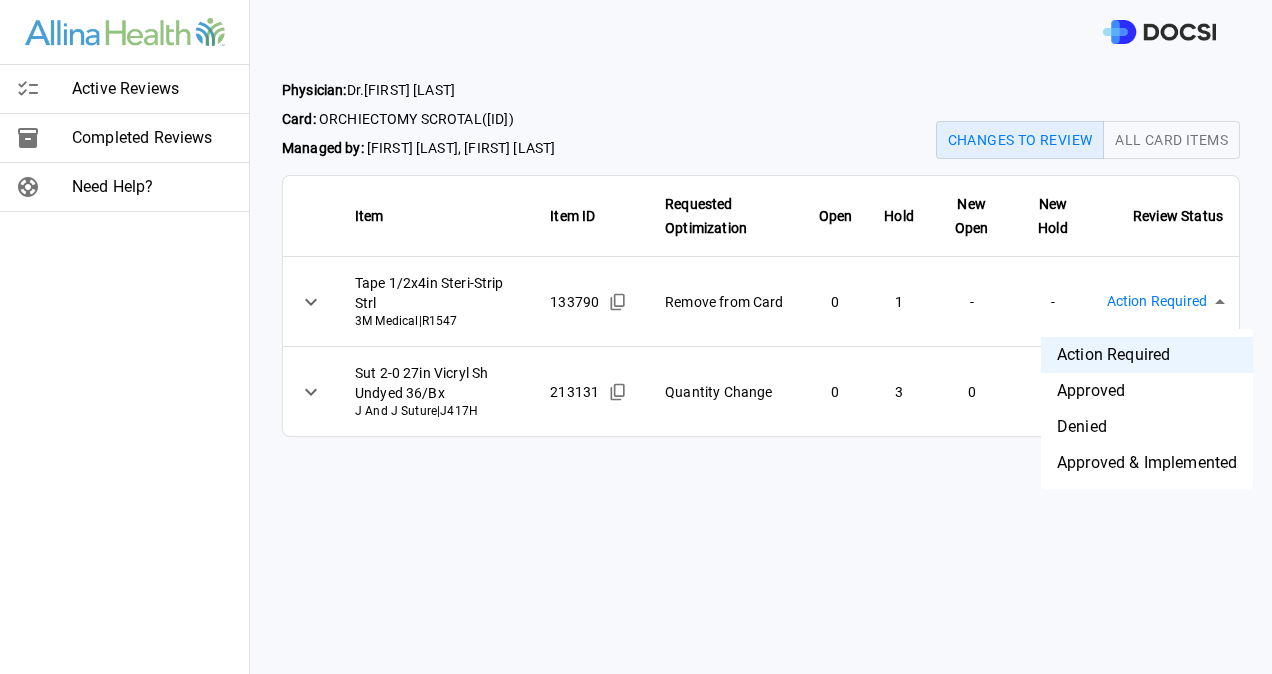 click on "Physician:   Dr.  [LAST] ,  [FIRST] Card:    ORCHIECTOMY SCROTAL  ( M-128251 ) Managed by:    [FIRST] [LAST] , [FIRST] [LAST] Changes to Review All Card Items Item Item ID Requested Optimization Open Hold New Open New Hold Review Status Tape 1/2x4in Steri-Strip Strl 3M Medical  |  R1547 133790 Remove from Card 0 1 - - Action Required **** ​ Sut 2-0 27in Vicryl Sh Undyed 36/Bx J And J Suture  |  J417H 213131 Quantity Change 0 3 0 1 Action Required ****
Active Reviews Completed Reviews Need Help? Action Required Approved Denied Approved & Implemented" at bounding box center (636, 337) 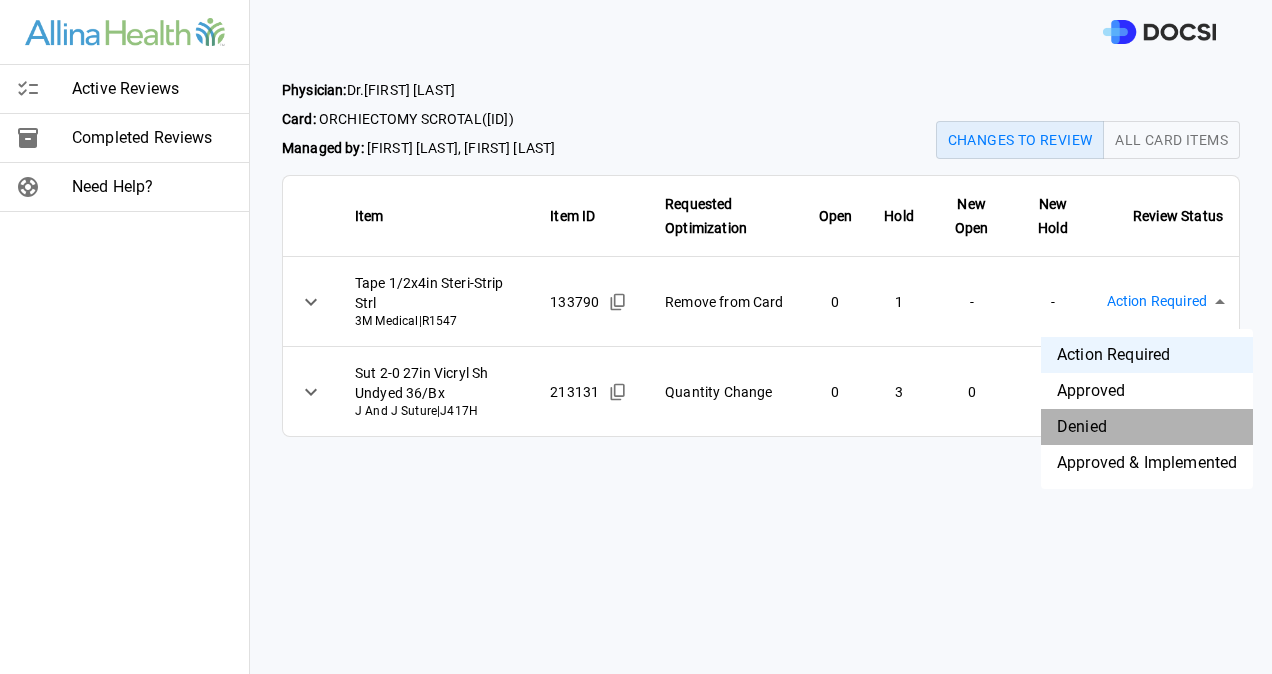 click on "Denied" at bounding box center [1147, 427] 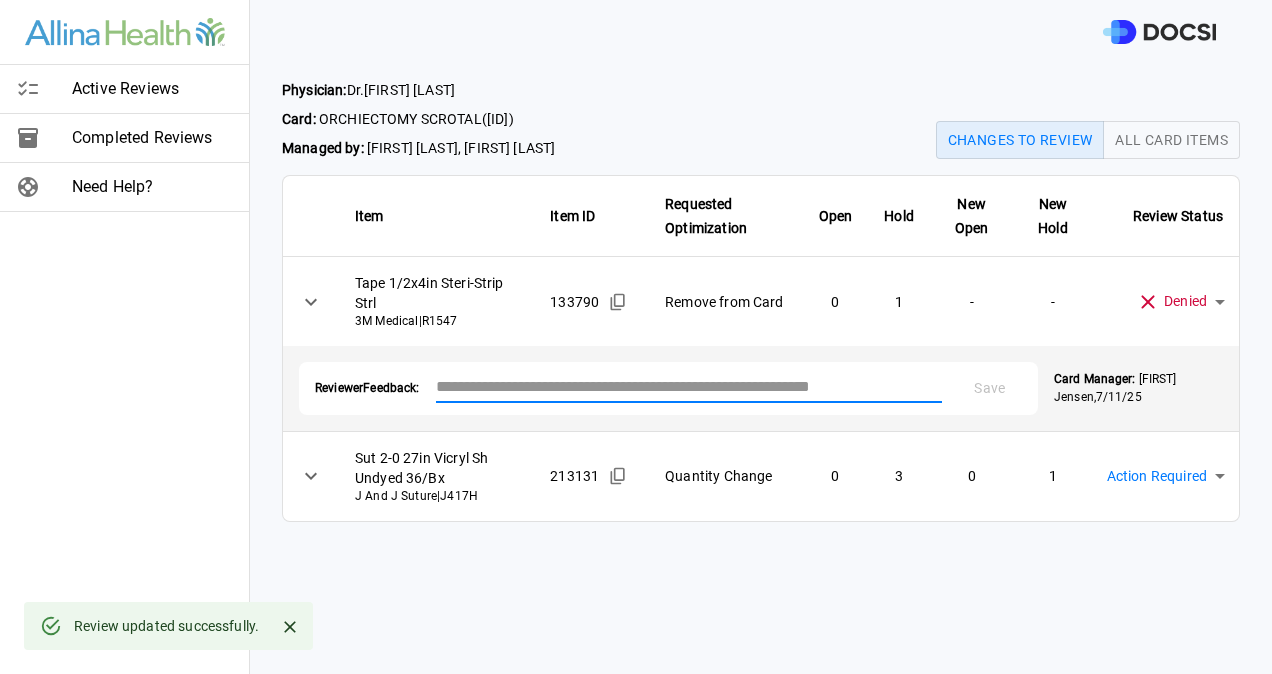 paste on "**********" 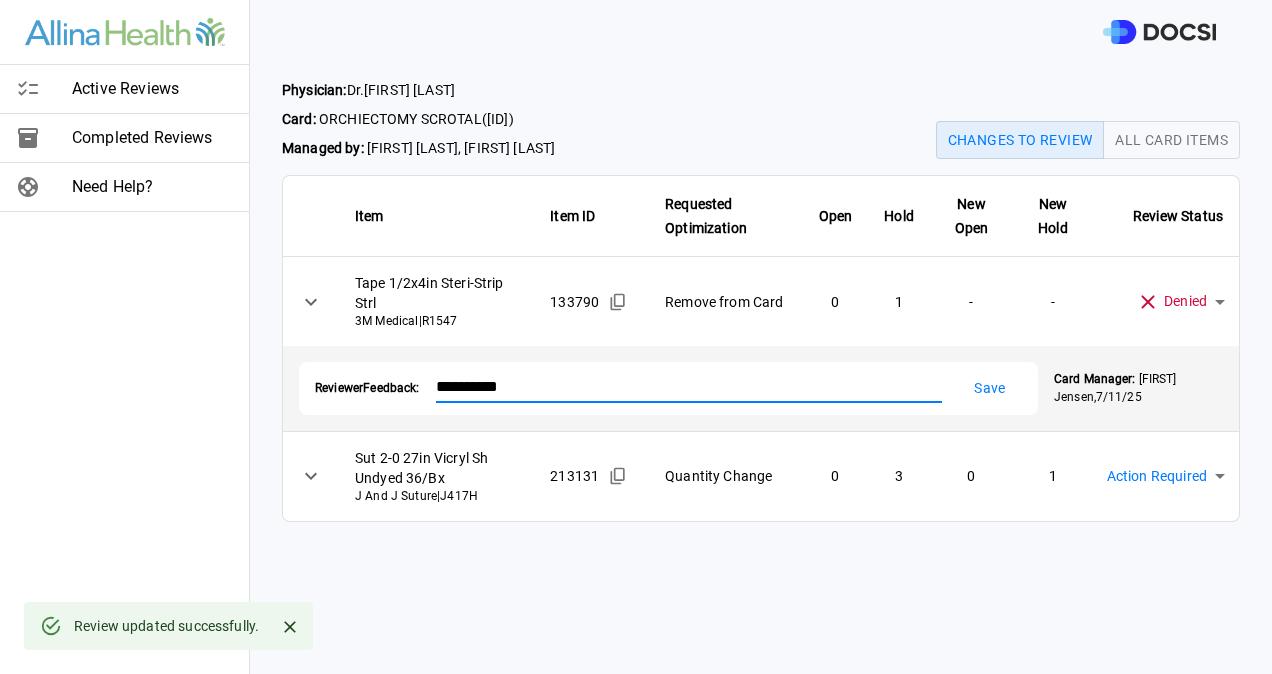 type on "**********" 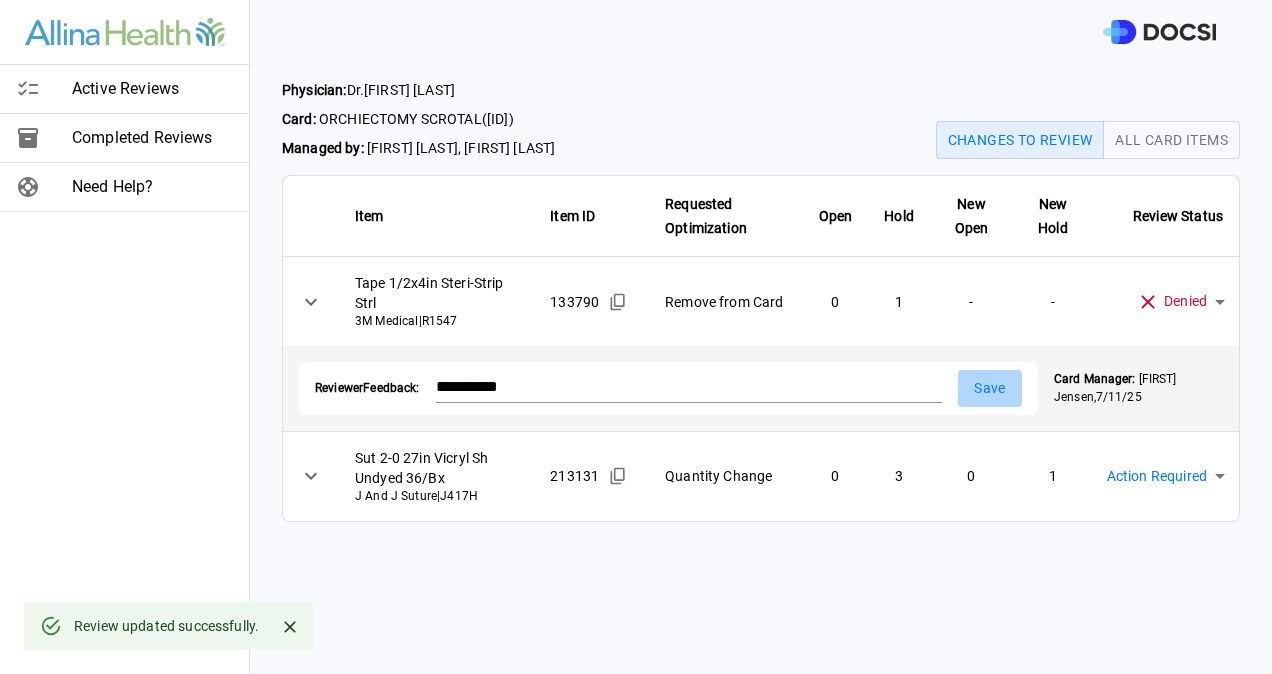 click on "Save" at bounding box center (990, 388) 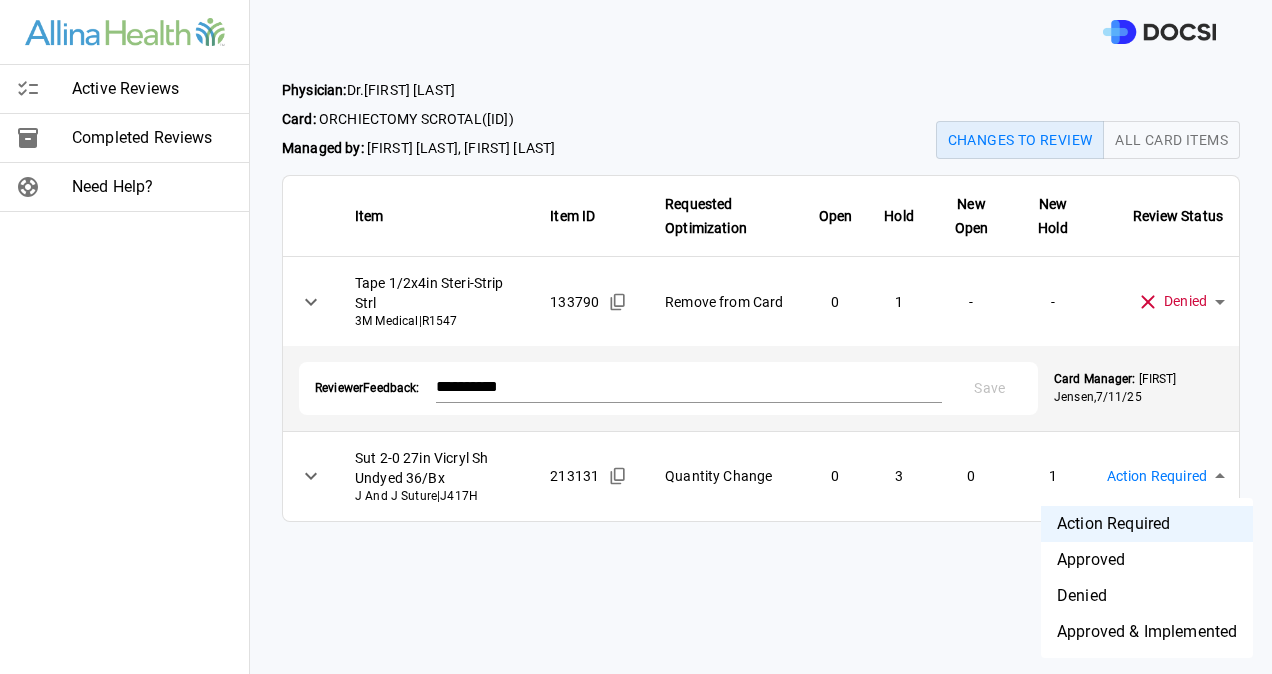 click on "**********" at bounding box center [636, 337] 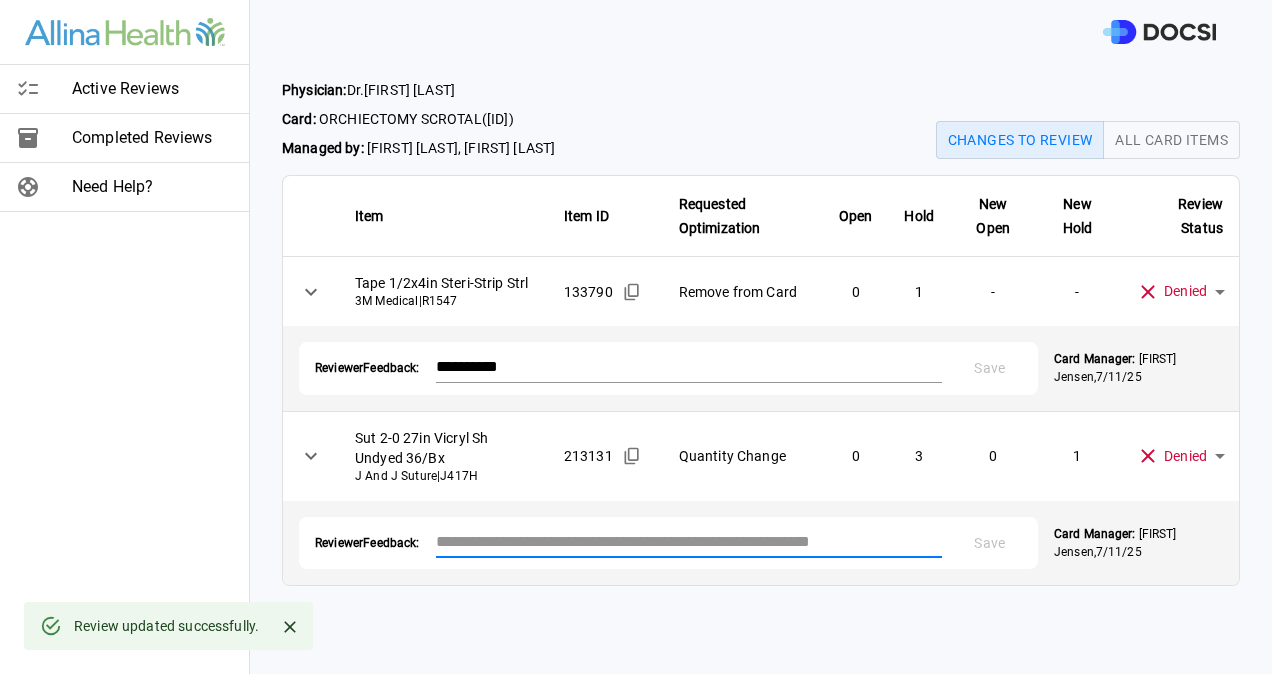 click at bounding box center [689, 541] 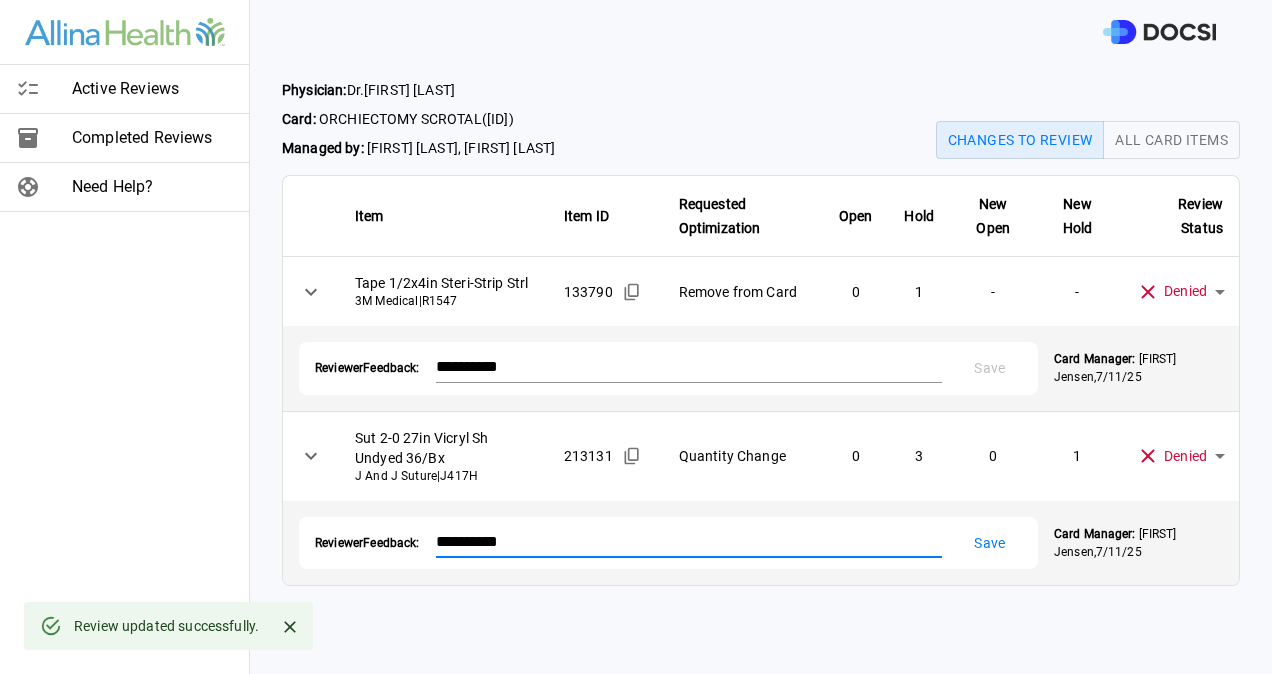 type on "**********" 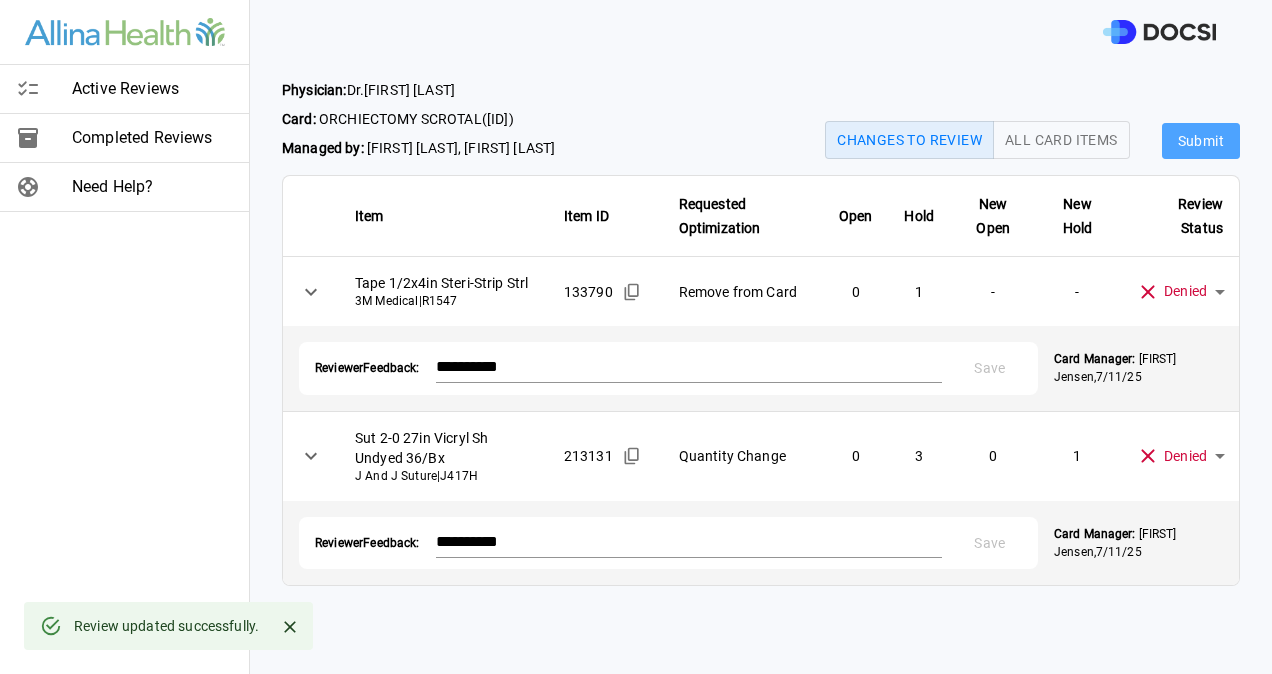 click on "Submit" at bounding box center (1201, 141) 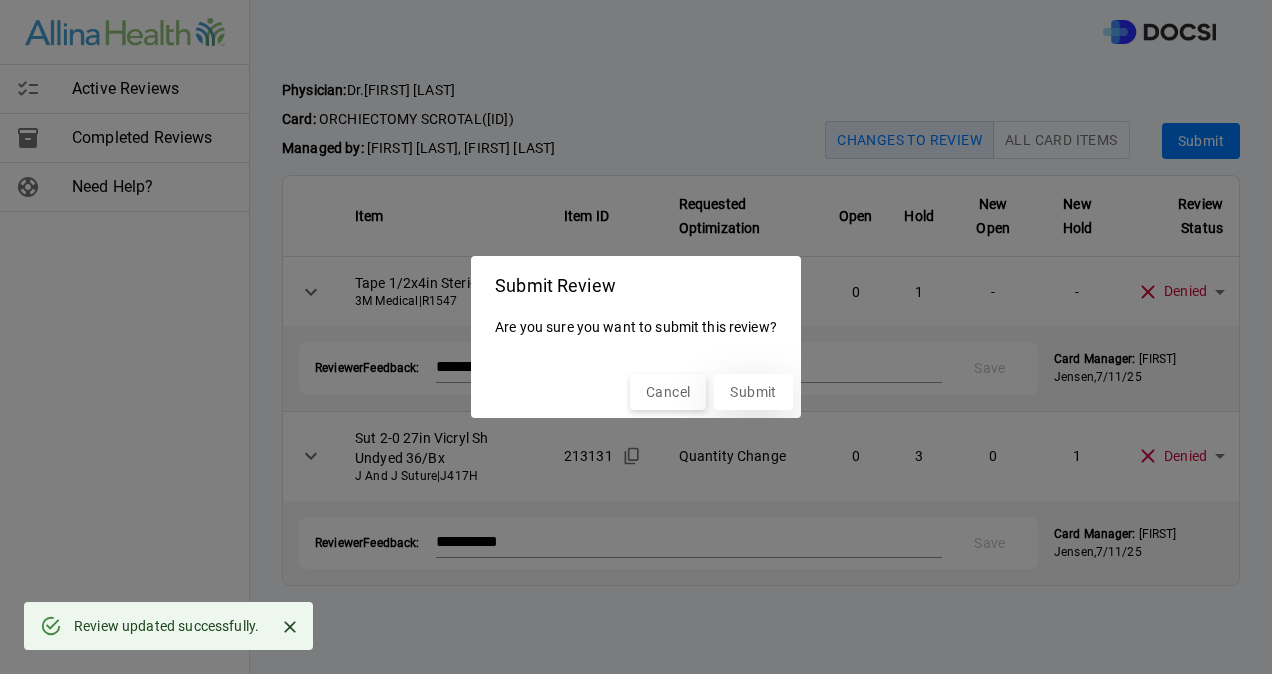 click on "Submit" at bounding box center (753, 392) 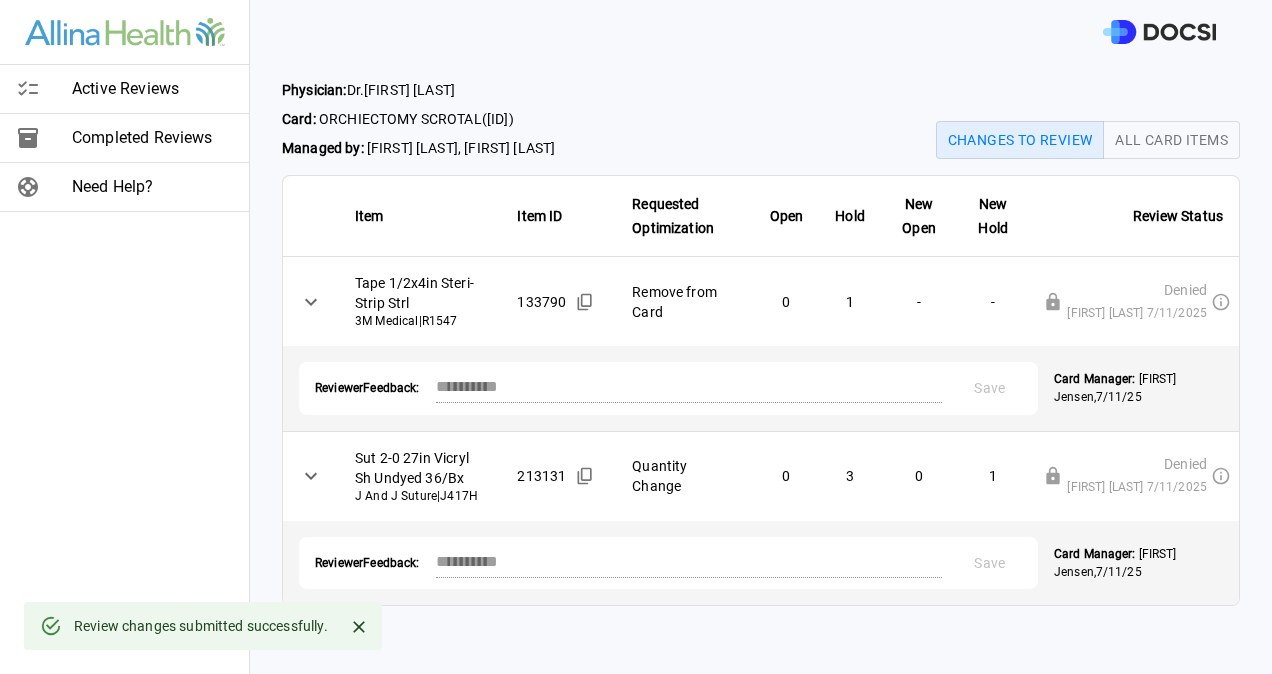 click on "Active Reviews" at bounding box center (152, 89) 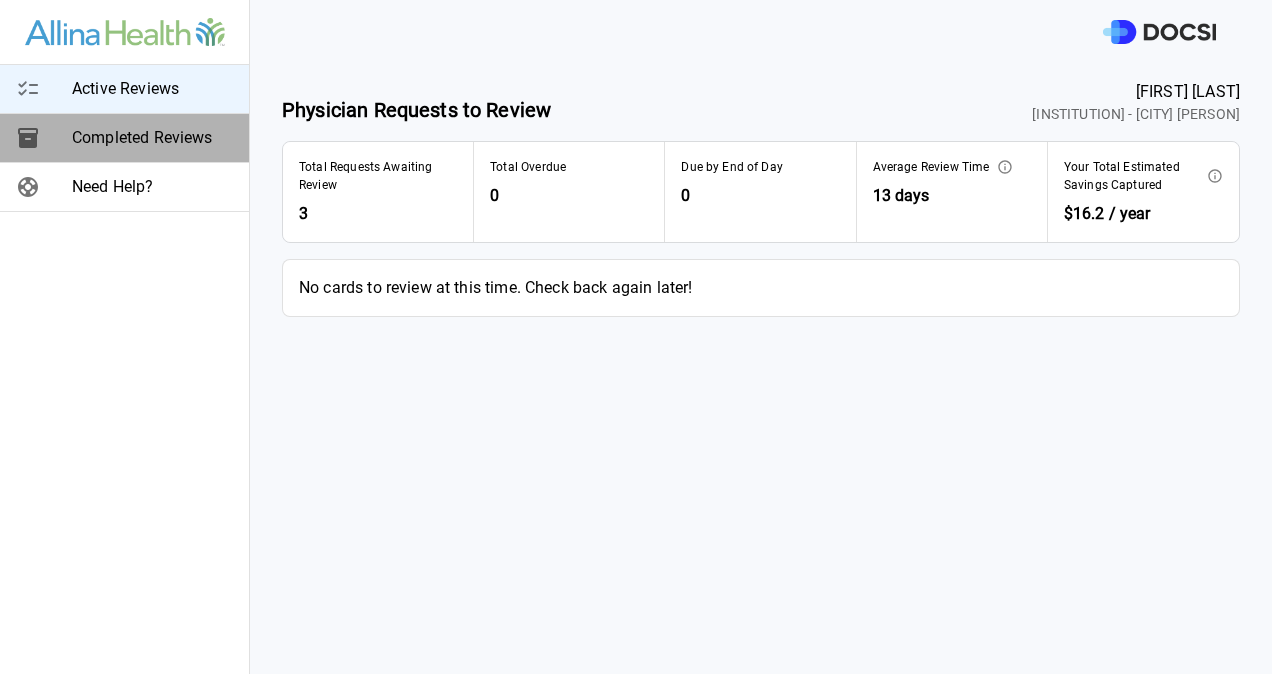 click on "Completed Reviews" at bounding box center (152, 138) 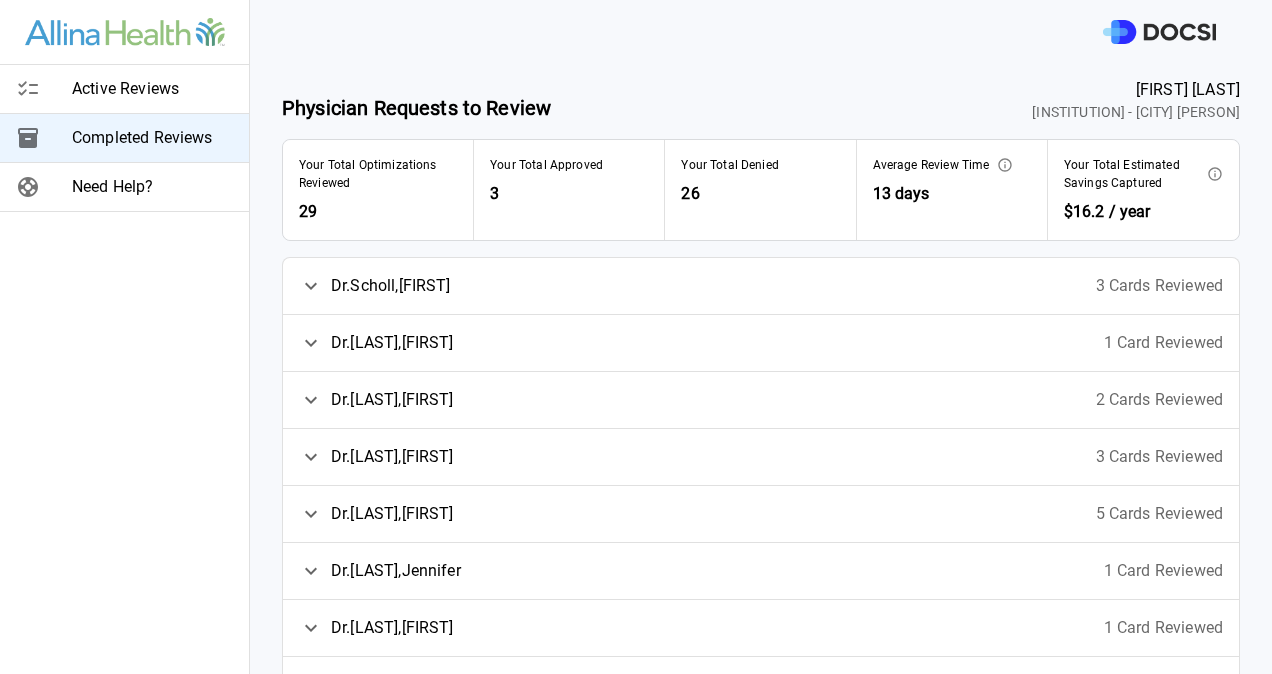 scroll, scrollTop: 0, scrollLeft: 0, axis: both 